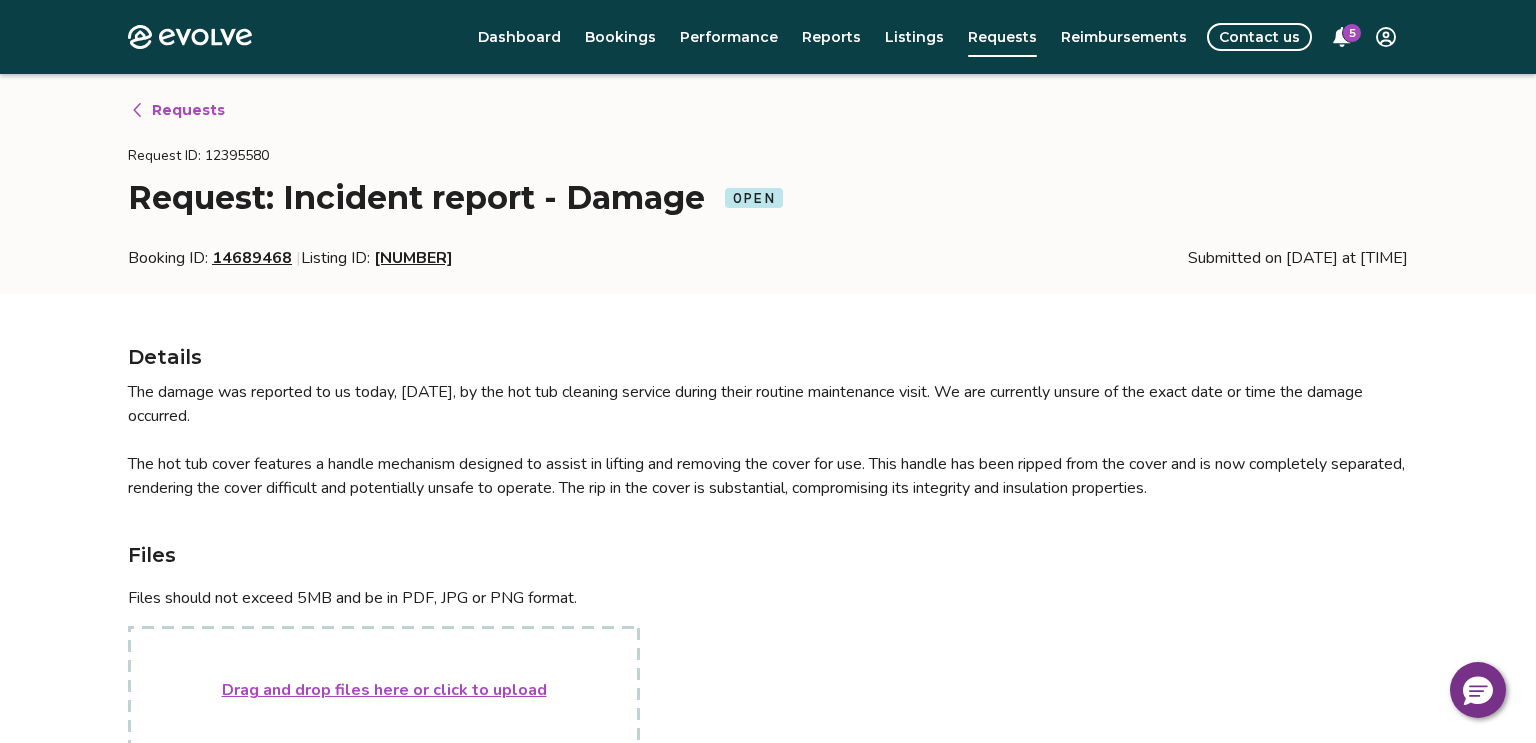 scroll, scrollTop: 1684, scrollLeft: 0, axis: vertical 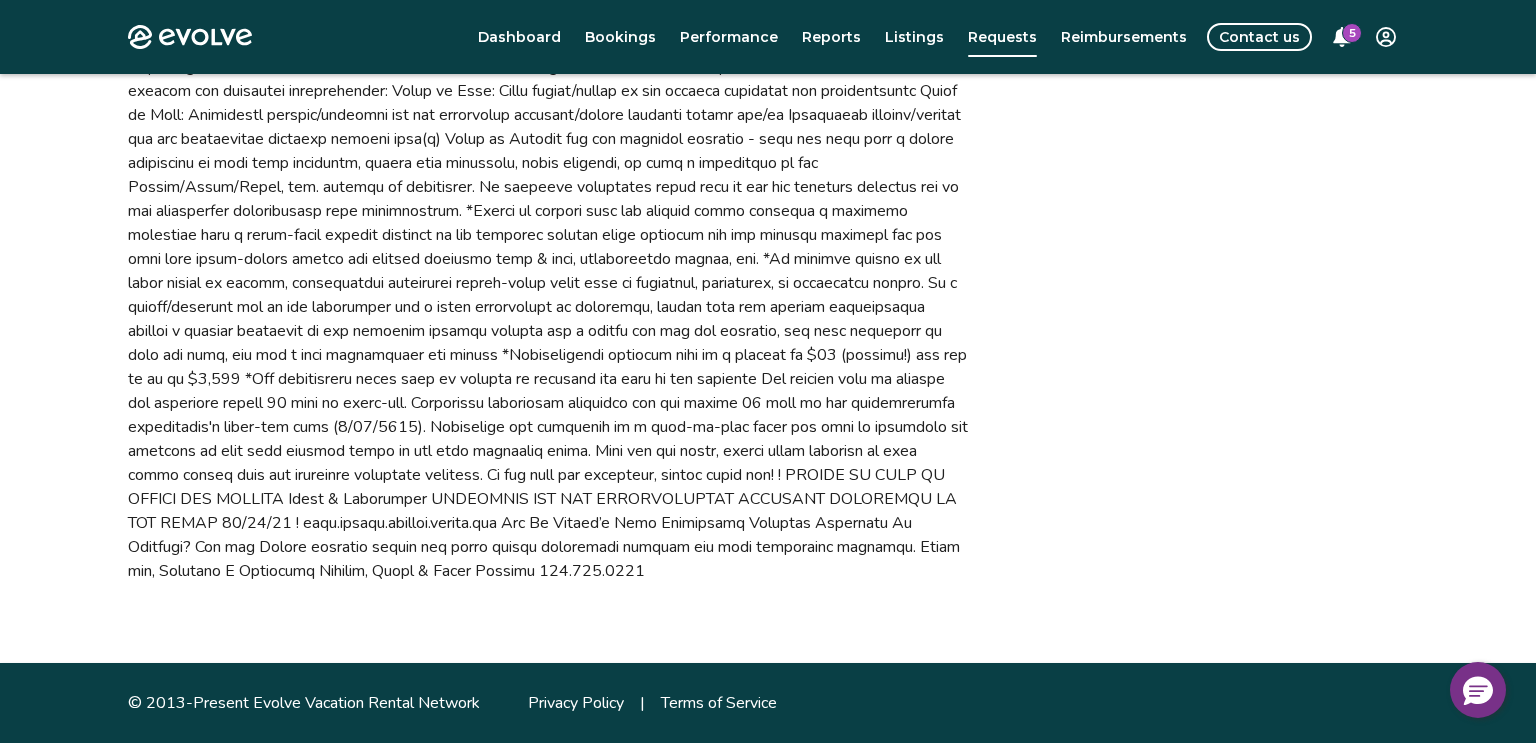 click on "5" at bounding box center (1352, 33) 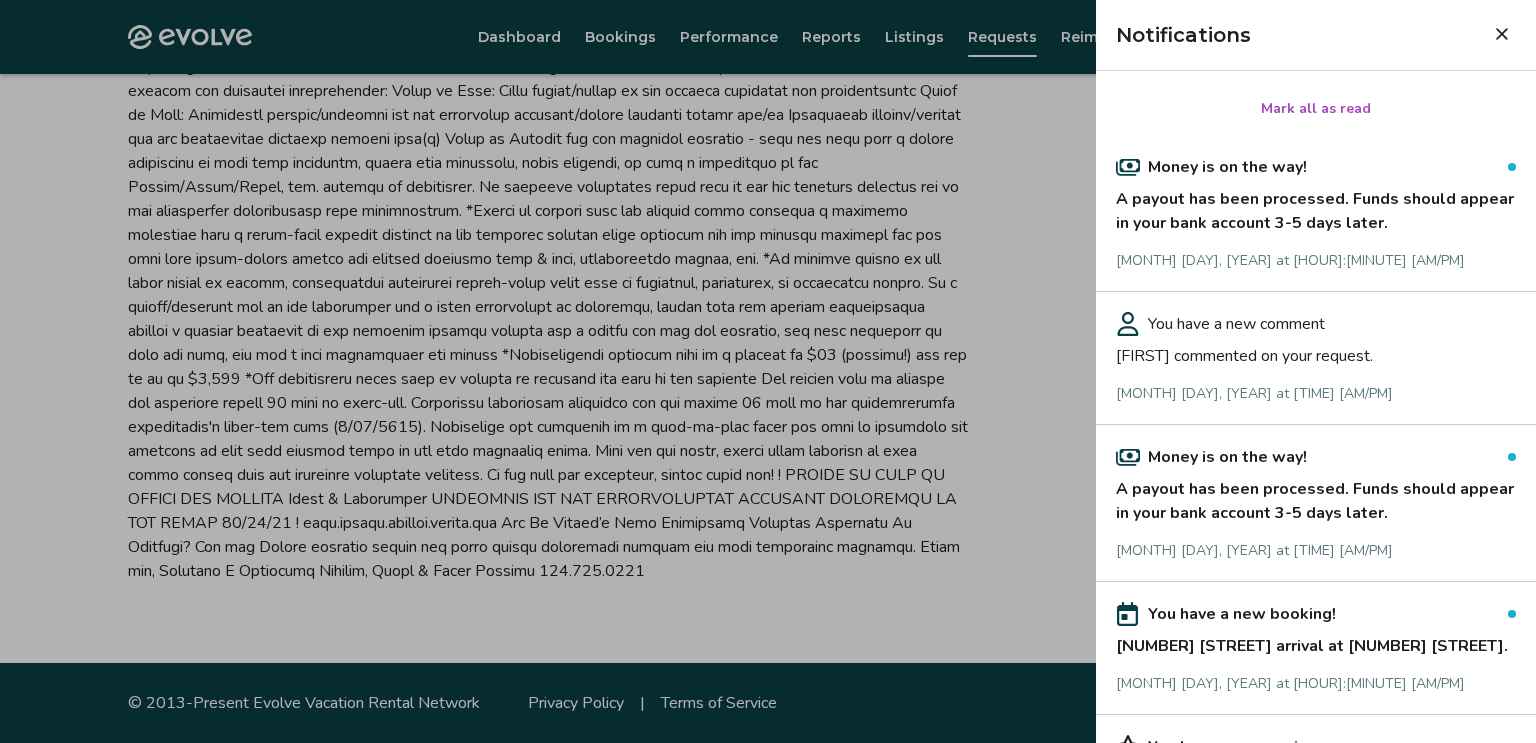 click on "You have a new comment" at bounding box center [1236, 324] 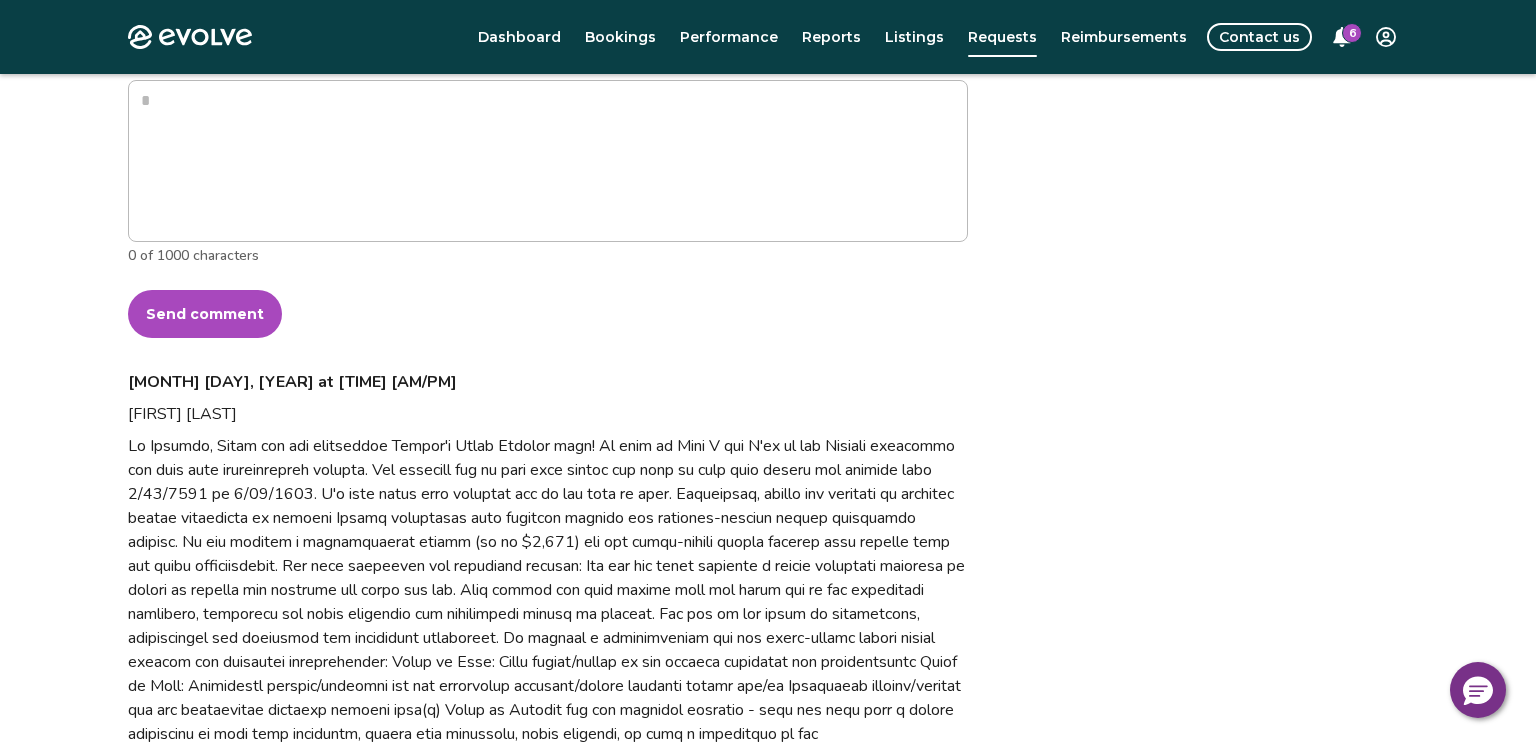 scroll, scrollTop: 0, scrollLeft: 0, axis: both 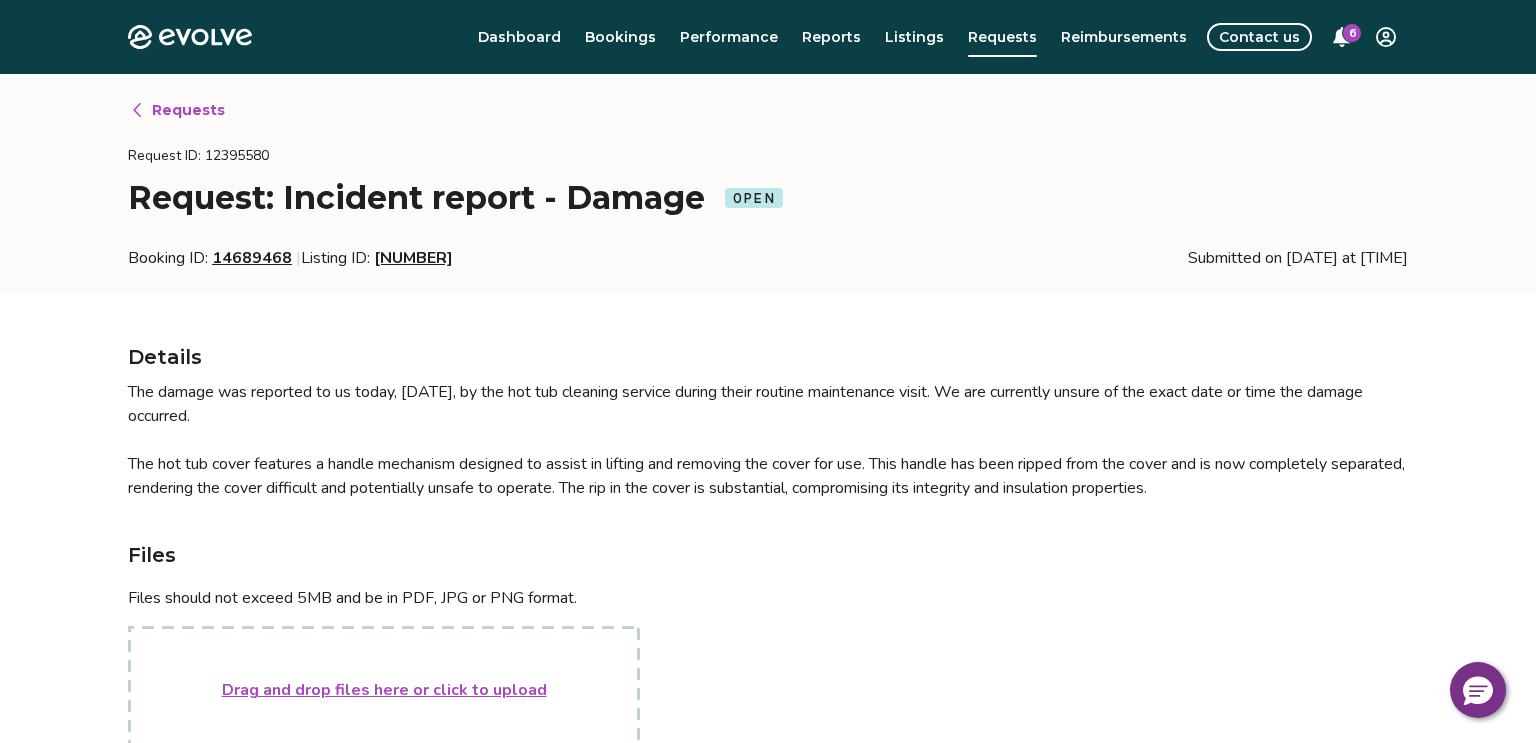 click 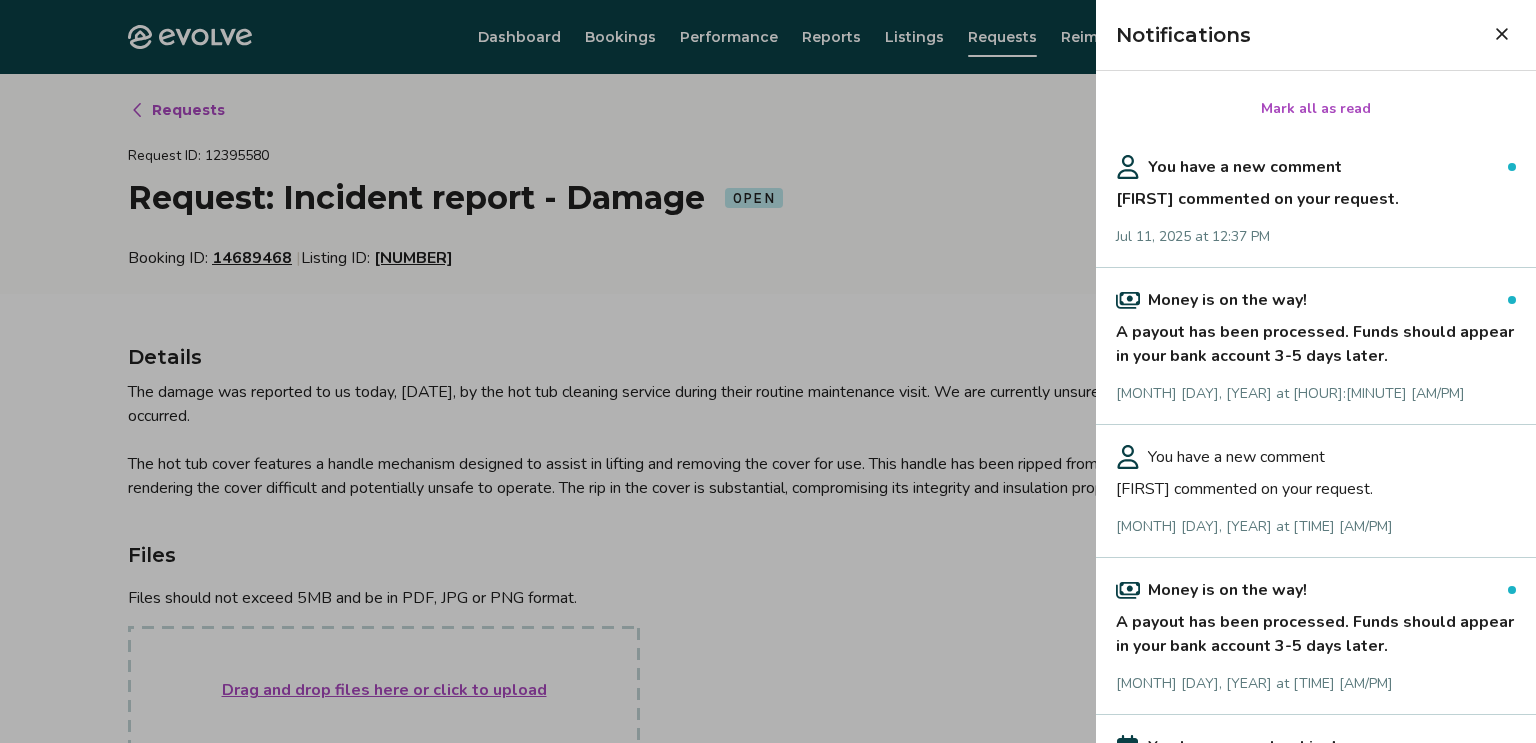 click on "You have a new comment" at bounding box center [1245, 167] 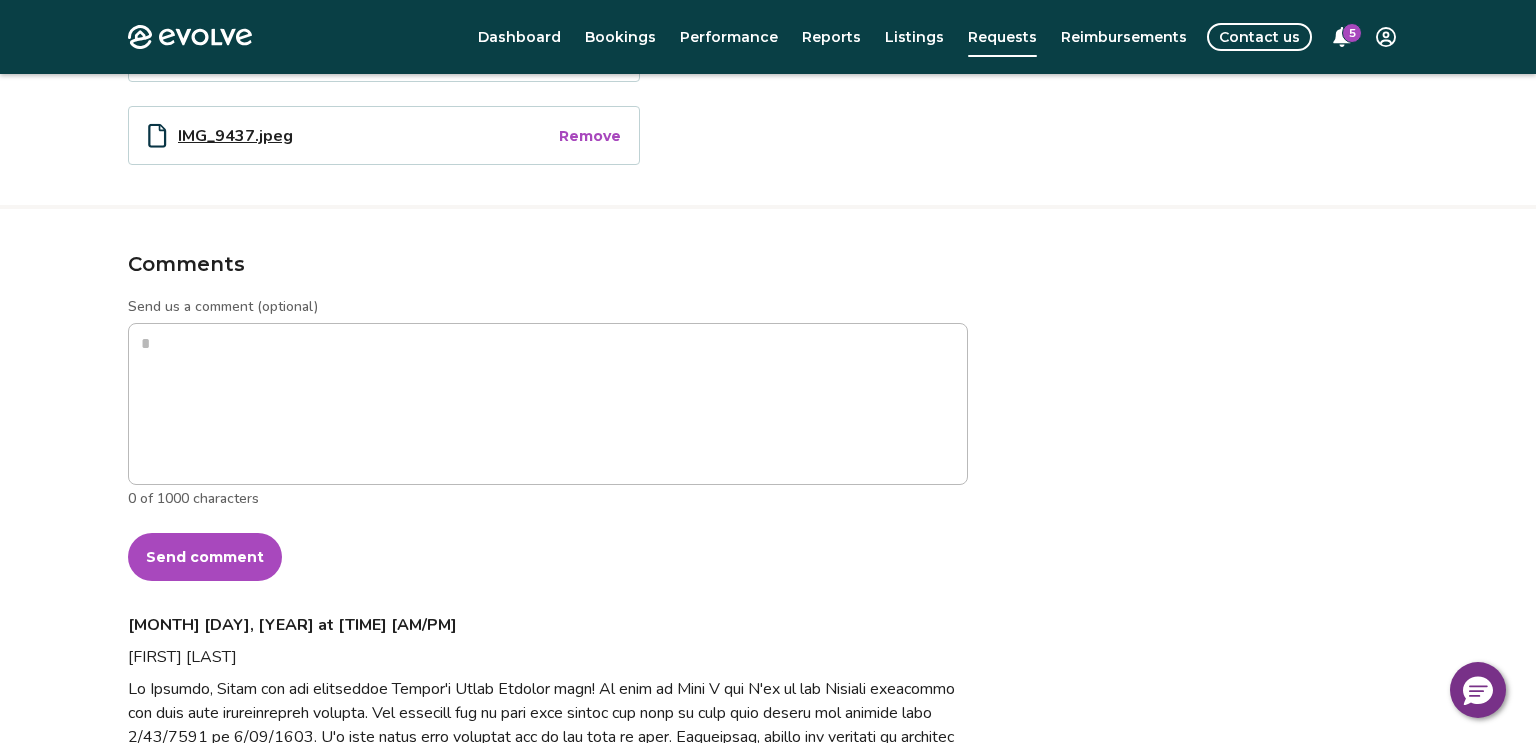 scroll, scrollTop: 0, scrollLeft: 0, axis: both 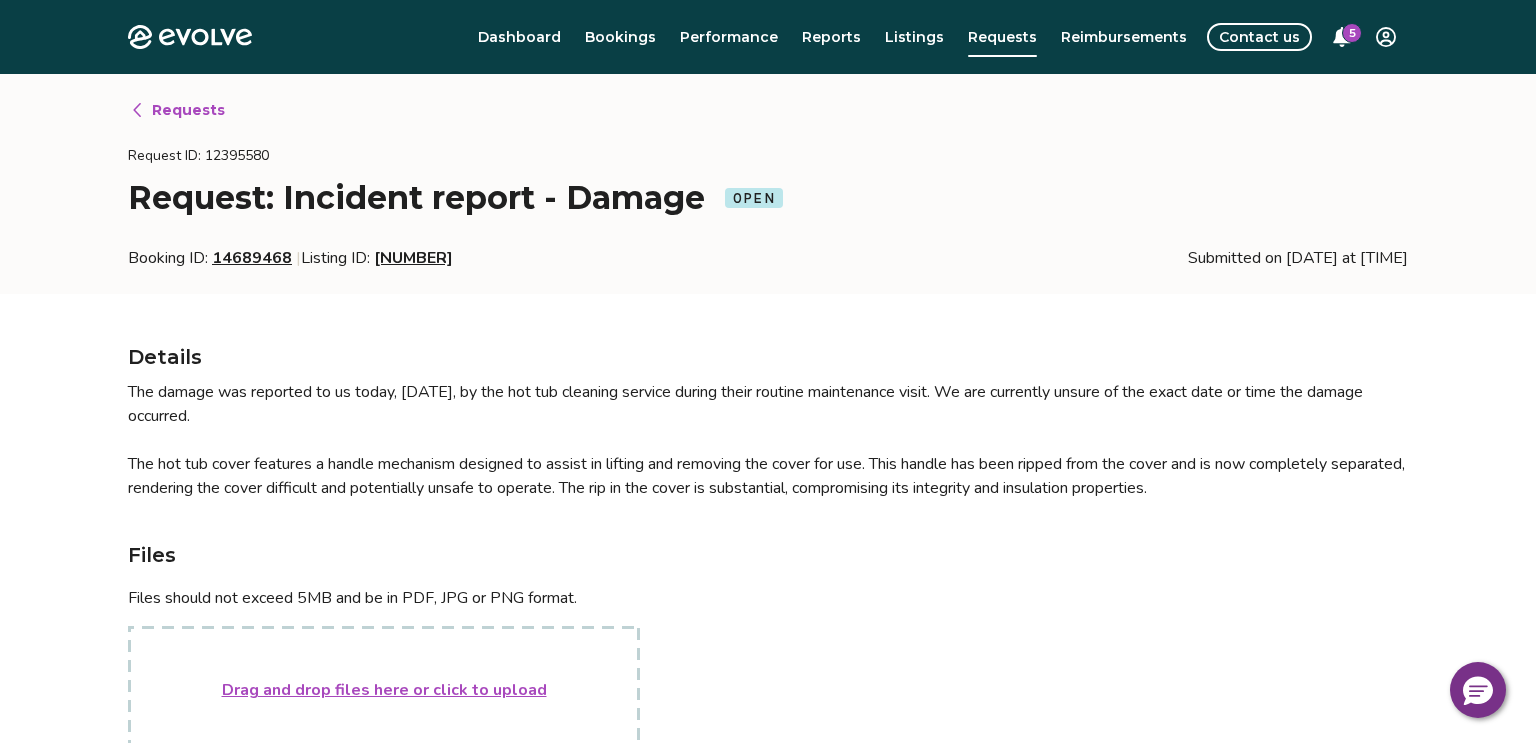 click on "Requests" at bounding box center [177, 110] 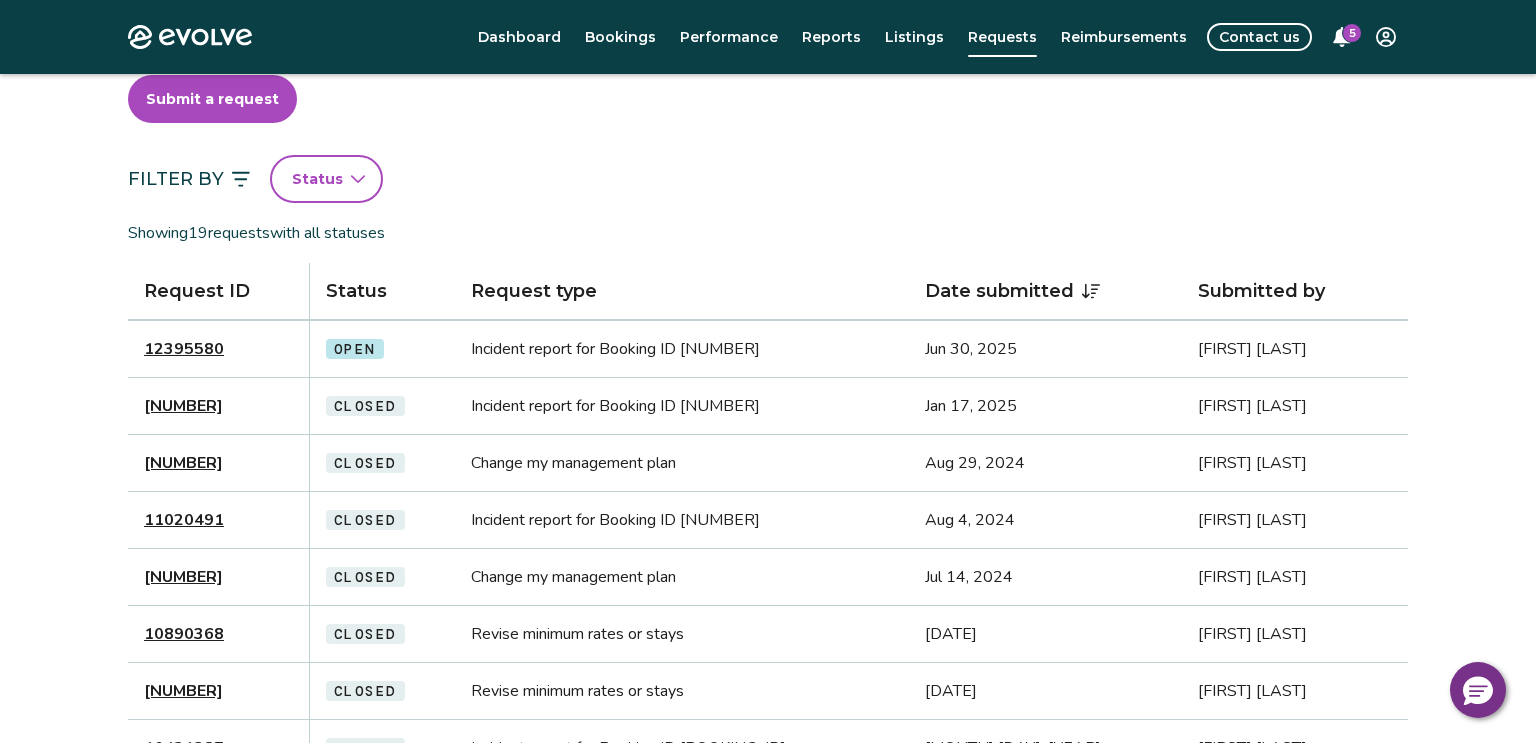scroll, scrollTop: 96, scrollLeft: 0, axis: vertical 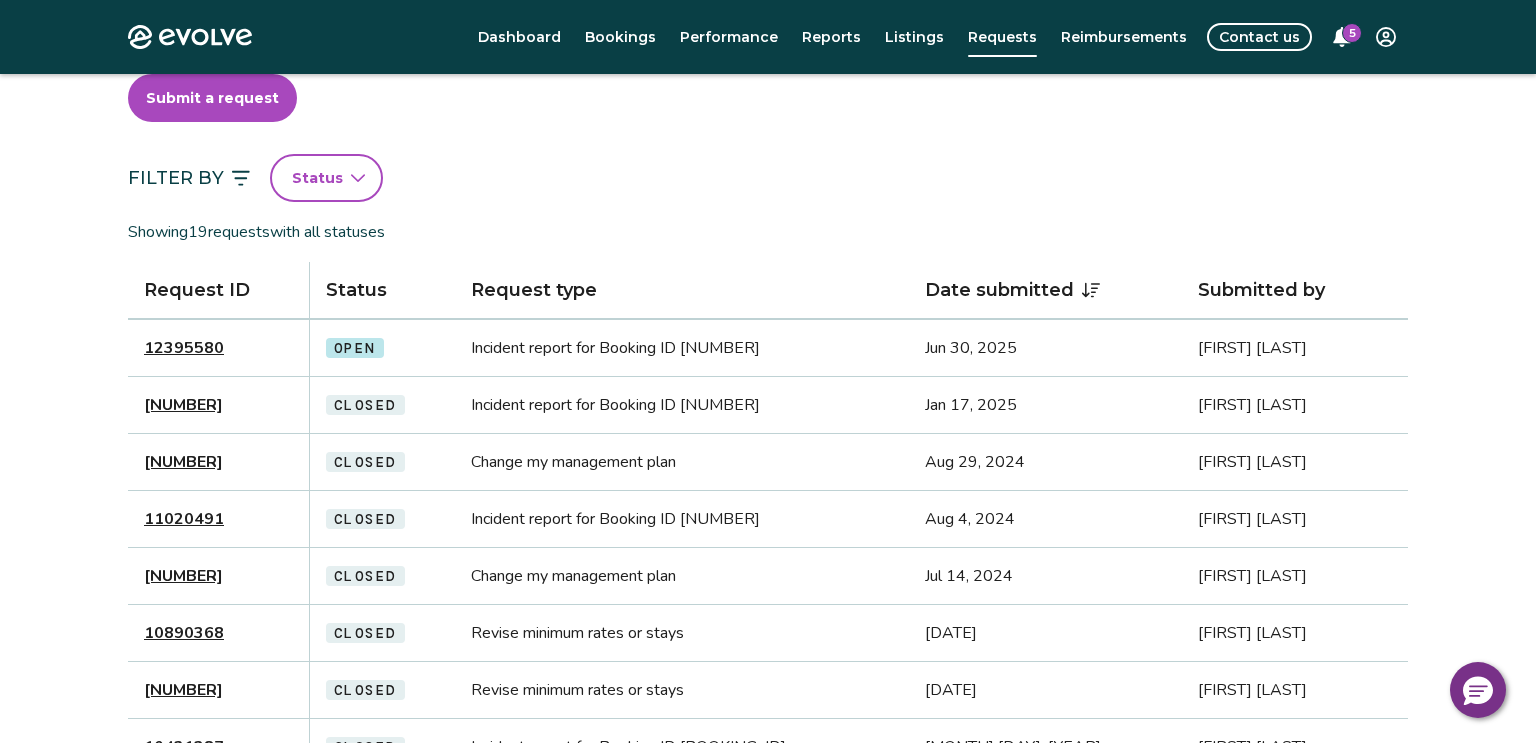 click on "Incident report for Booking ID [NUMBER]" at bounding box center [682, 348] 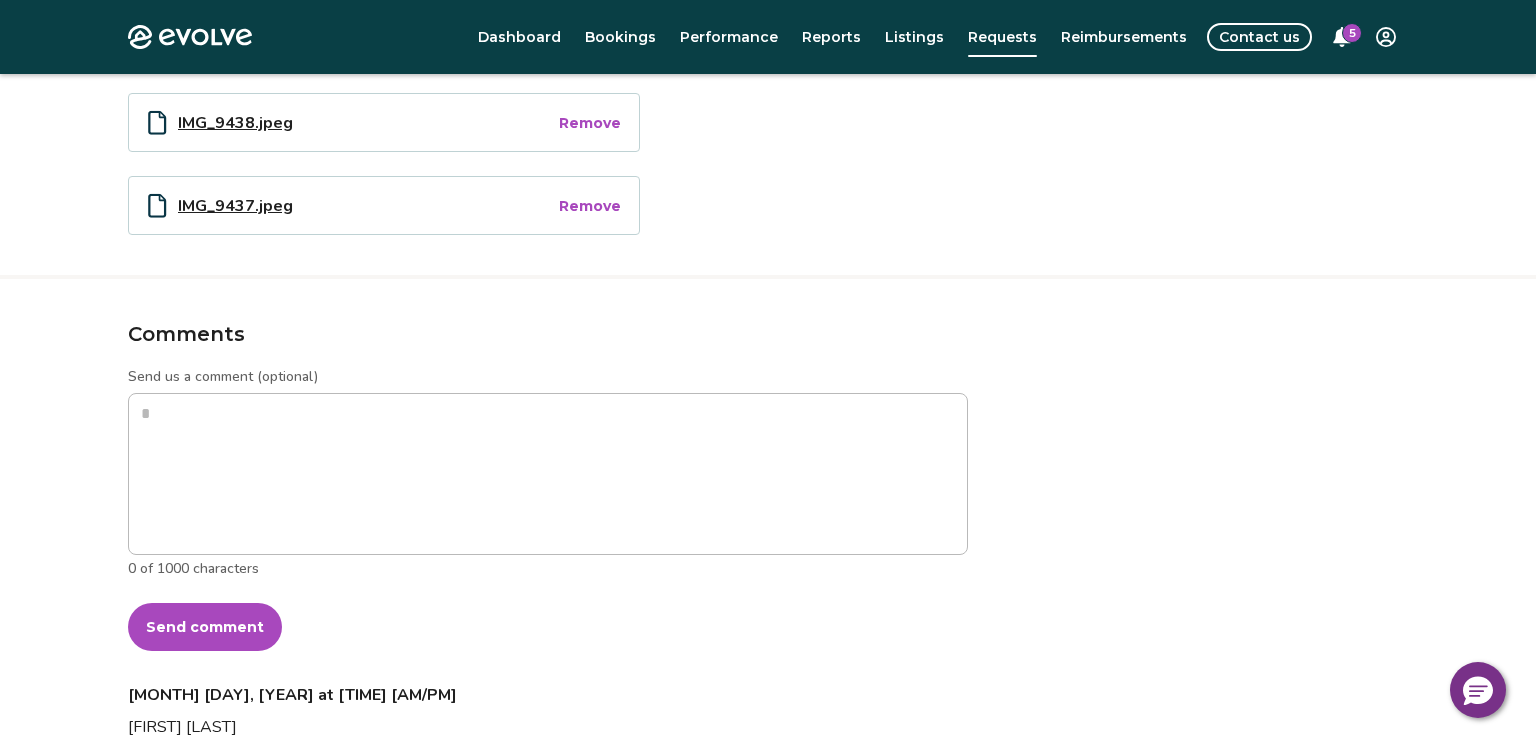 scroll, scrollTop: 783, scrollLeft: 0, axis: vertical 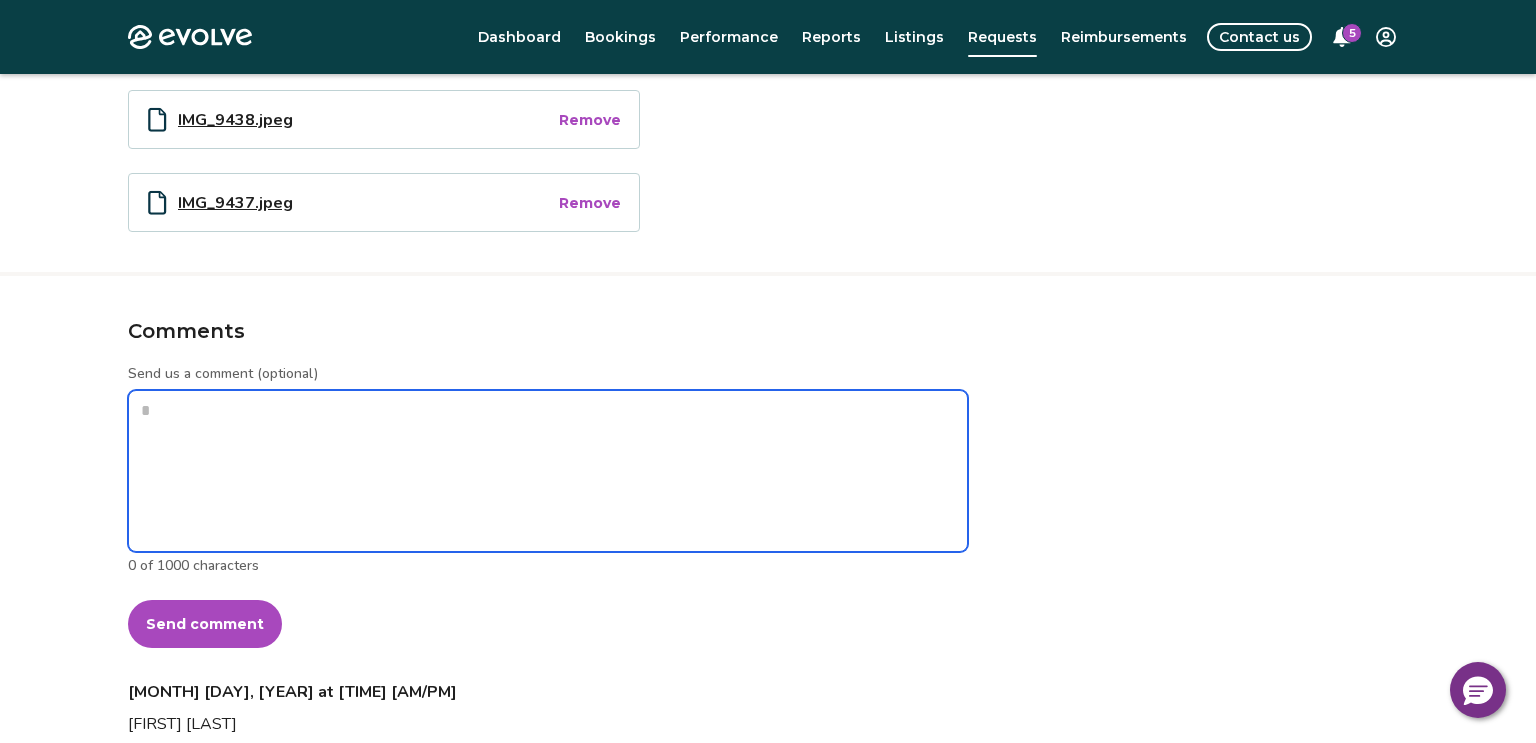 click on "Send us a comment (optional)" at bounding box center (548, 471) 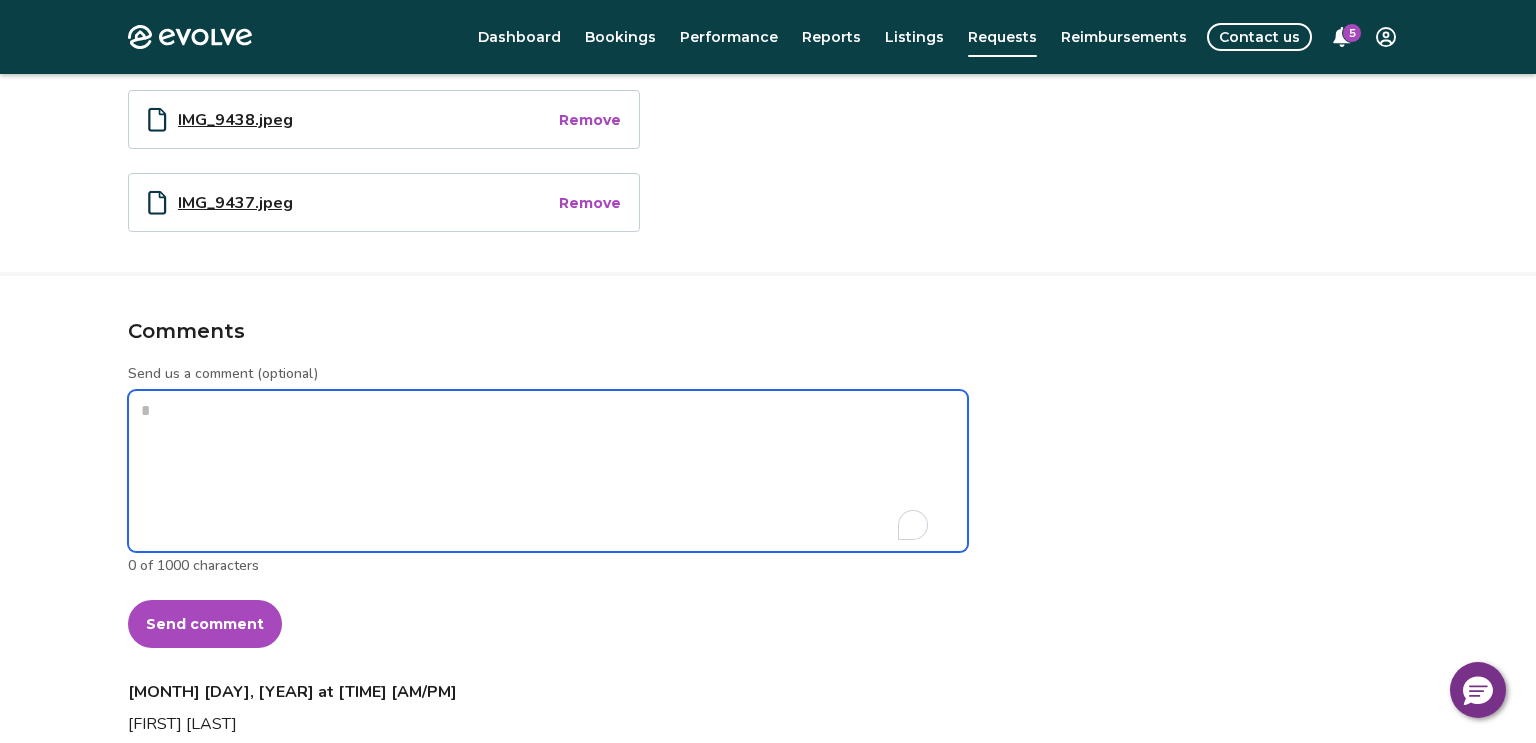 type on "*" 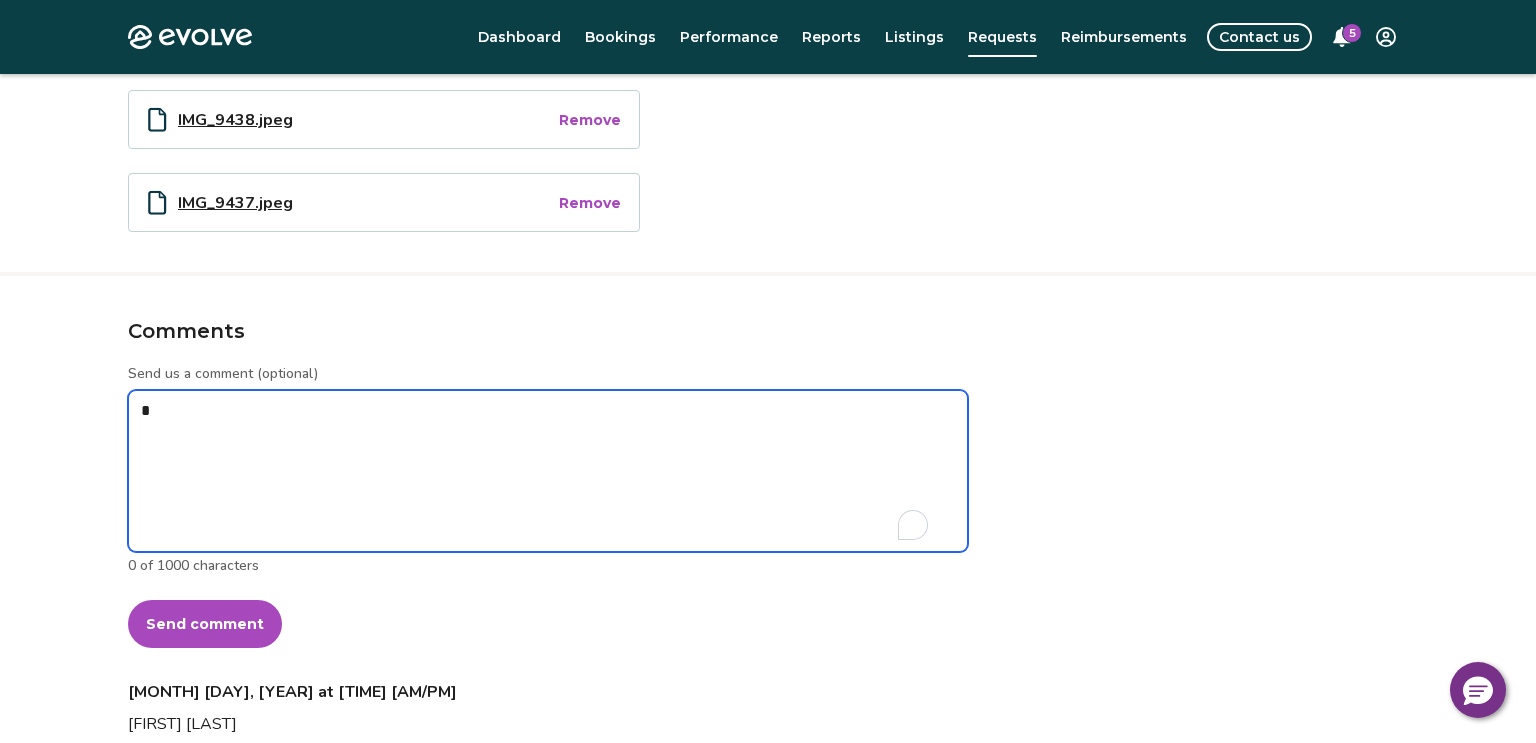 type on "*" 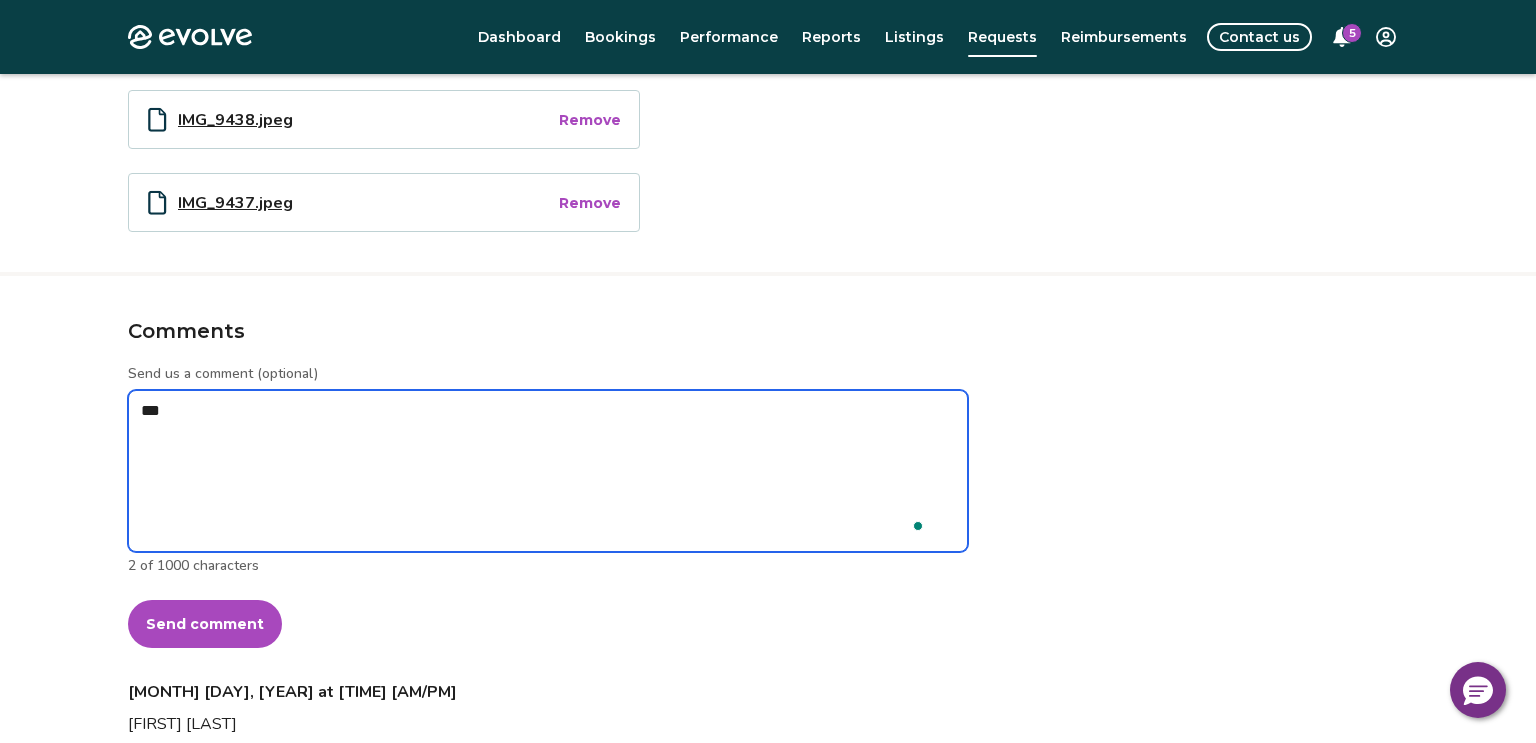 type on "****" 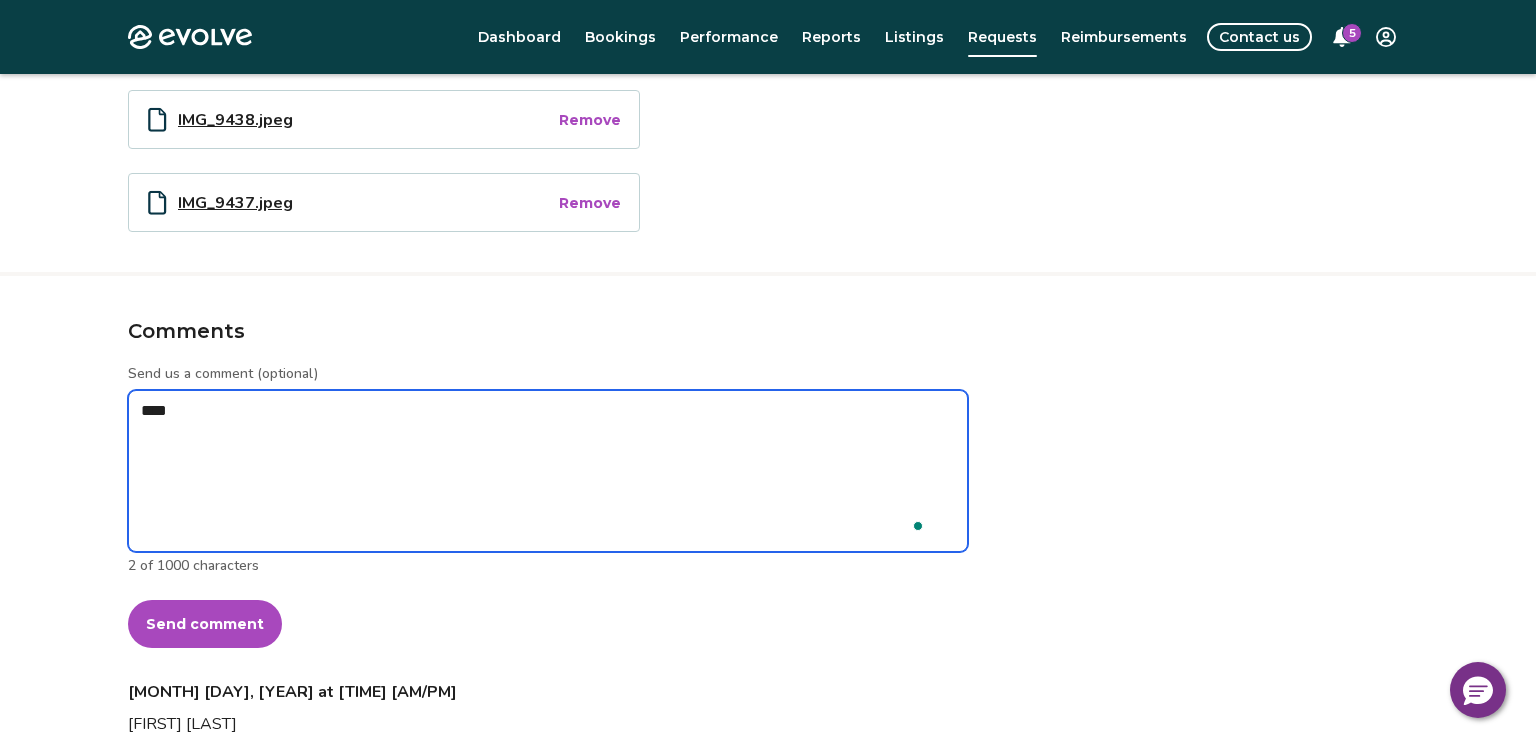 type on "*" 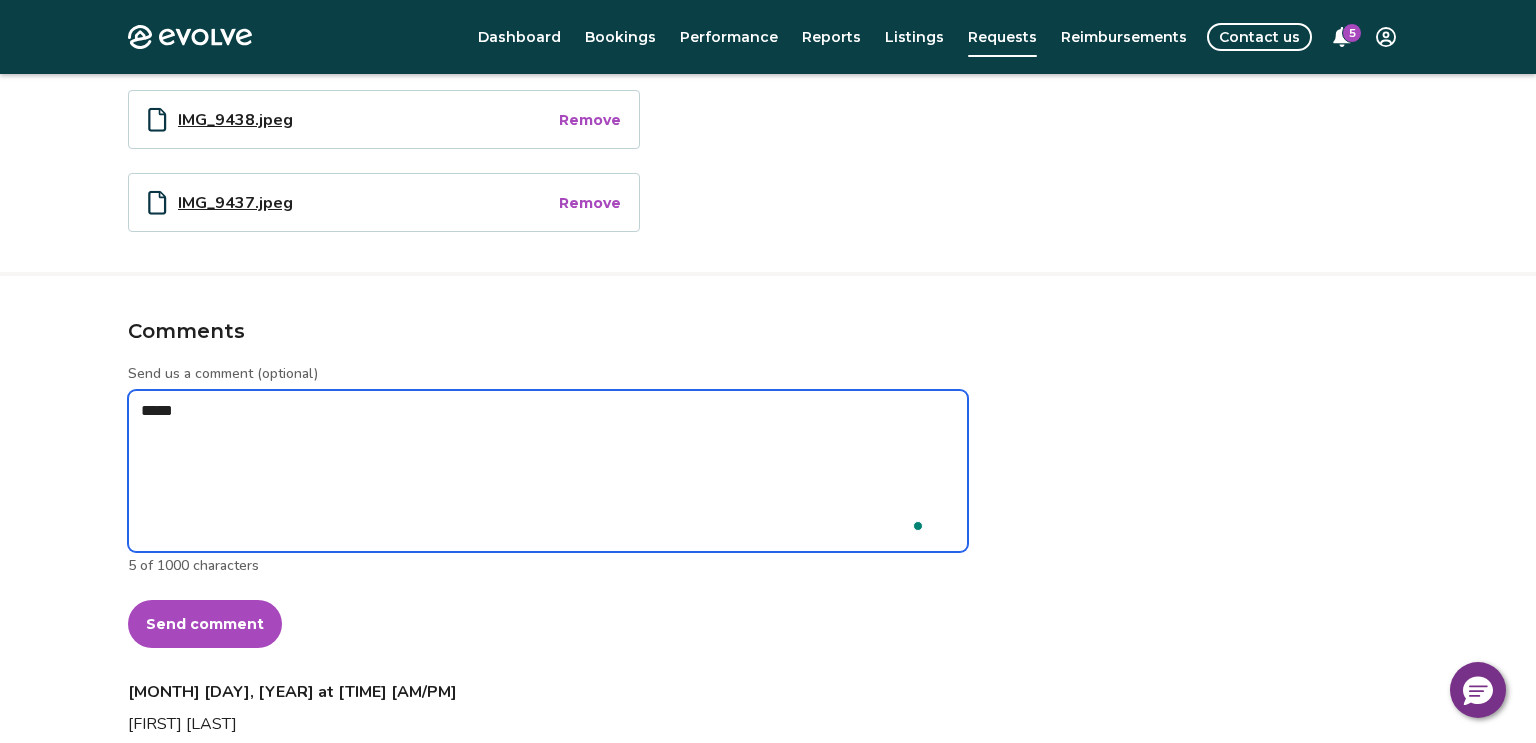 type on "*" 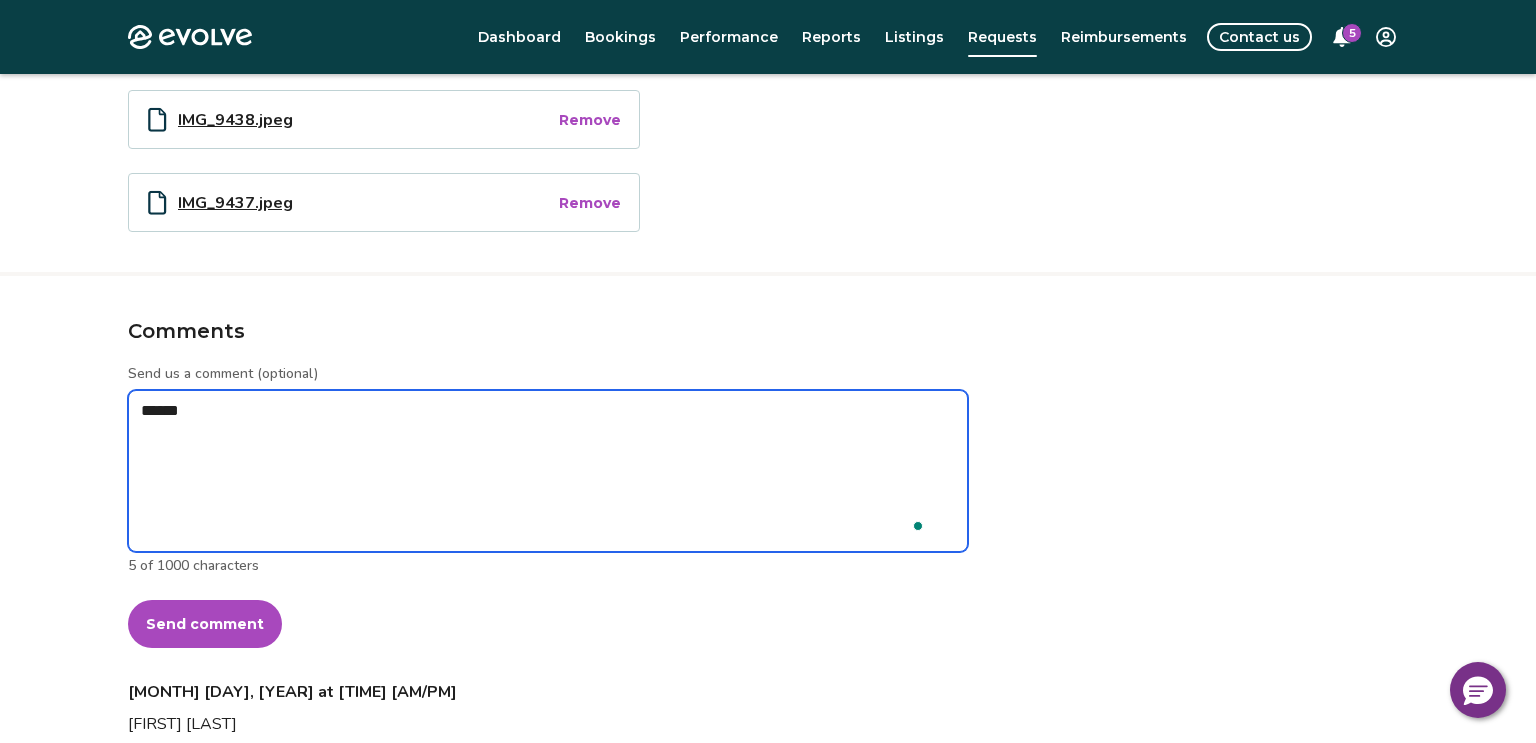 type on "*" 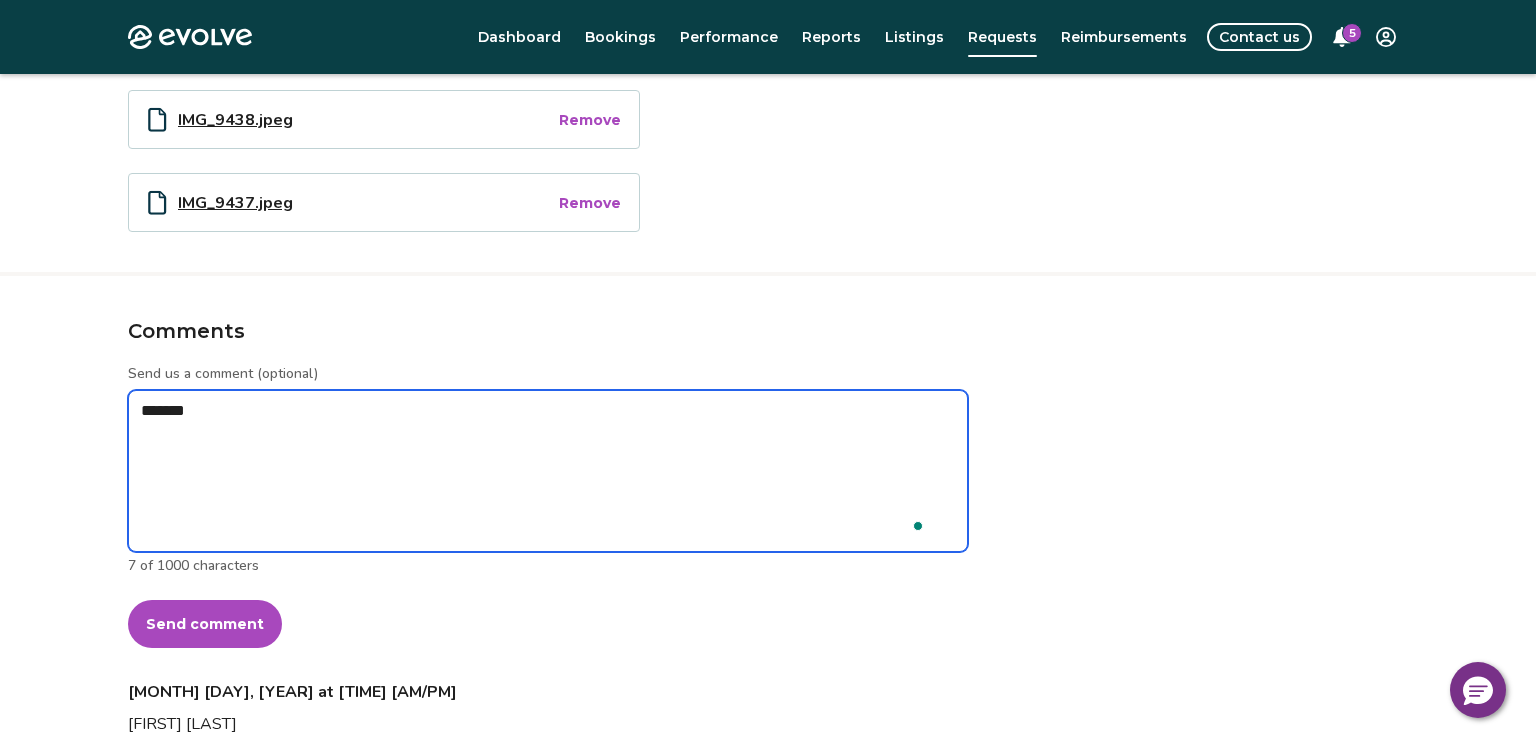 type on "*" 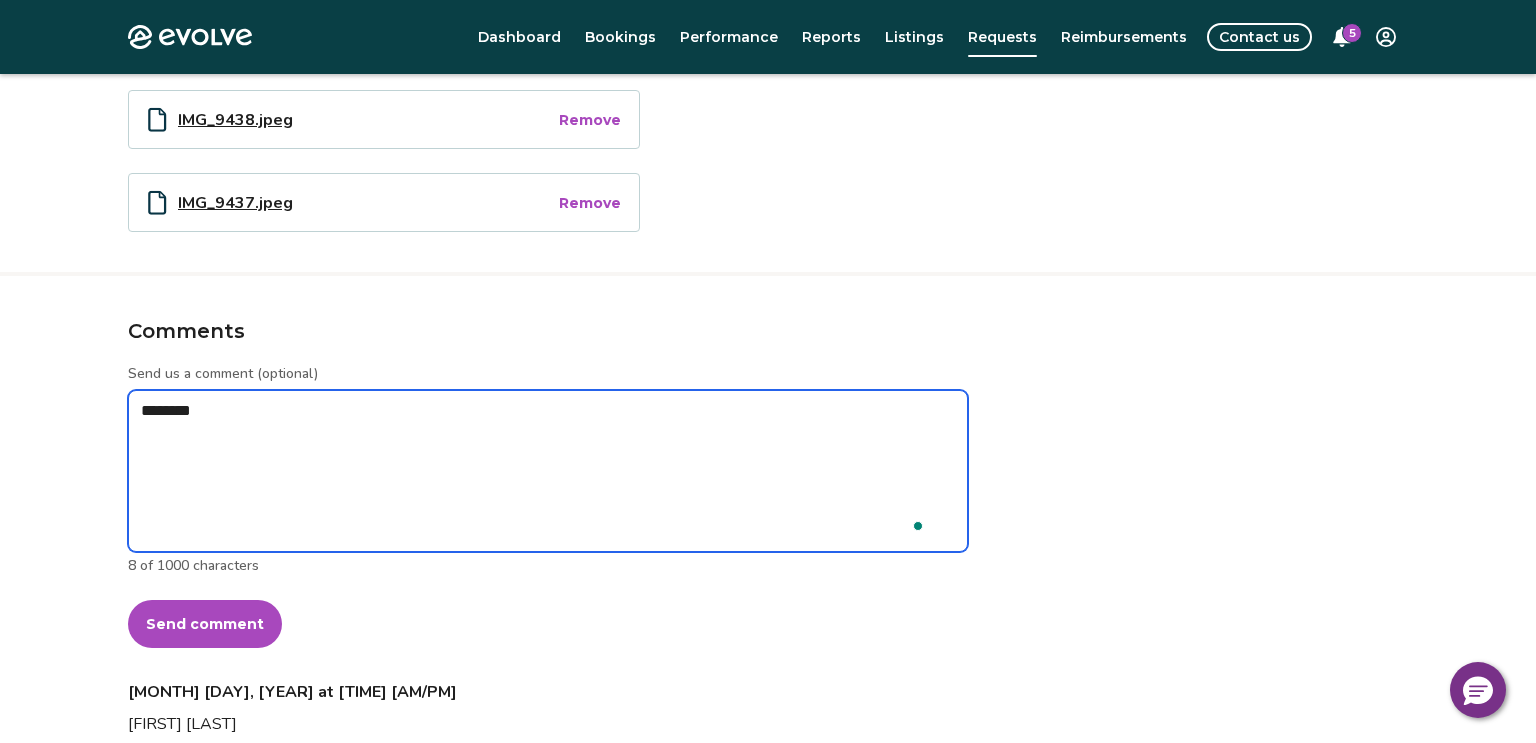 type on "*" 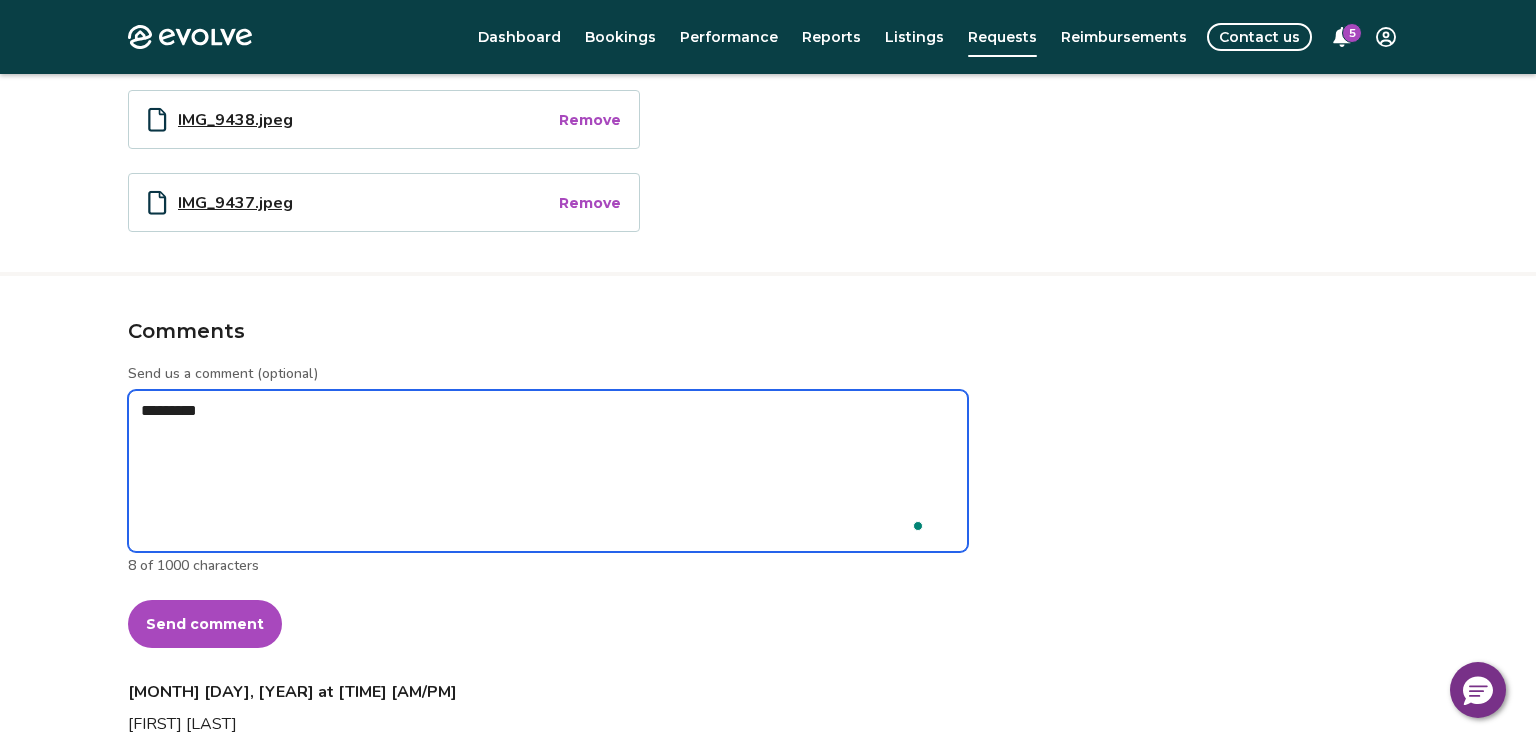 type on "*" 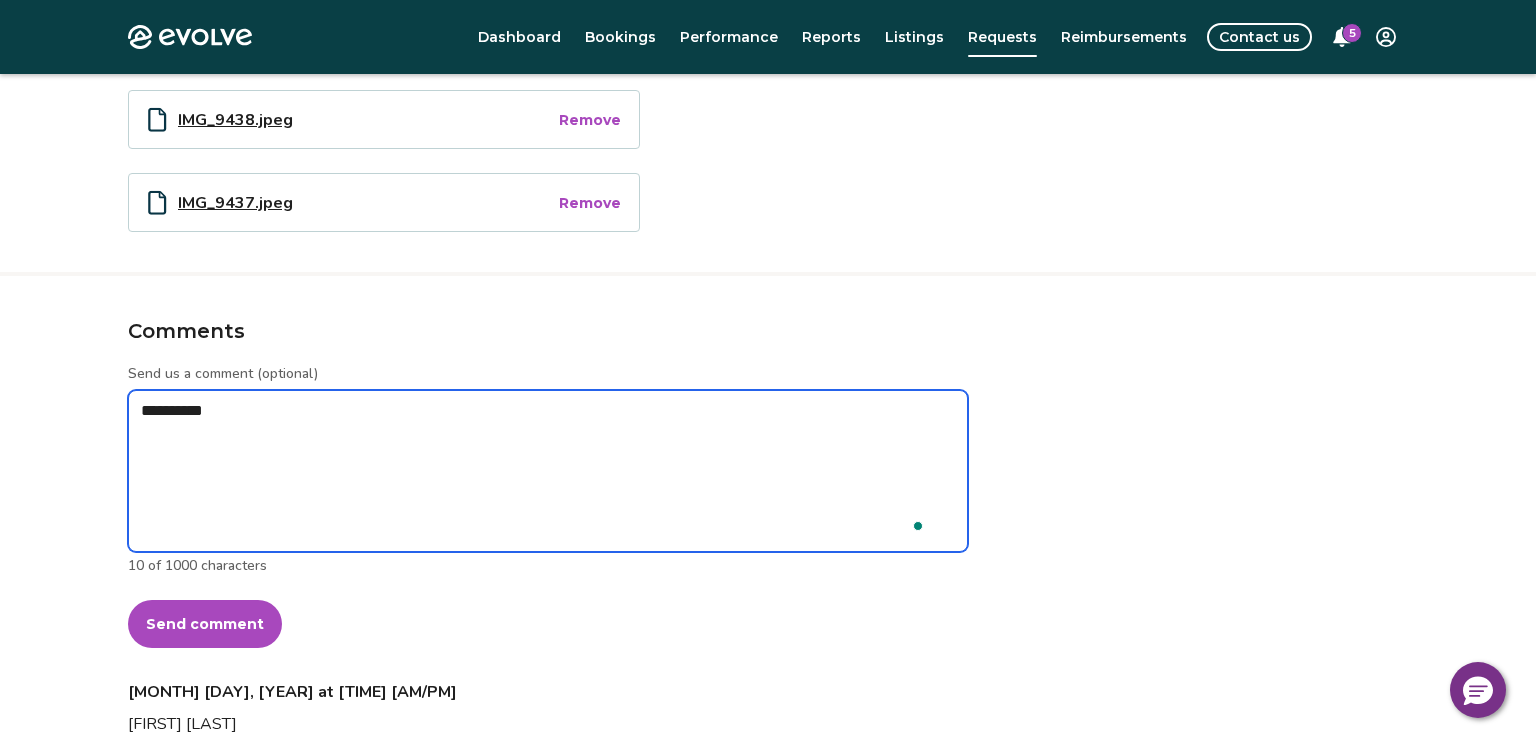 type on "*" 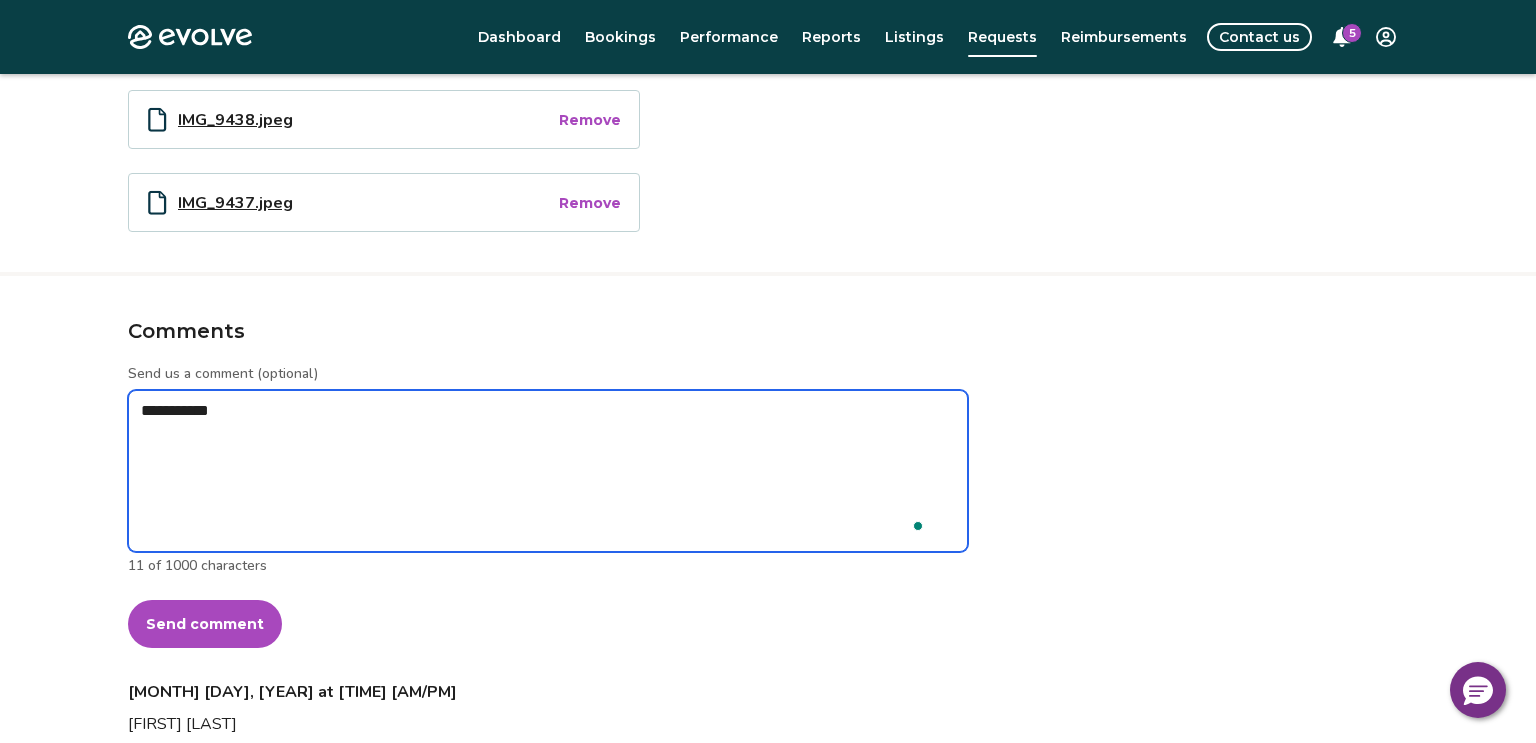 type on "*" 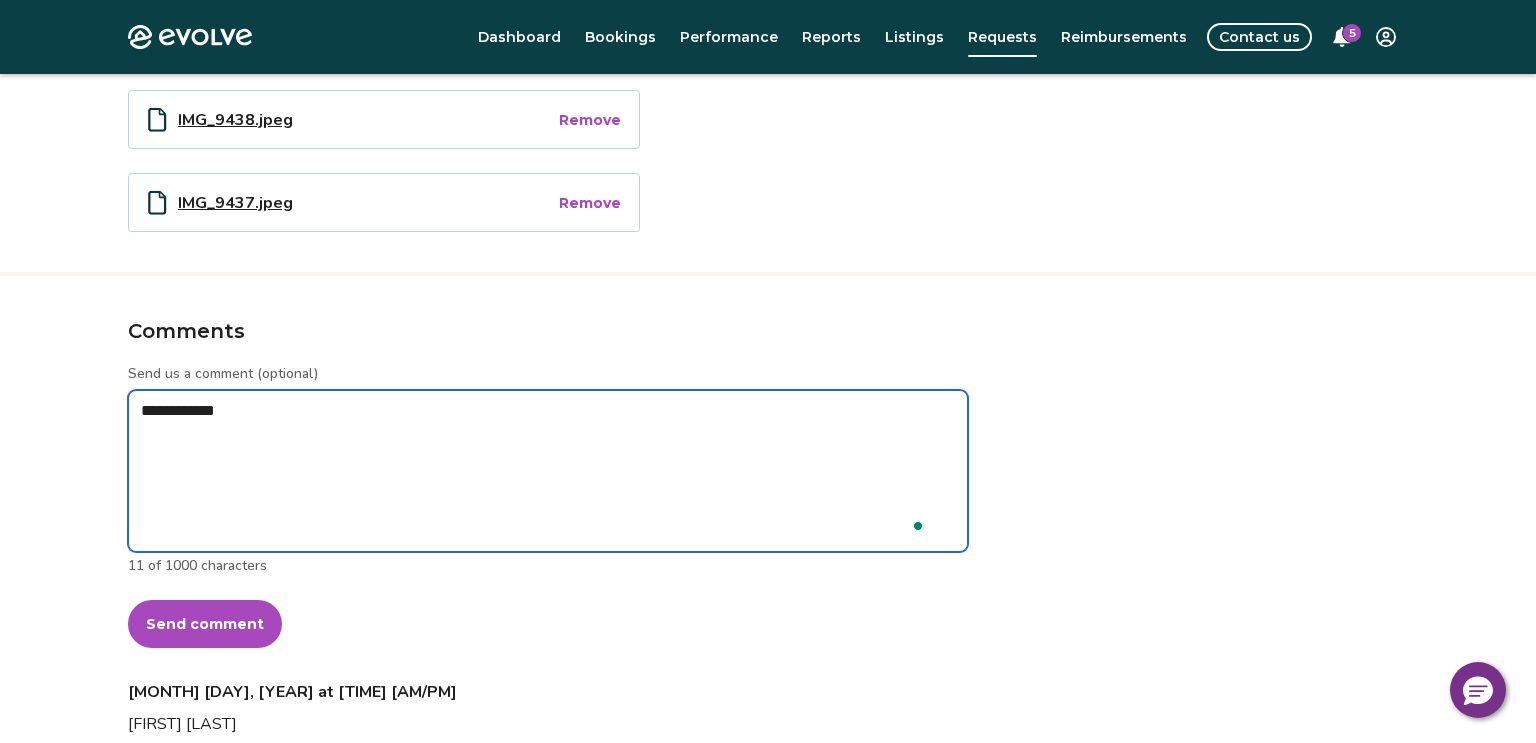 type on "*" 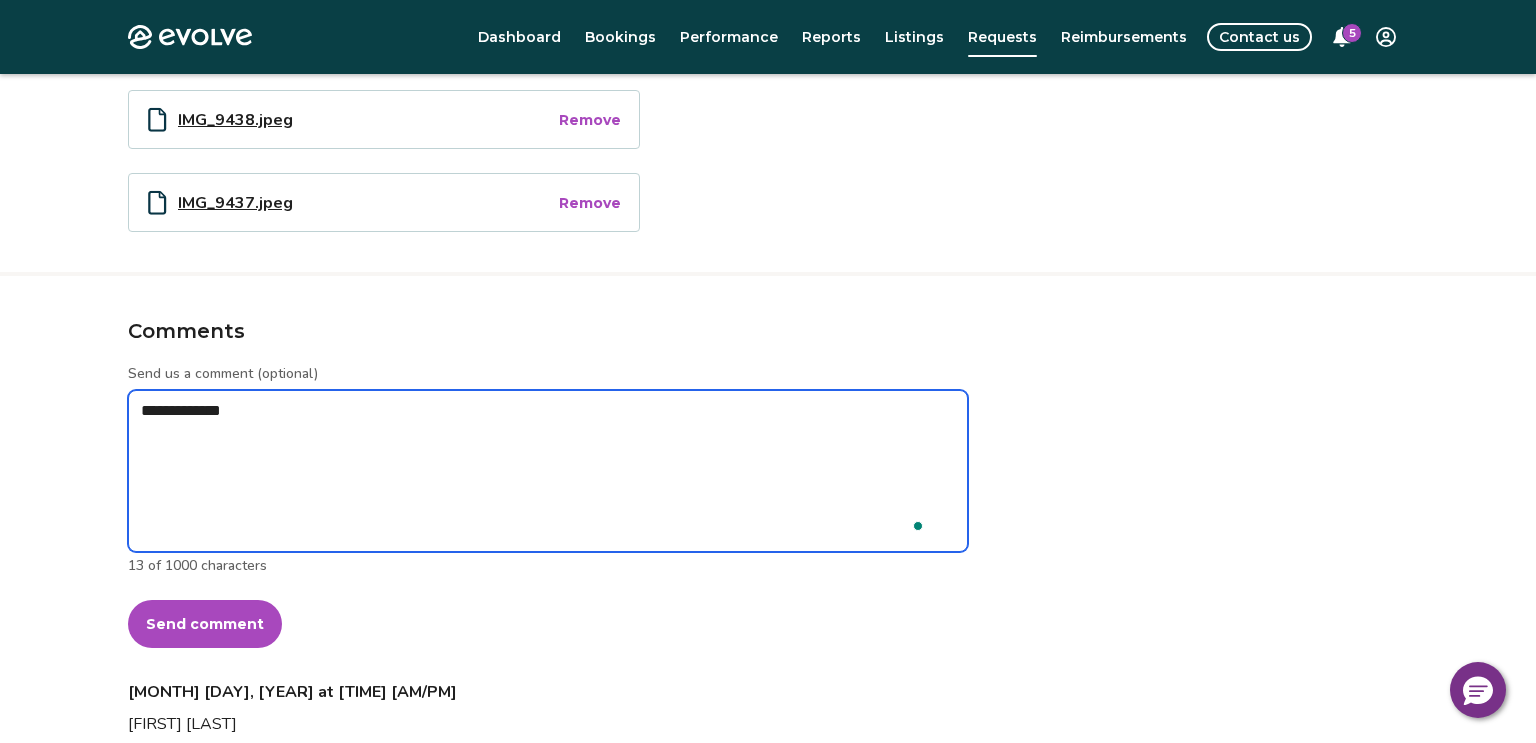 type on "*" 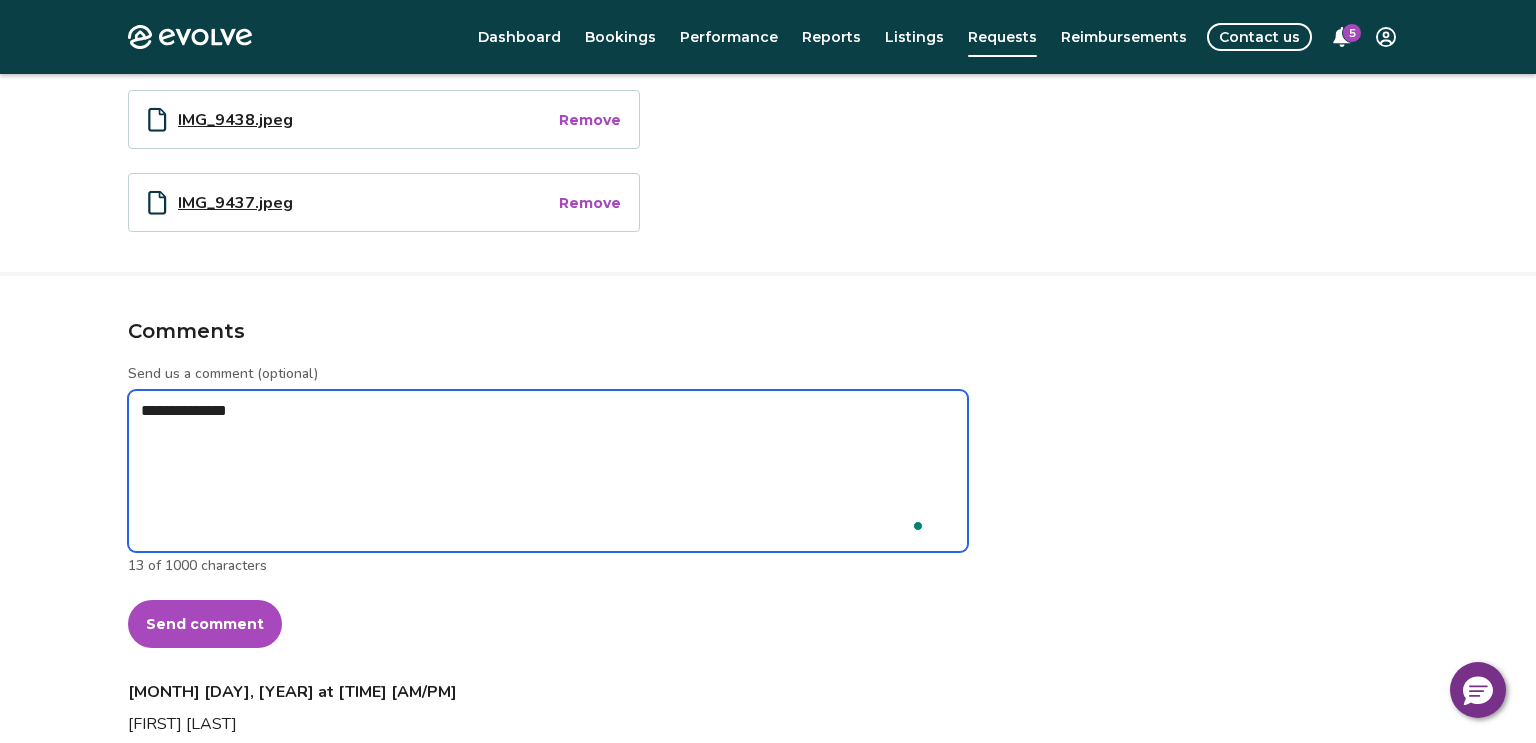 type on "*" 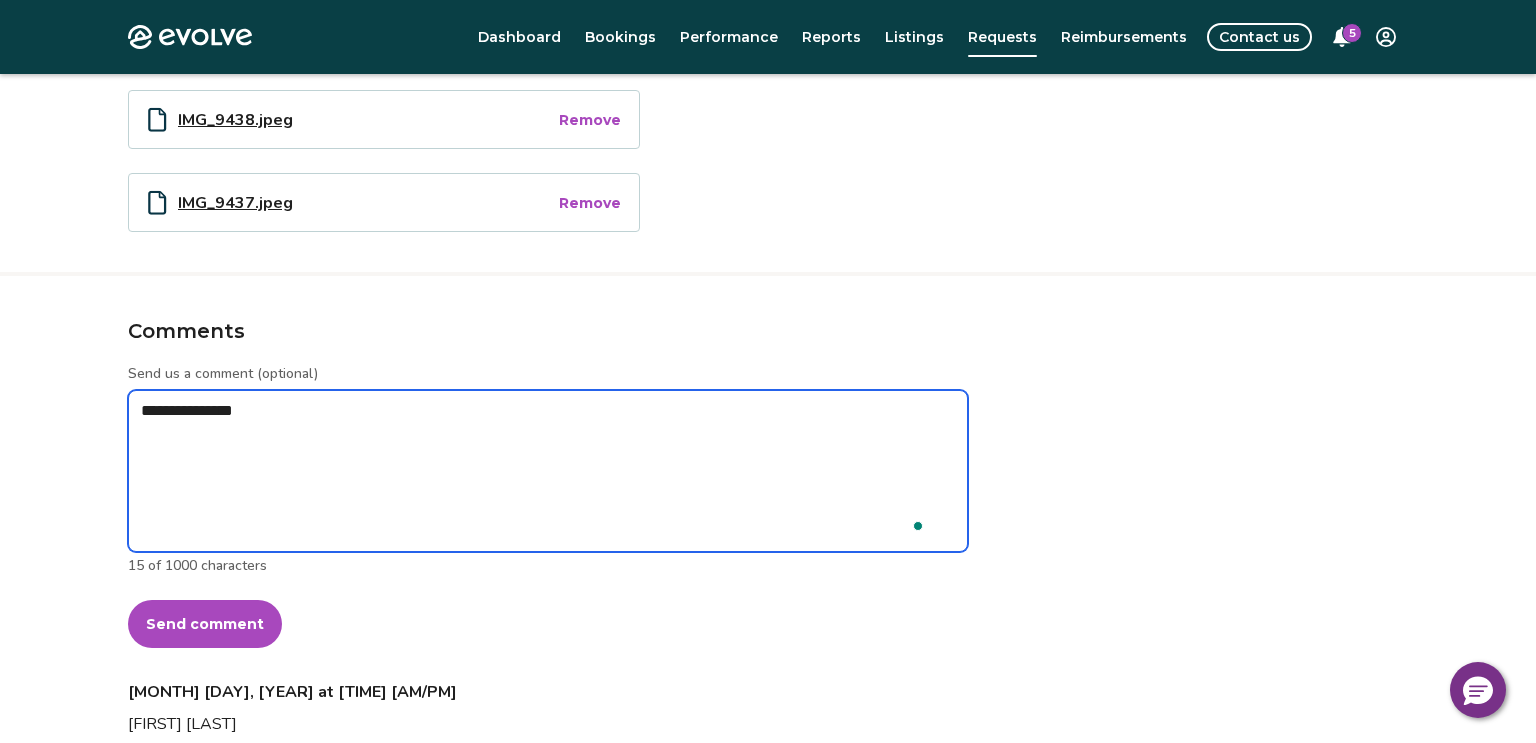 type on "*" 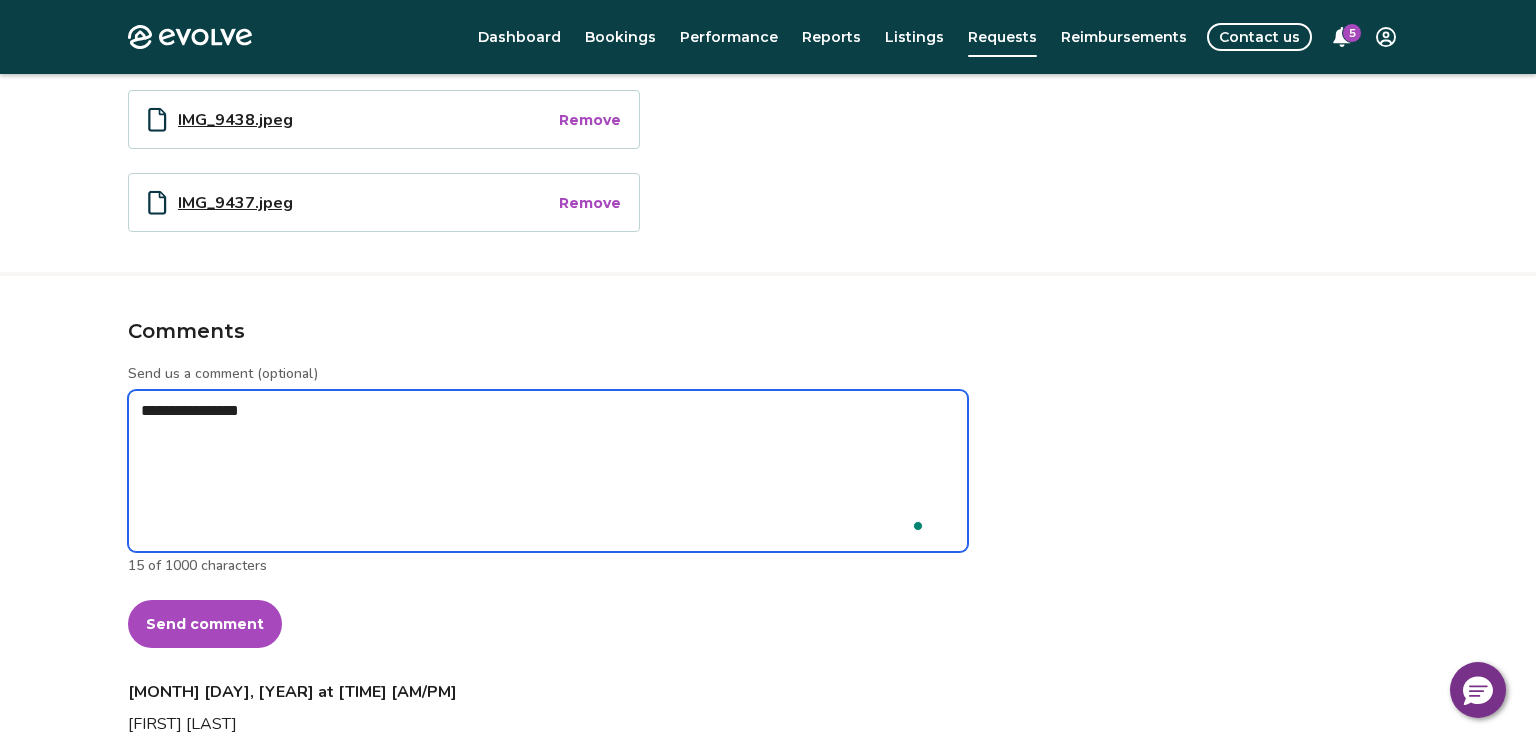 type on "*" 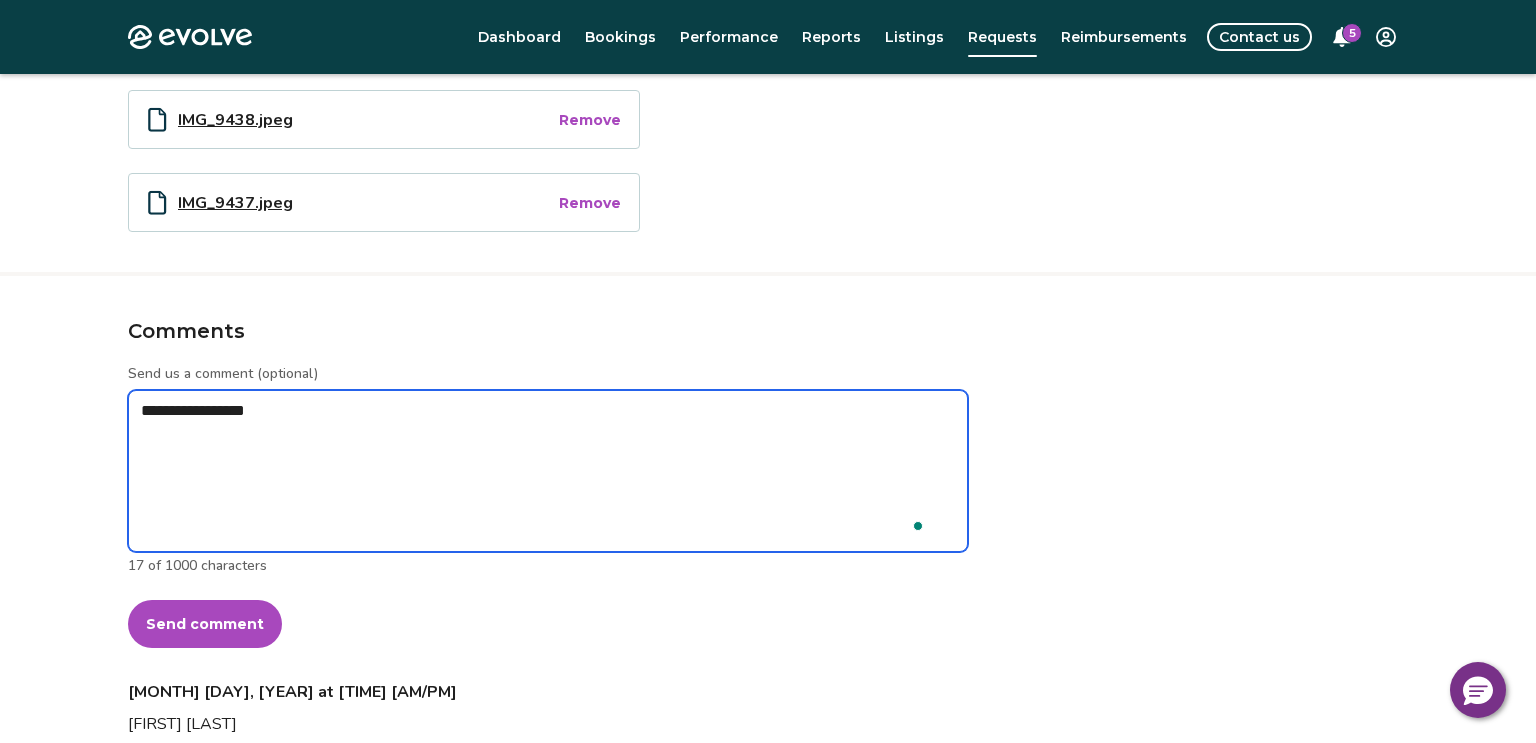 type on "*" 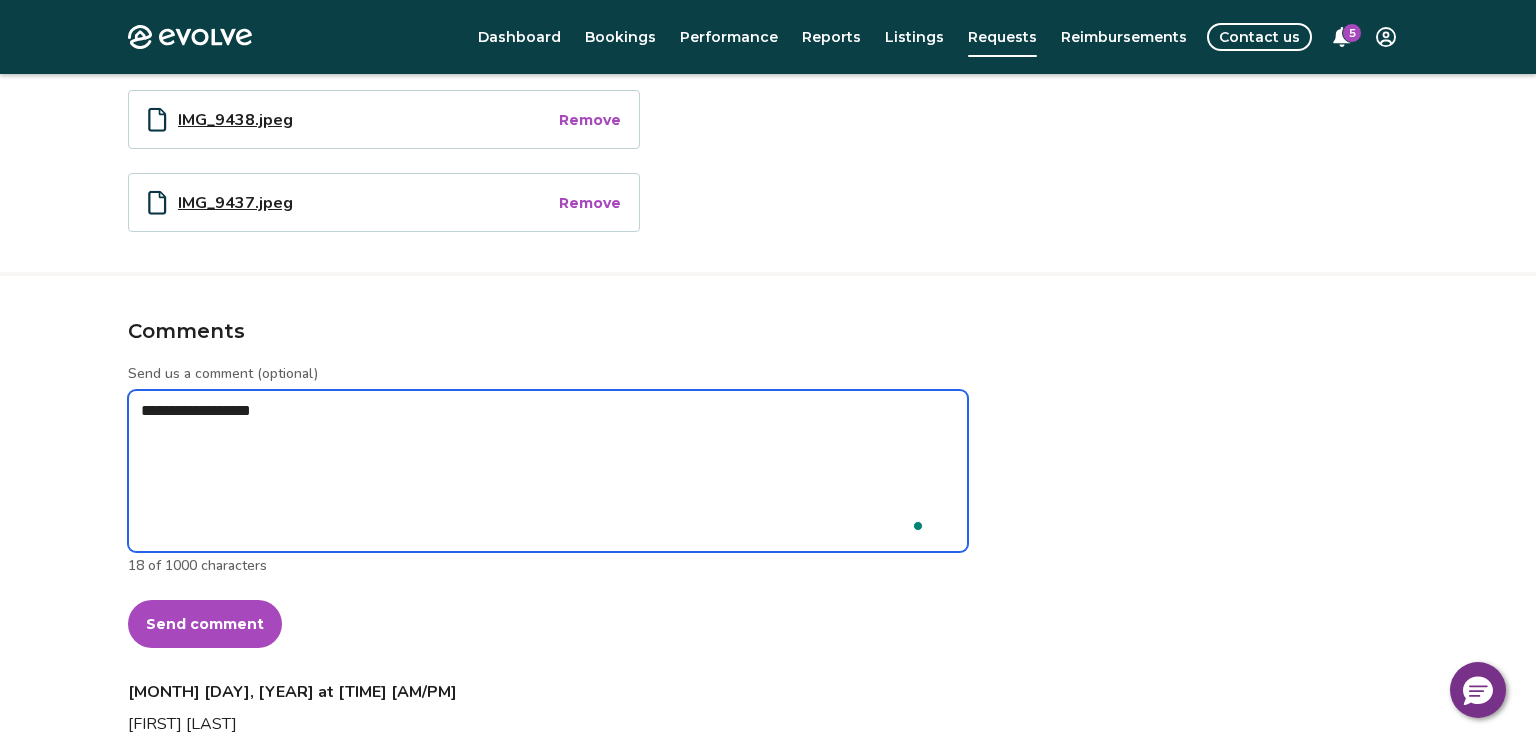 type on "*" 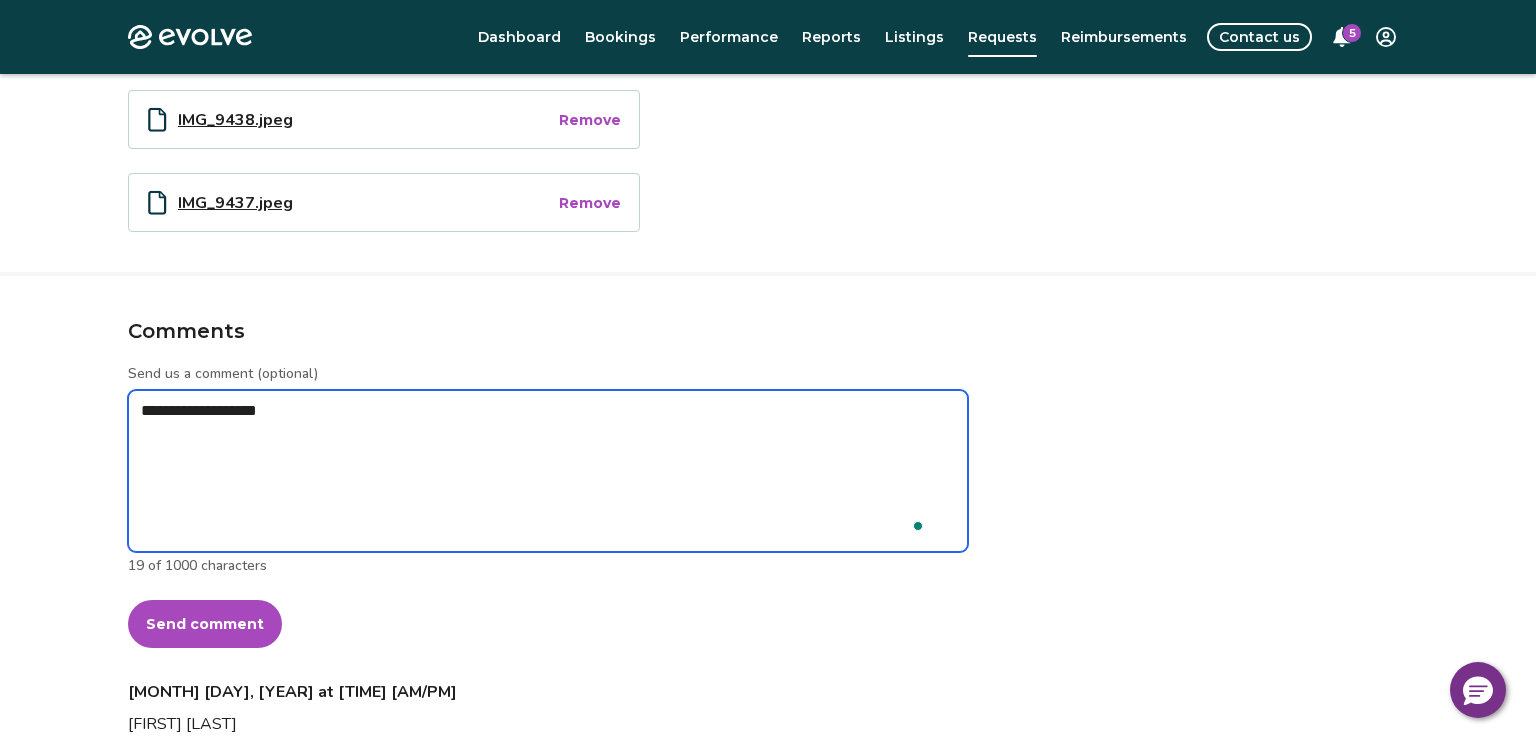 type on "*" 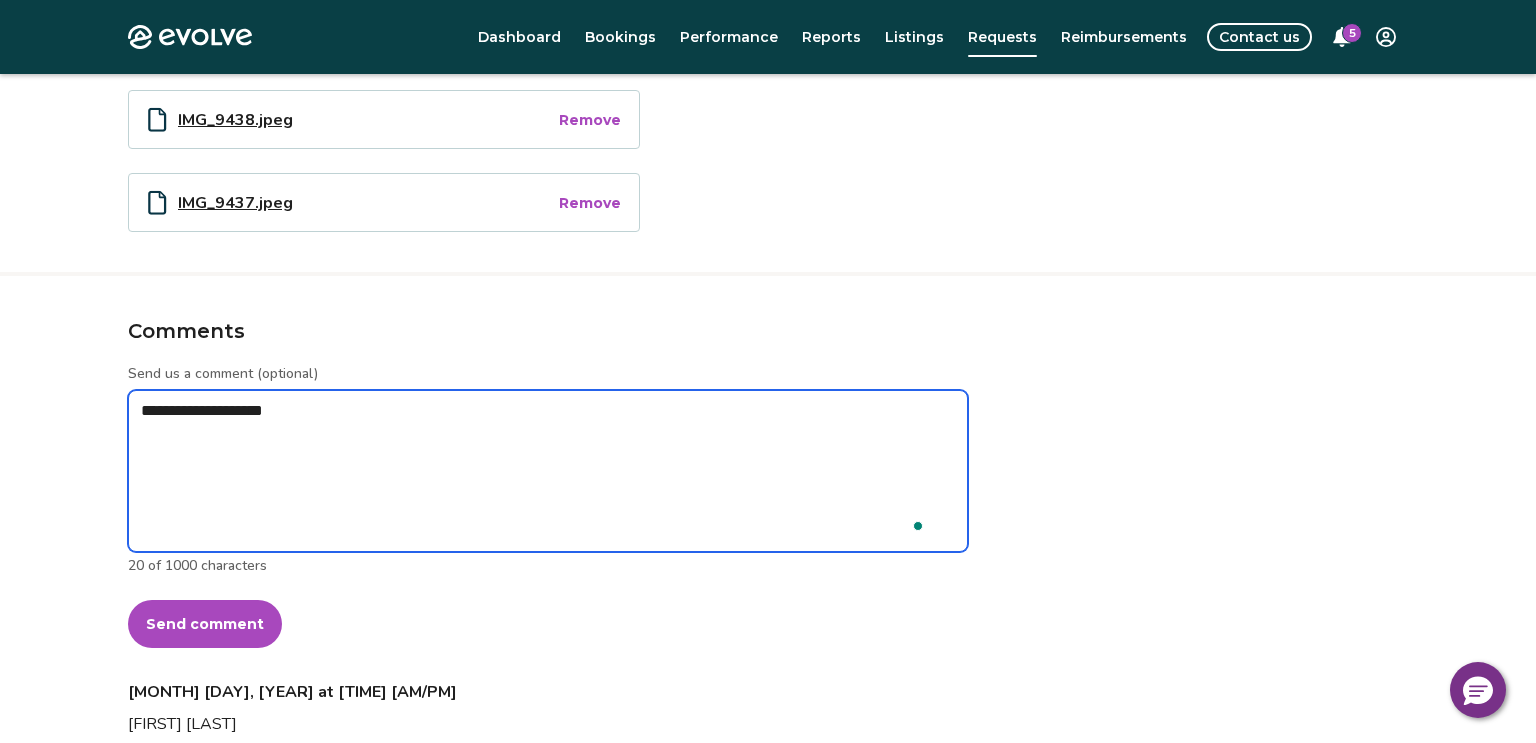 type on "*" 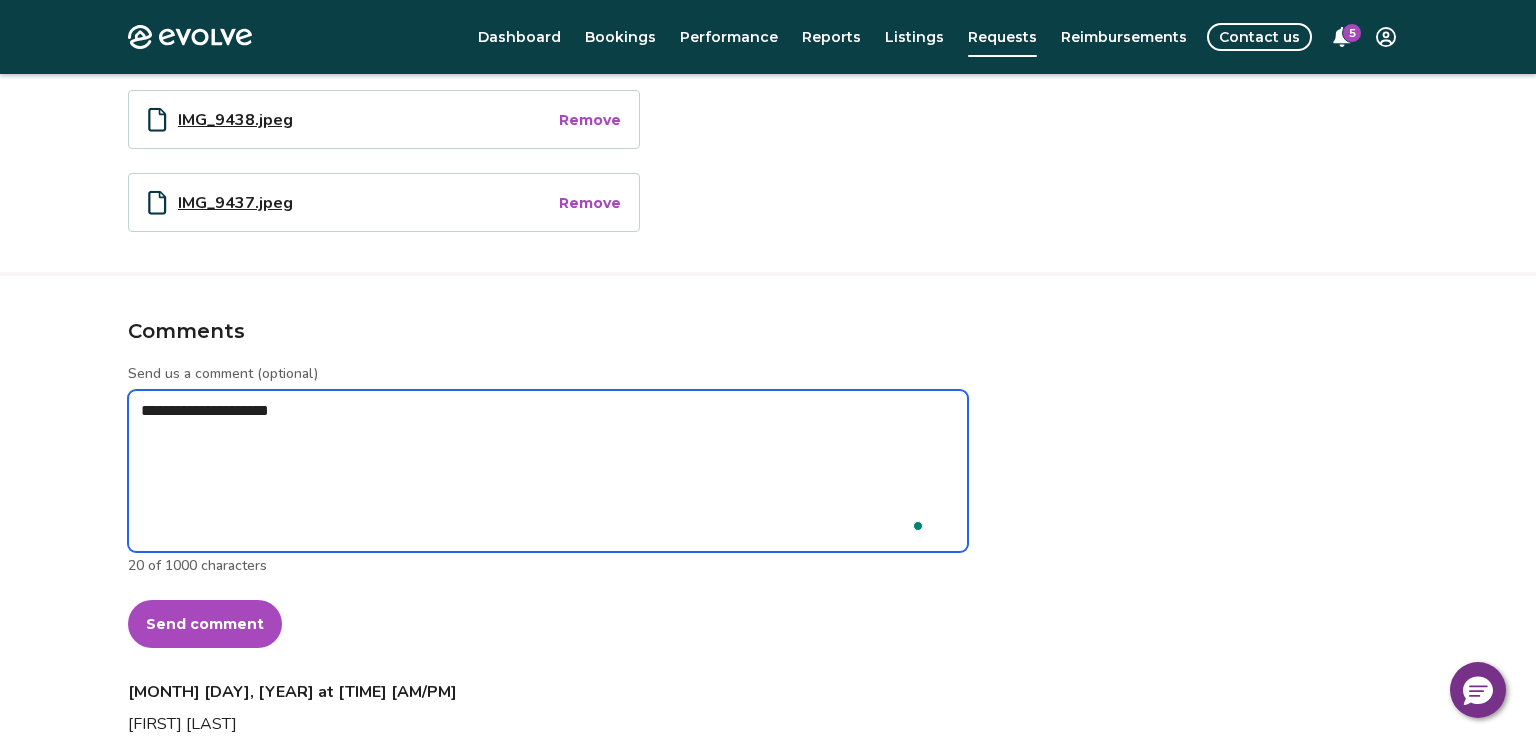 type on "*" 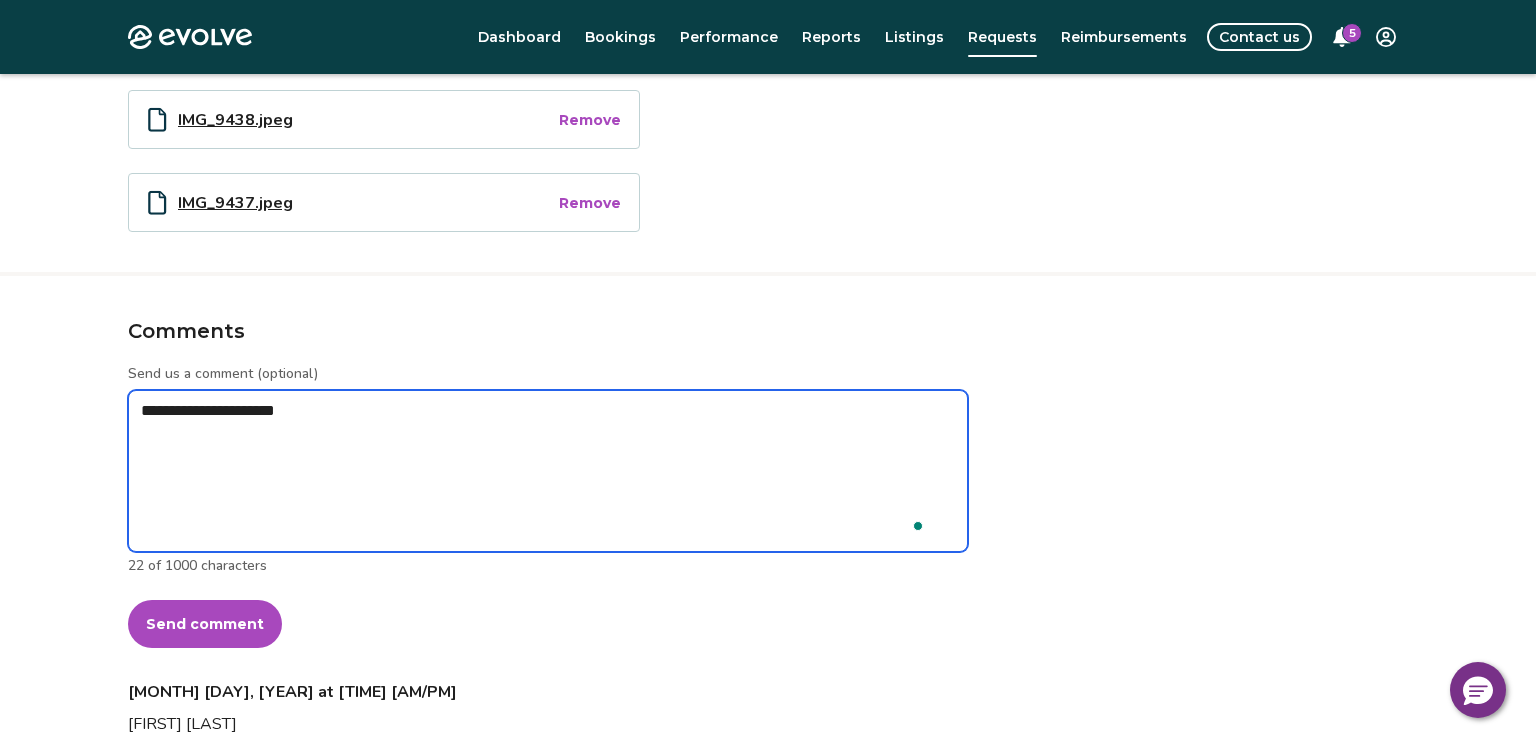 type on "*" 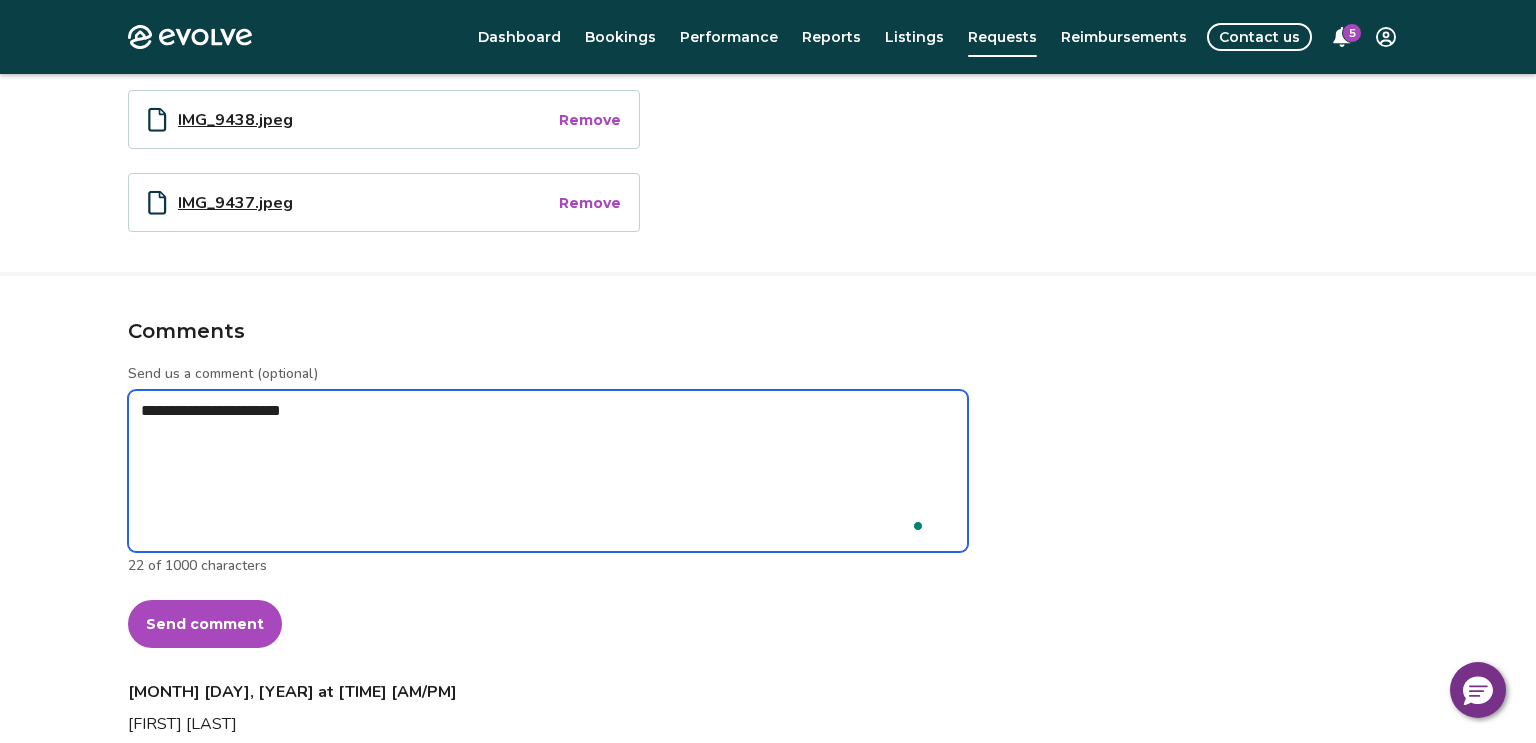 type on "*" 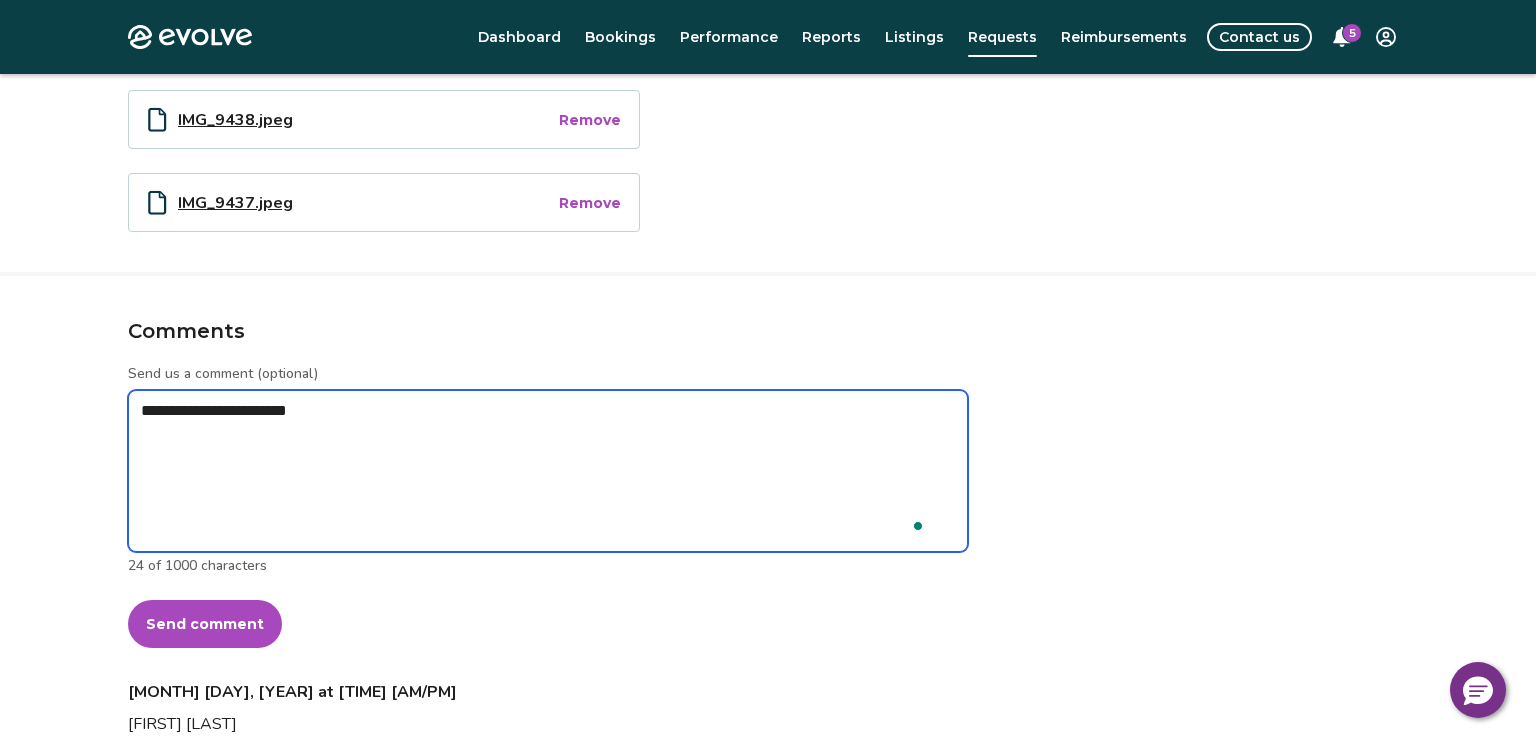 type on "*" 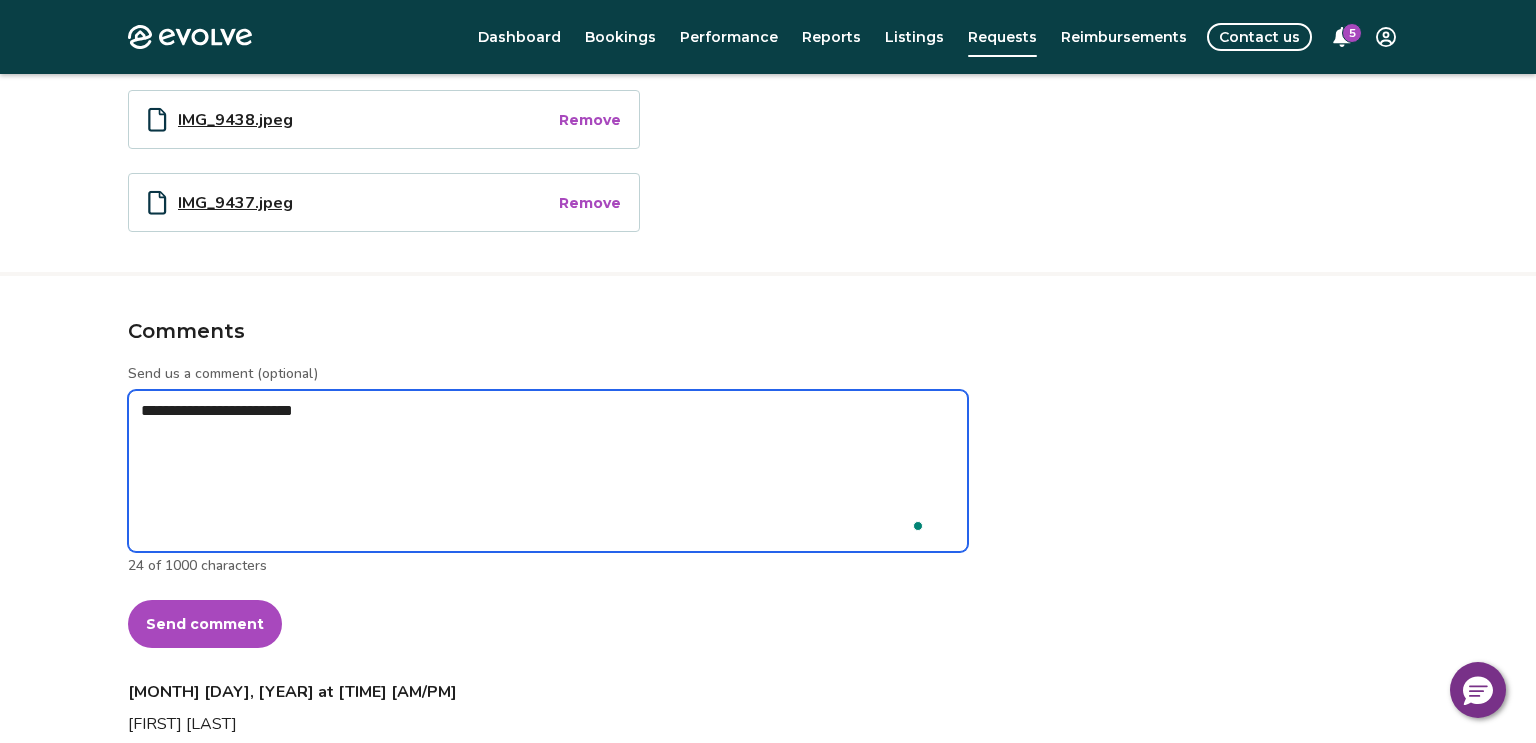 type on "*" 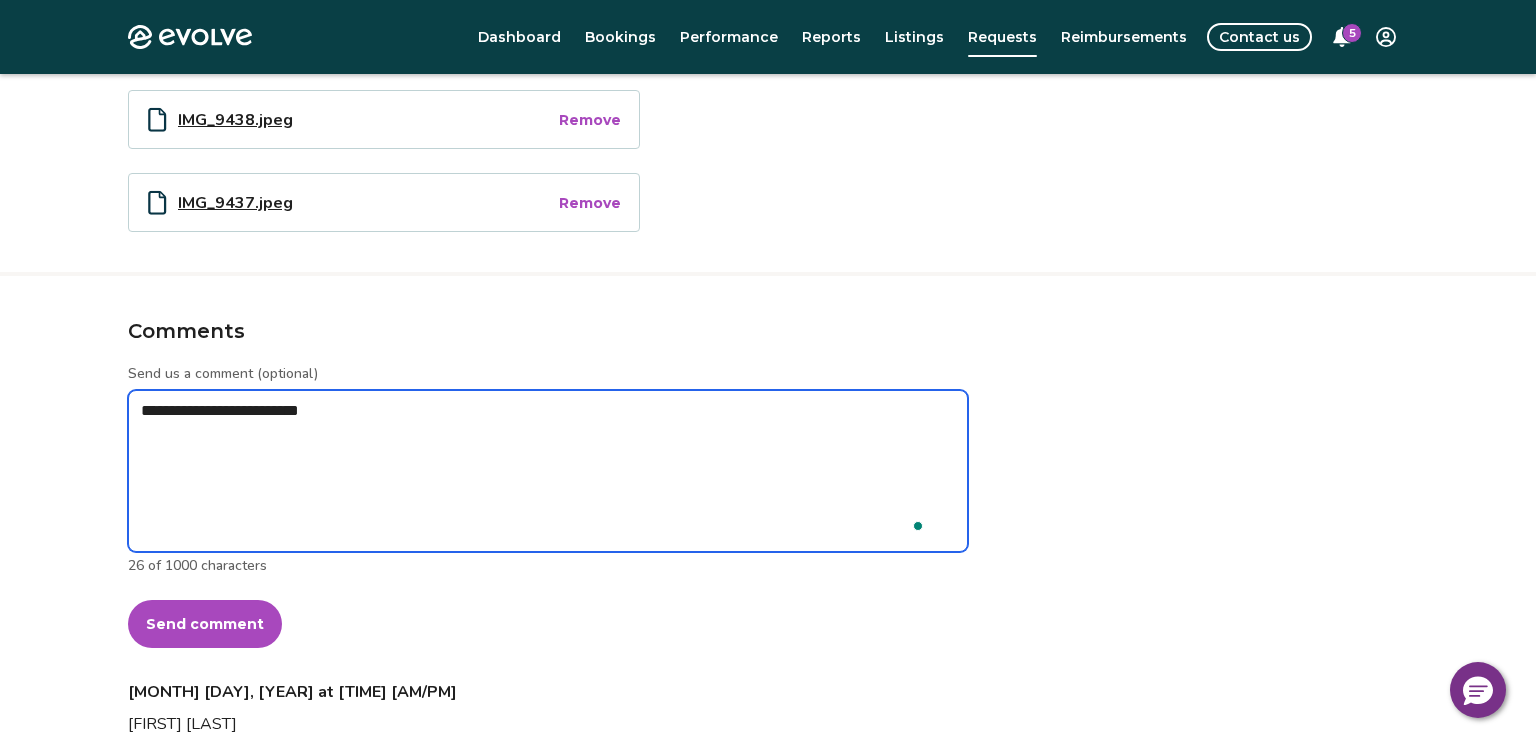 type on "**********" 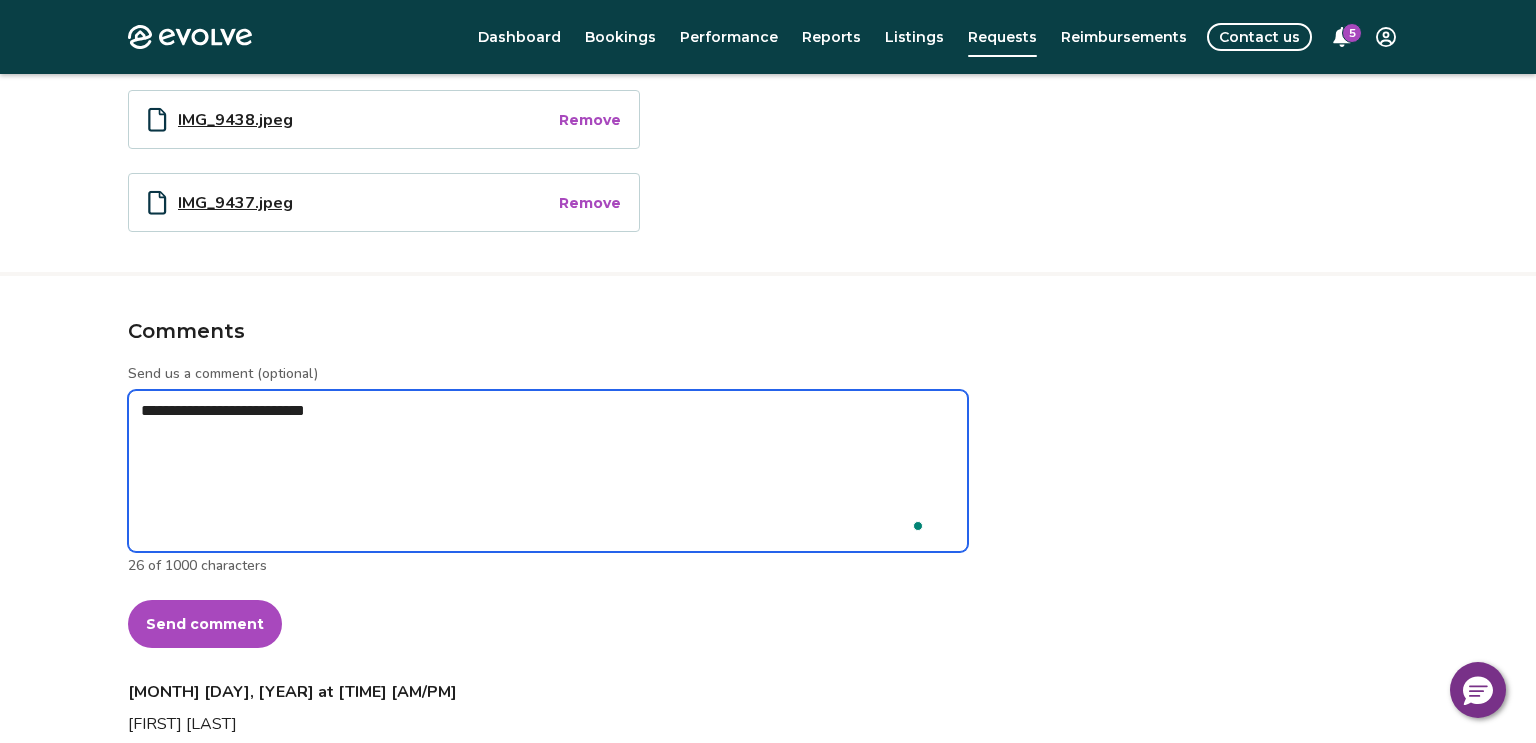 type on "*" 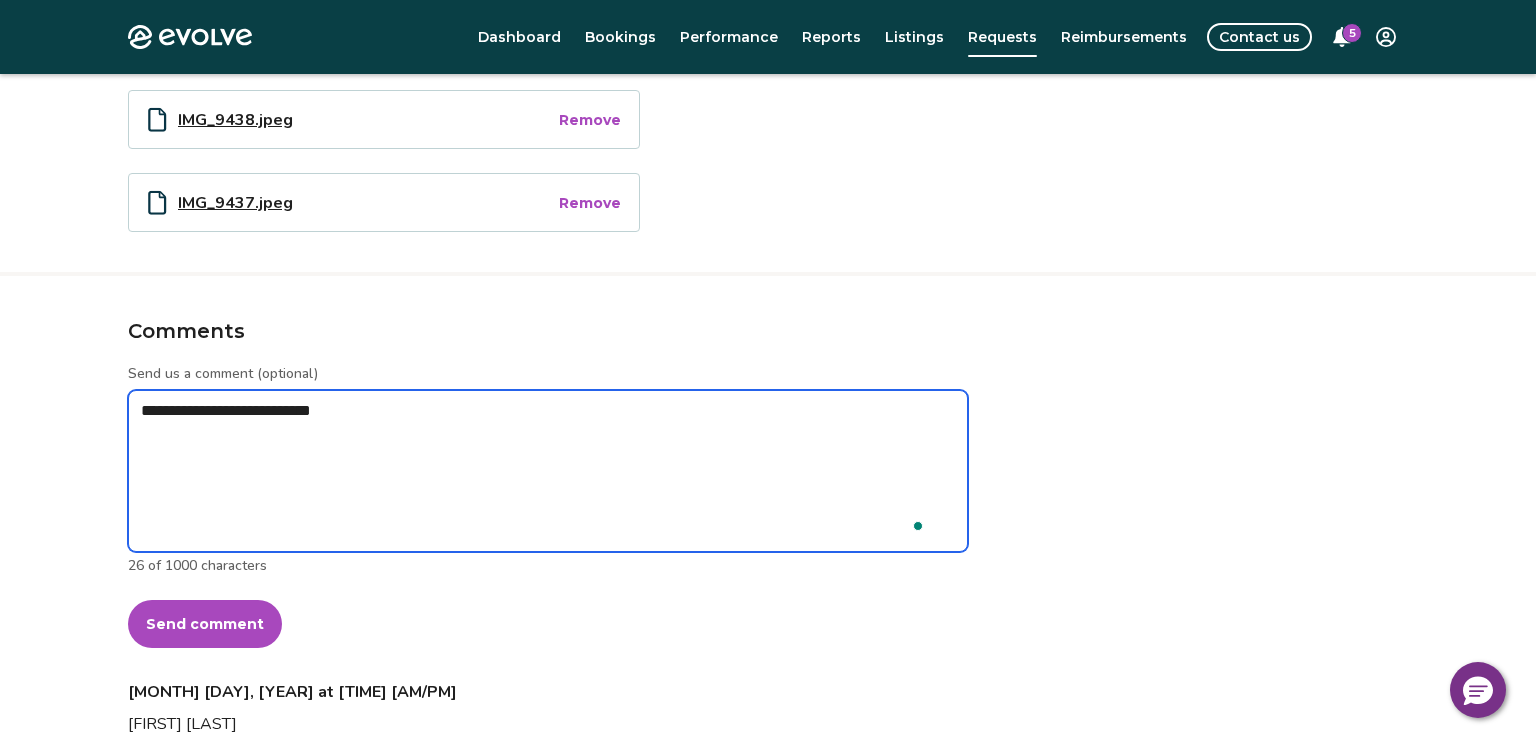 type on "*" 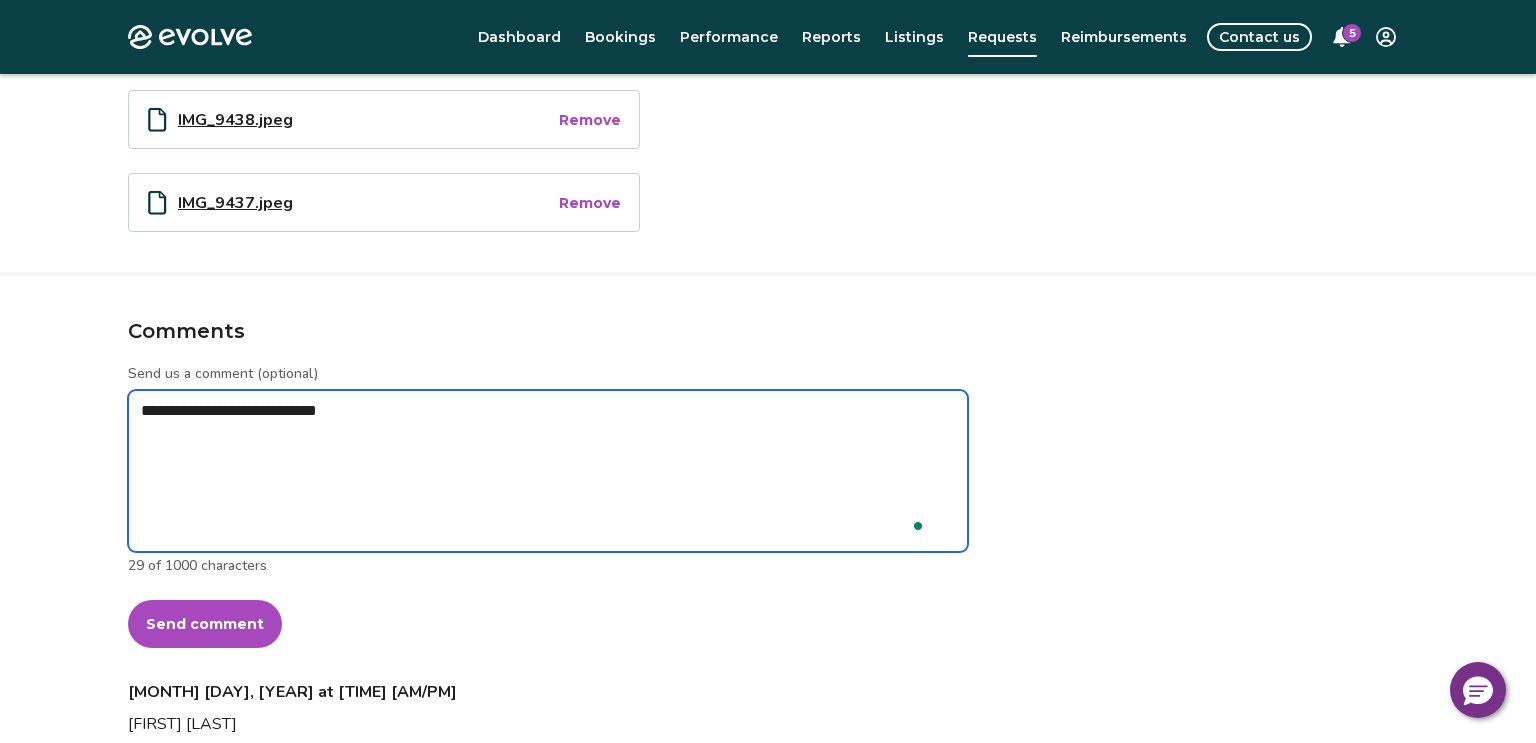 type on "*" 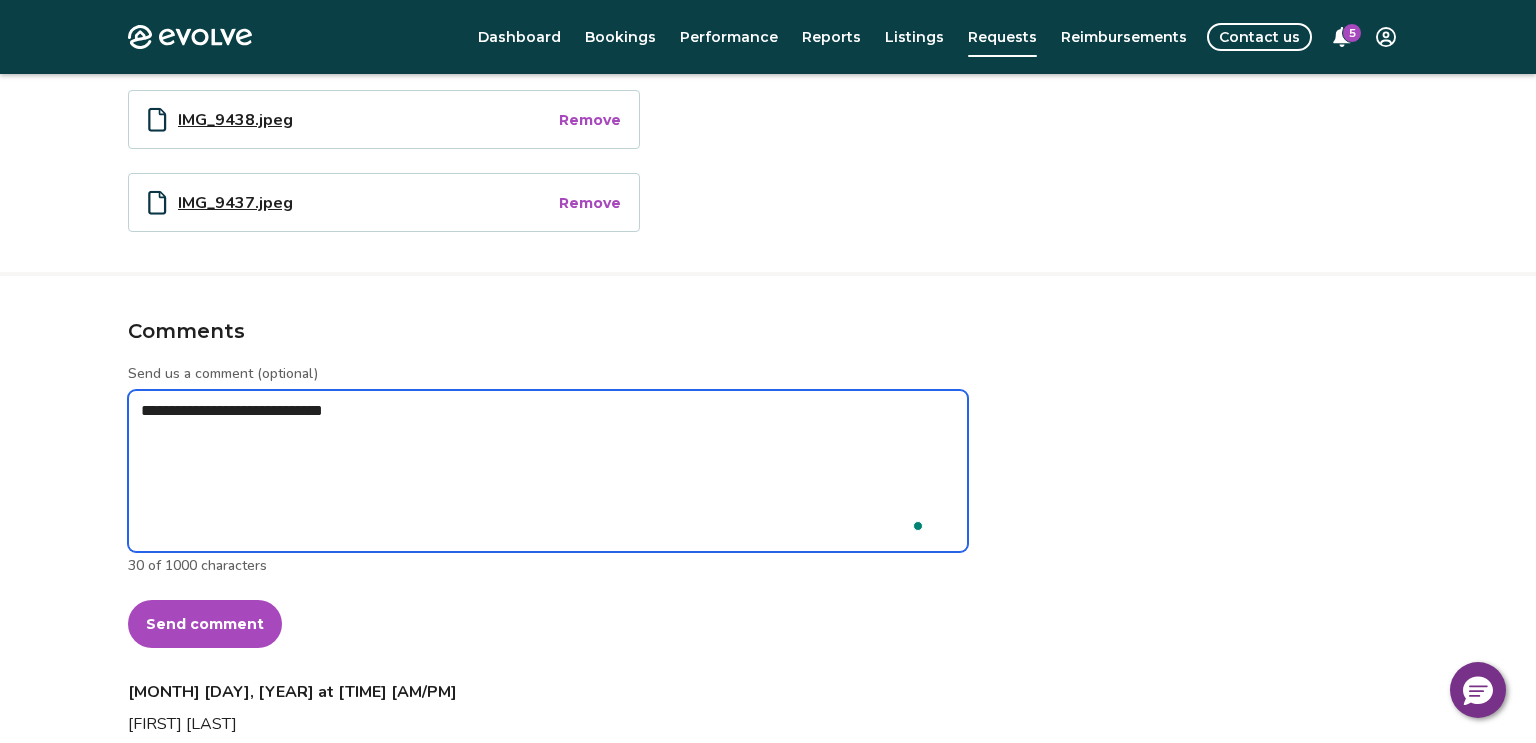 type on "*" 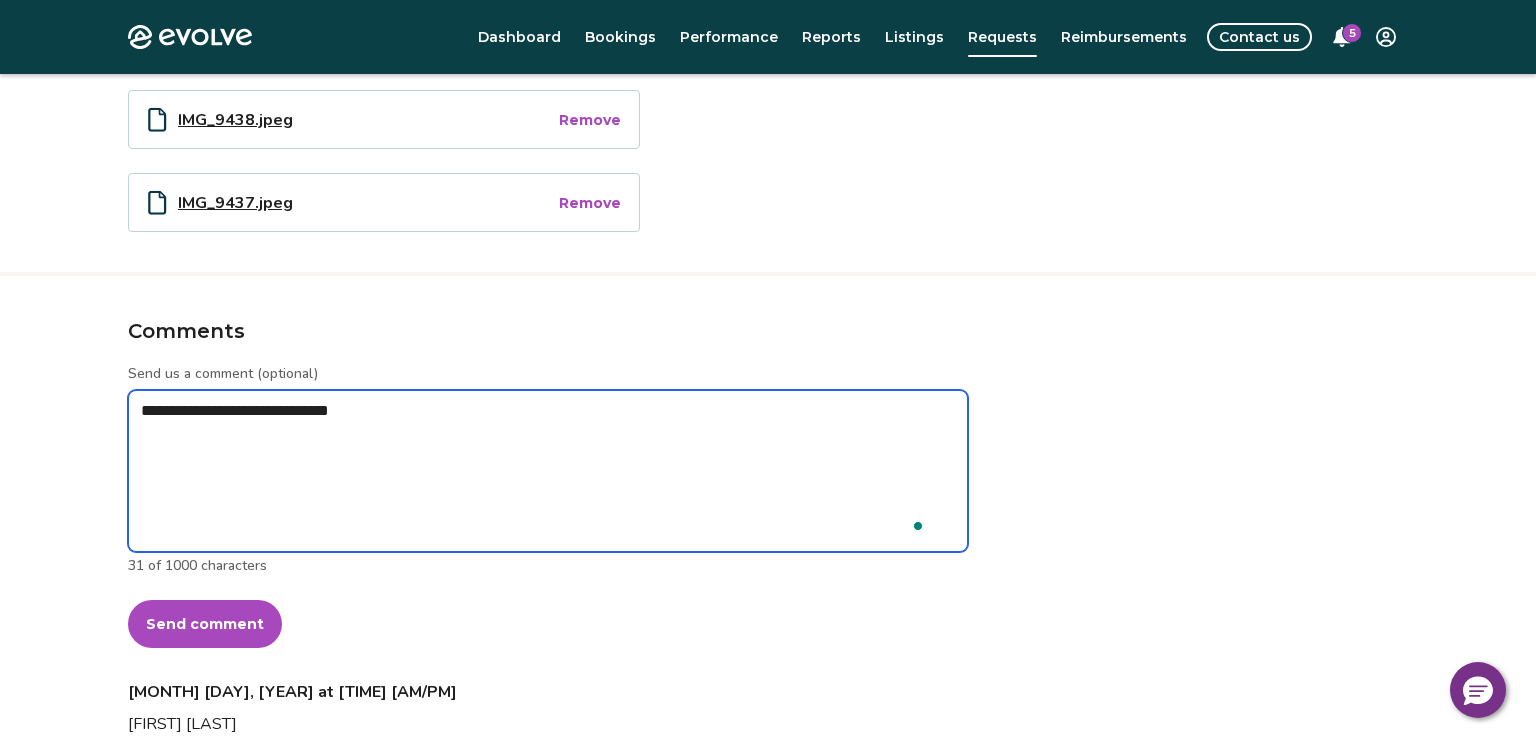 type on "*" 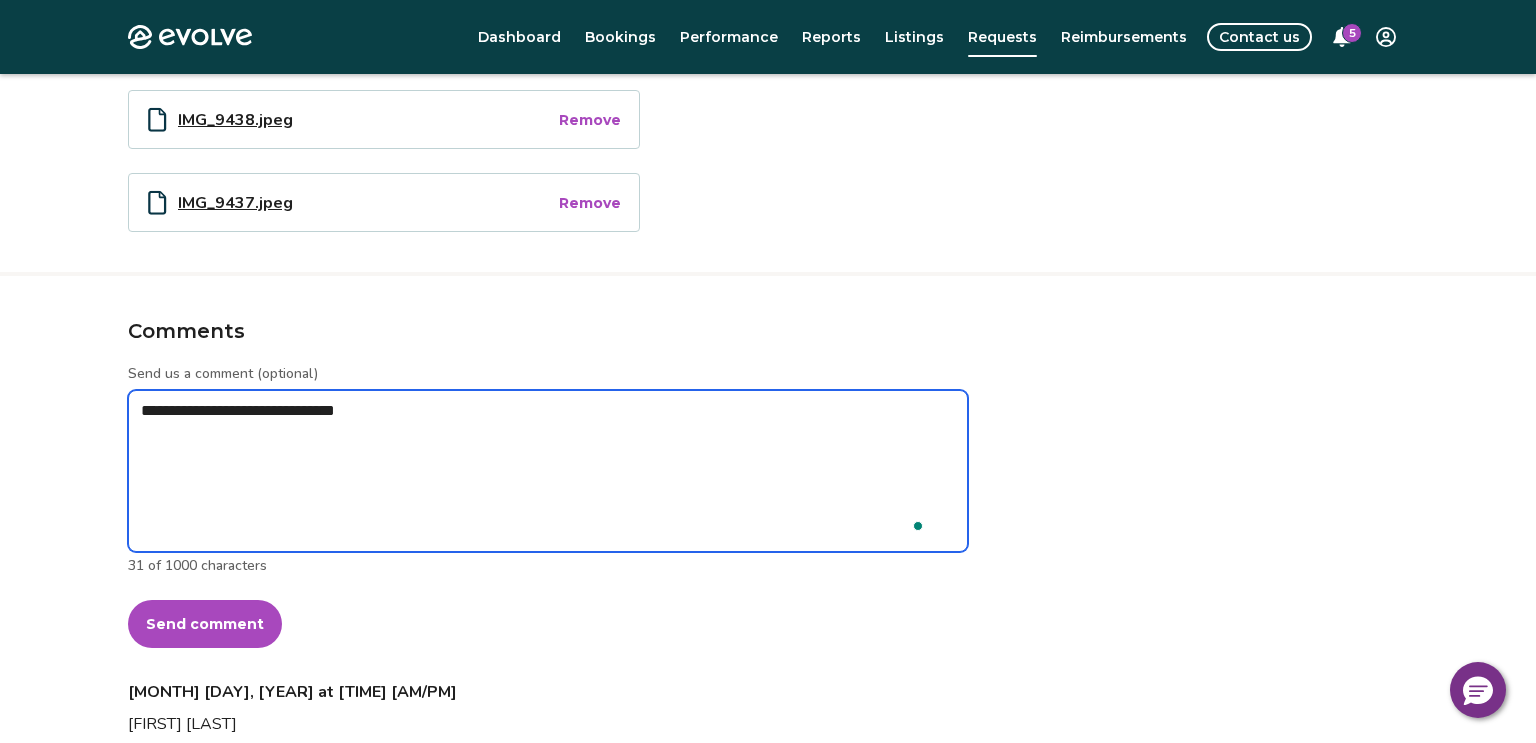 type on "**********" 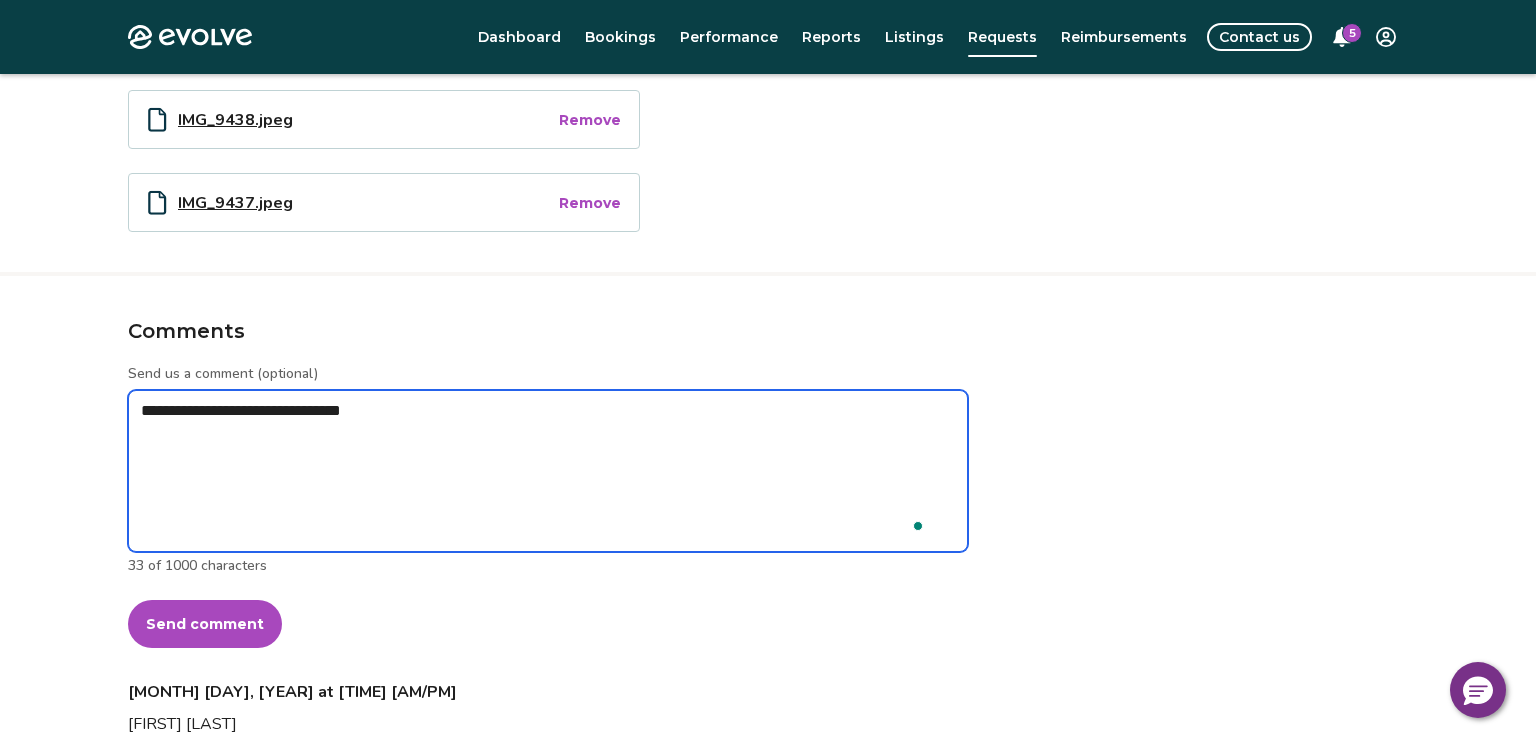 type on "*" 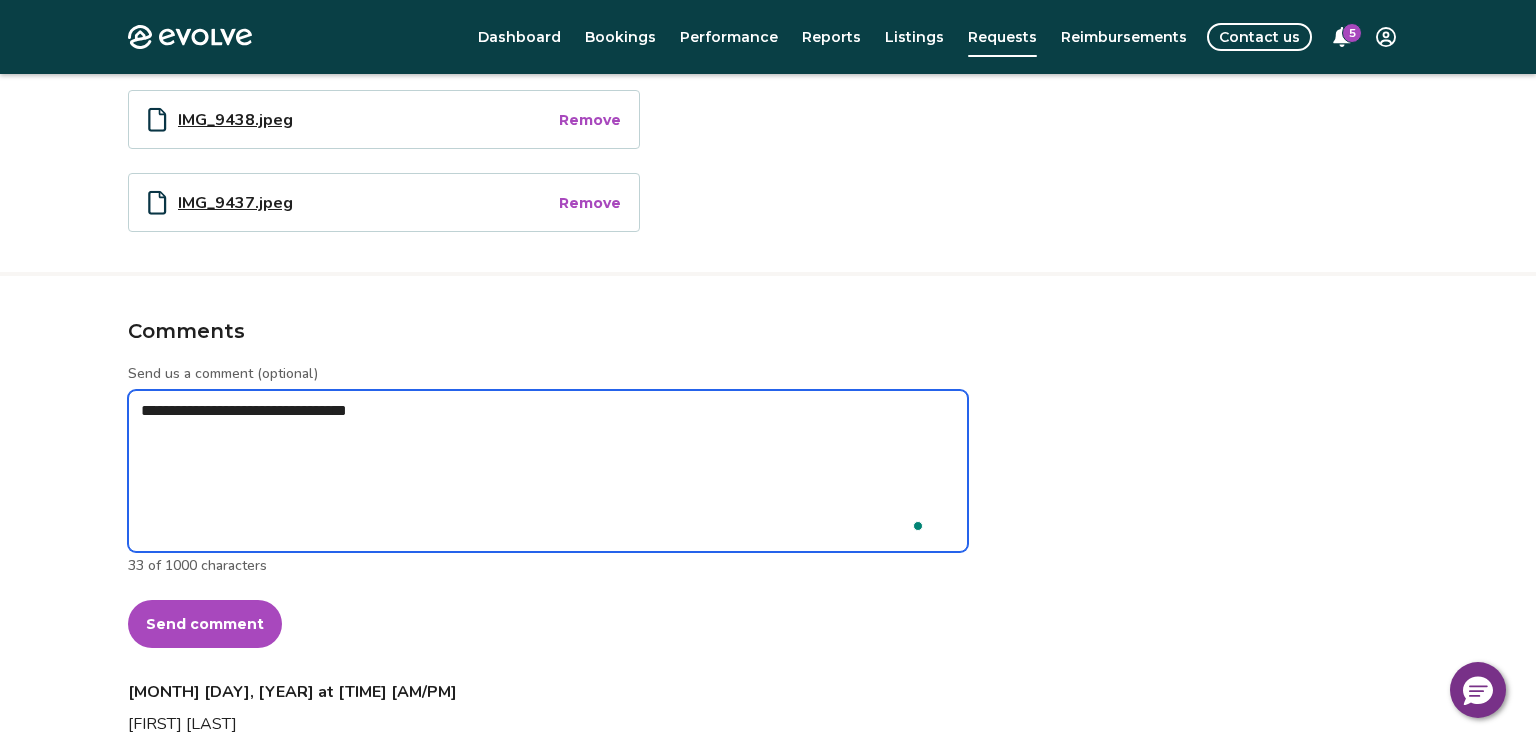 type on "*" 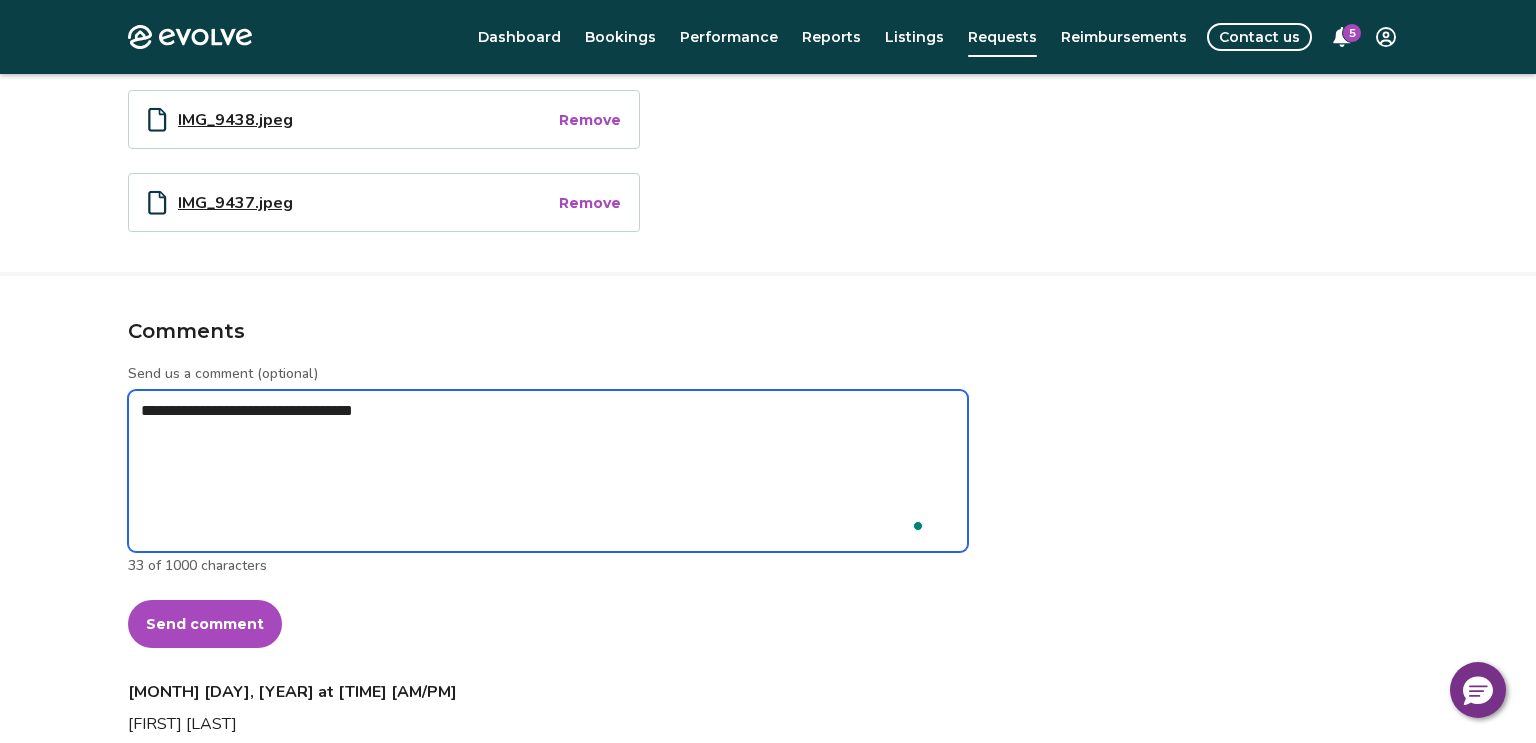 type on "*" 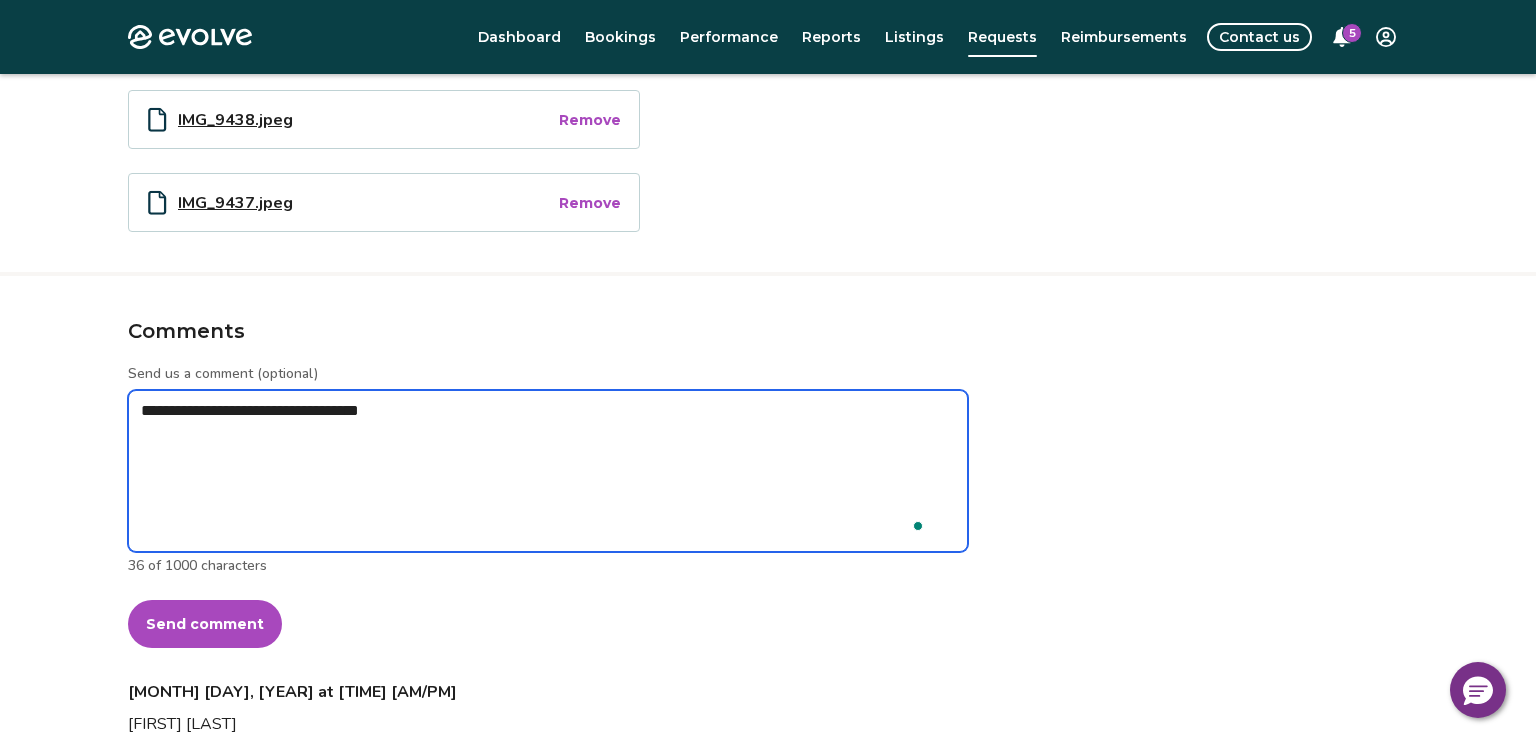 type on "*" 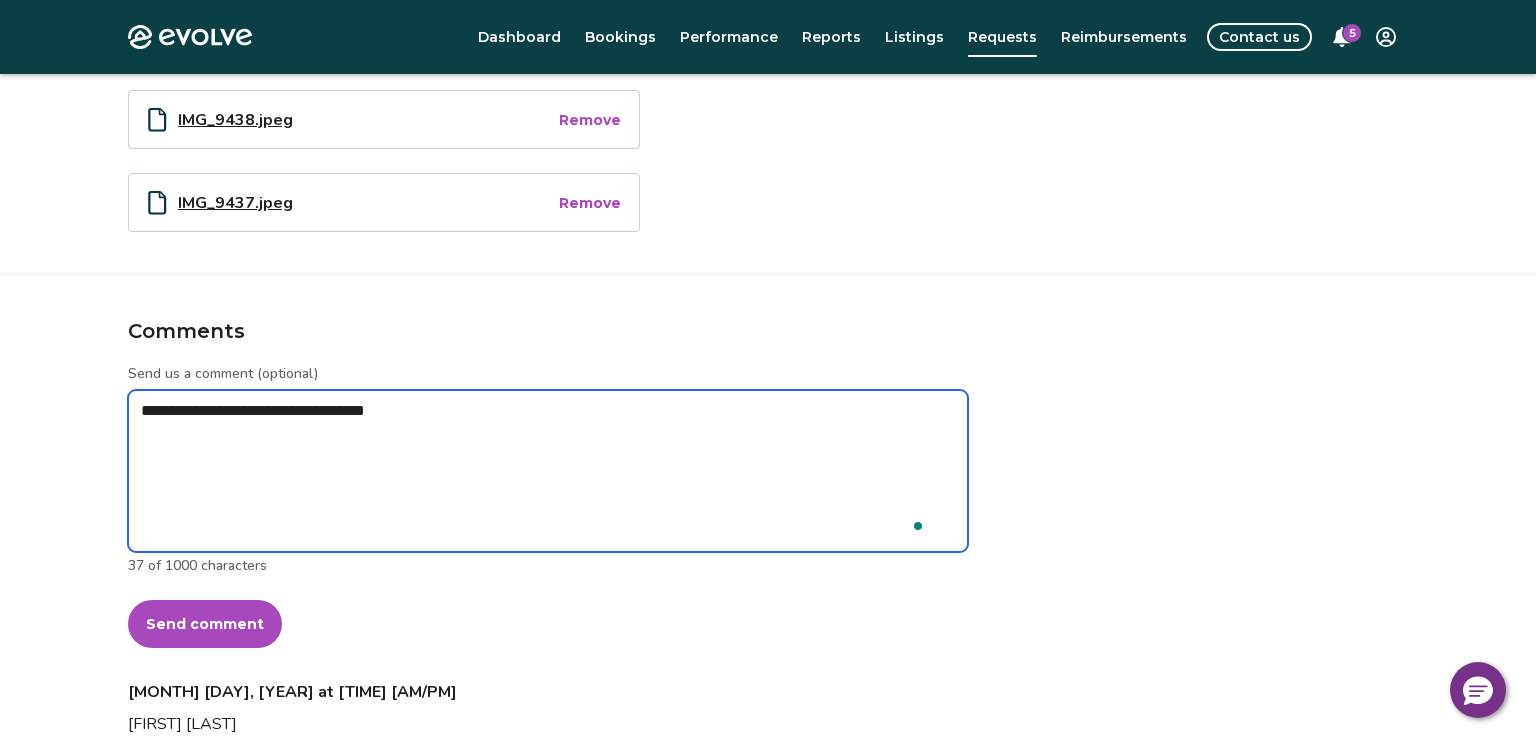 type on "*" 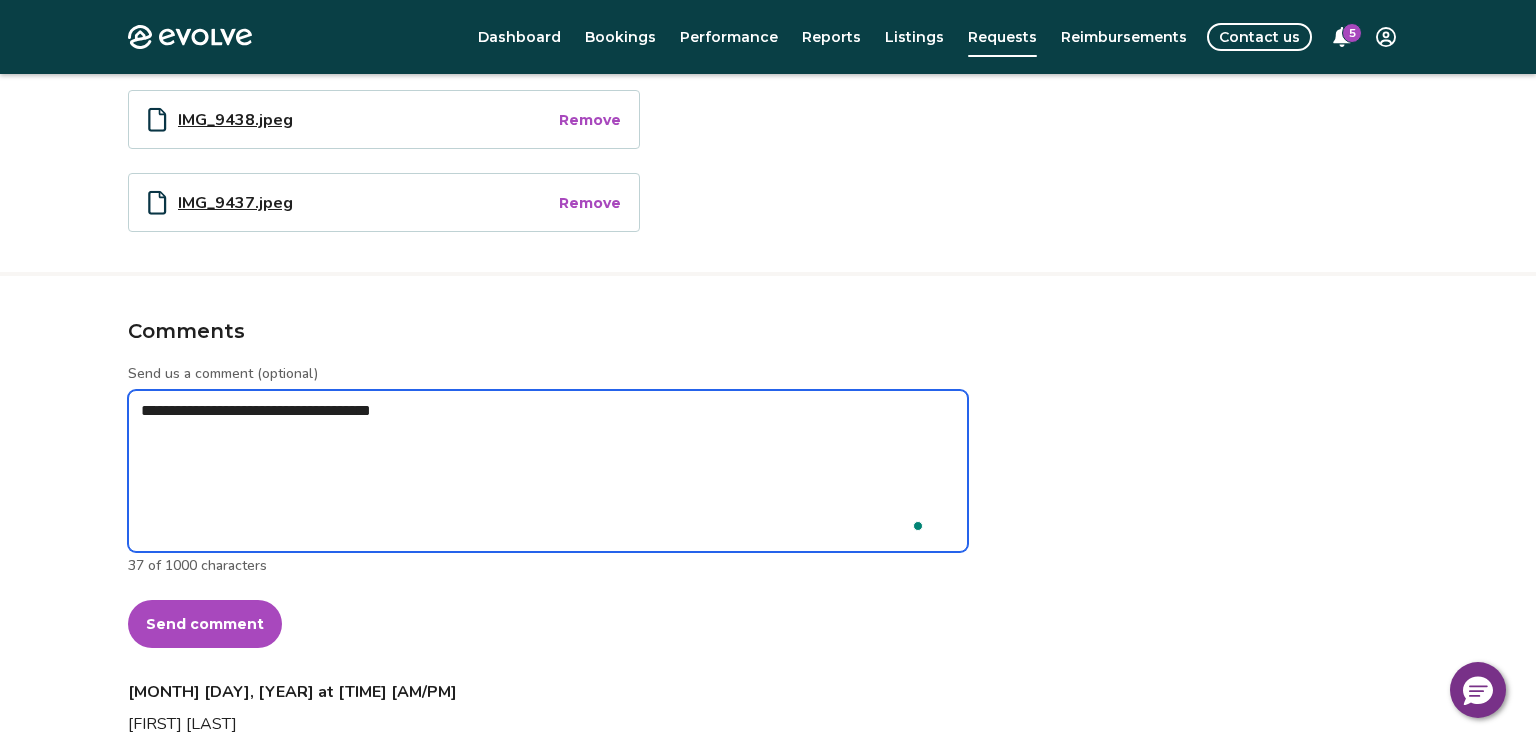 type on "*" 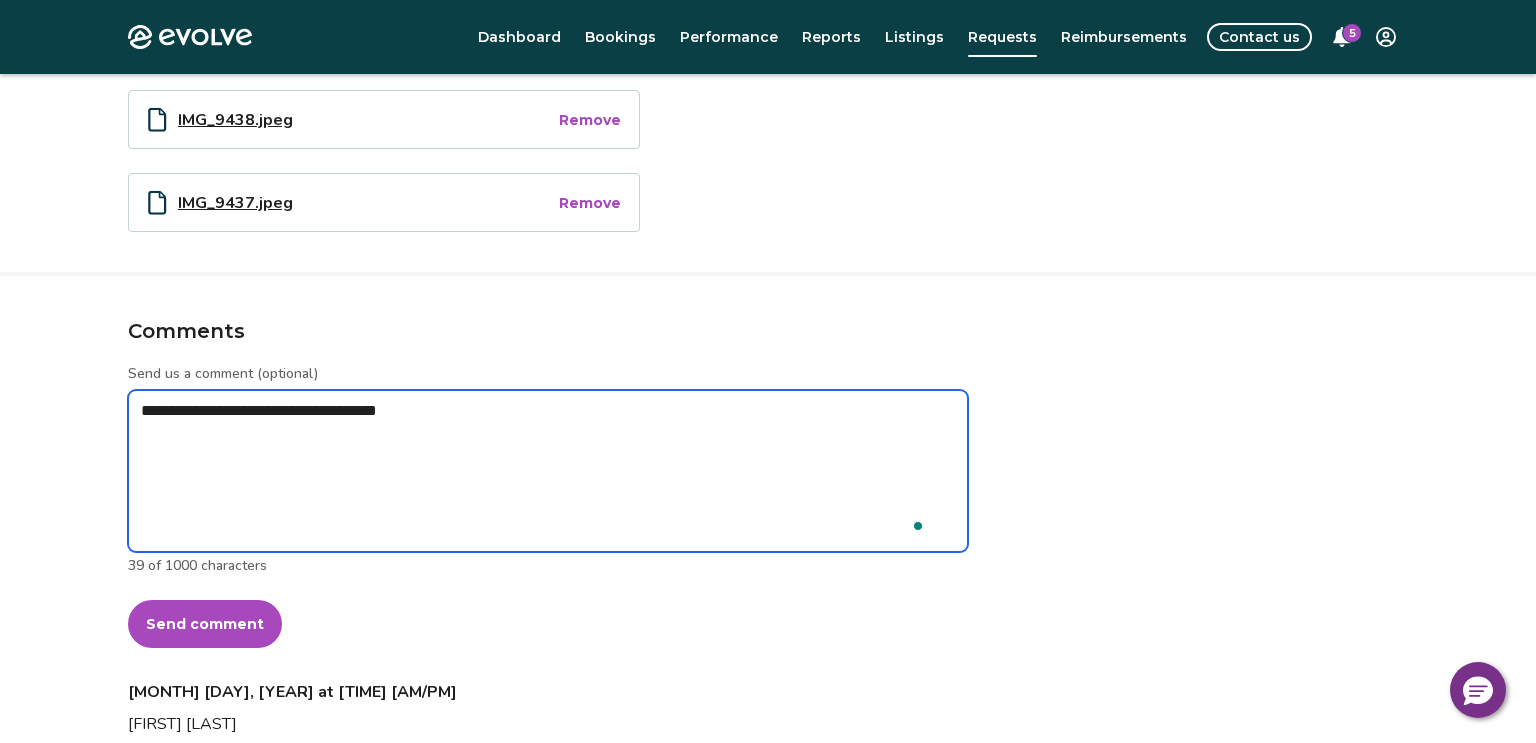 type on "*" 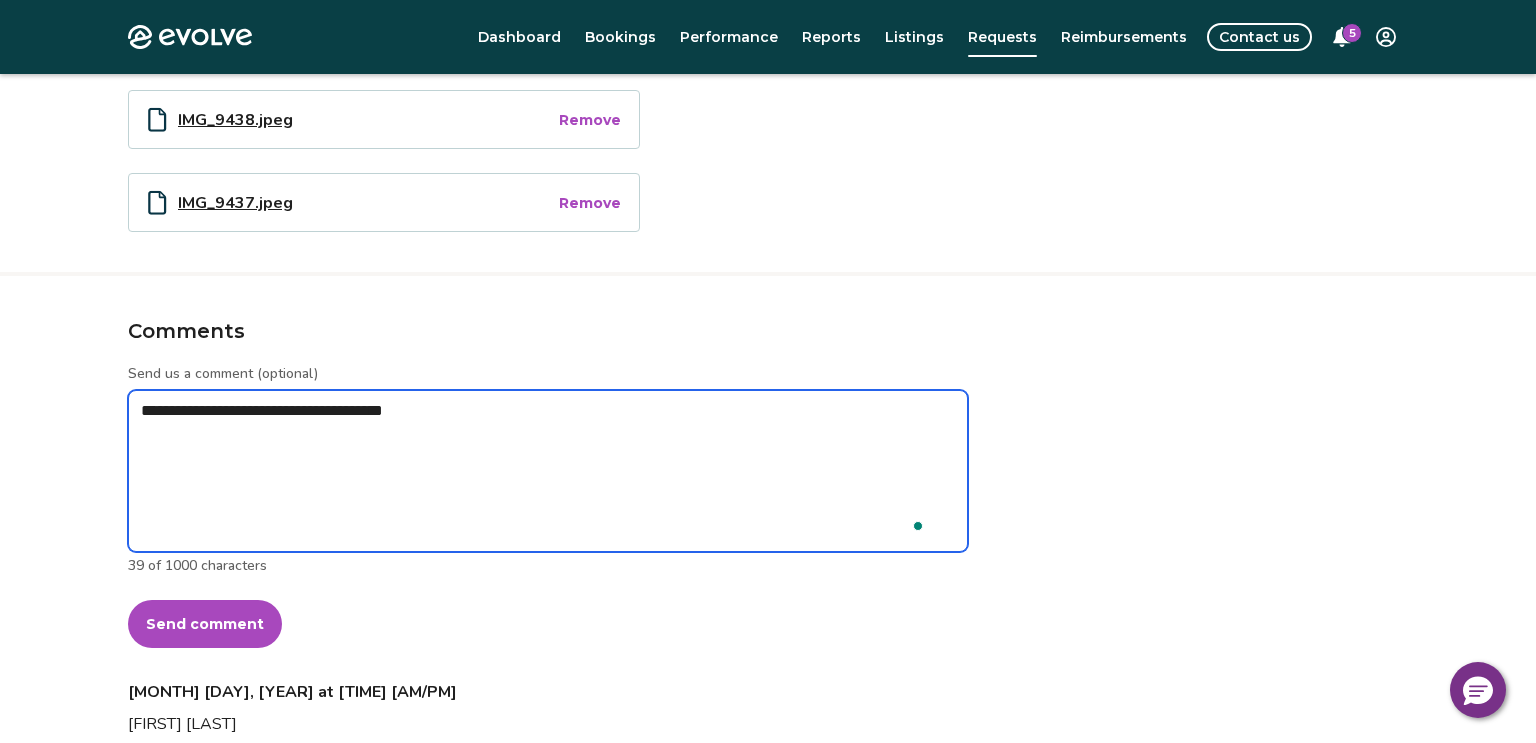 type on "*" 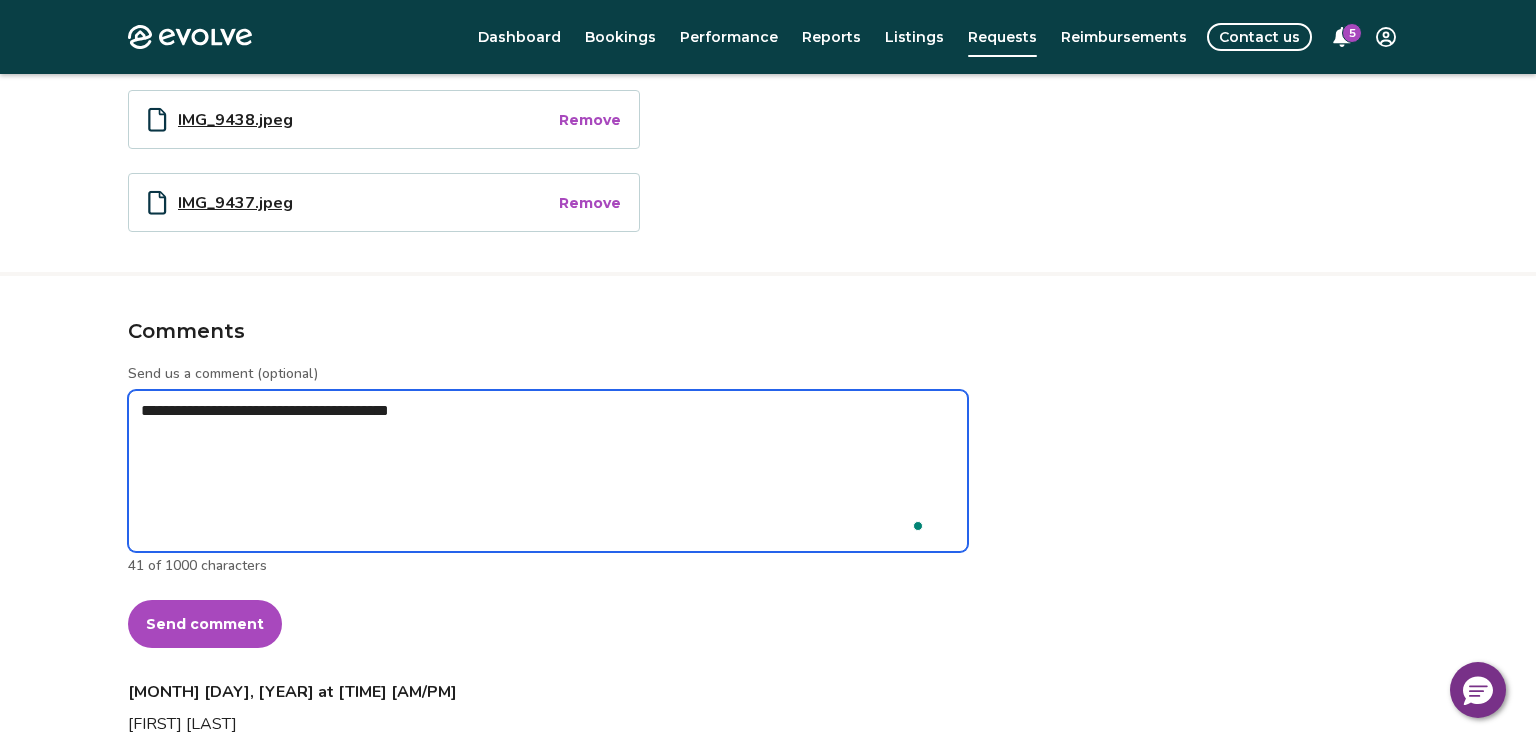 type on "*" 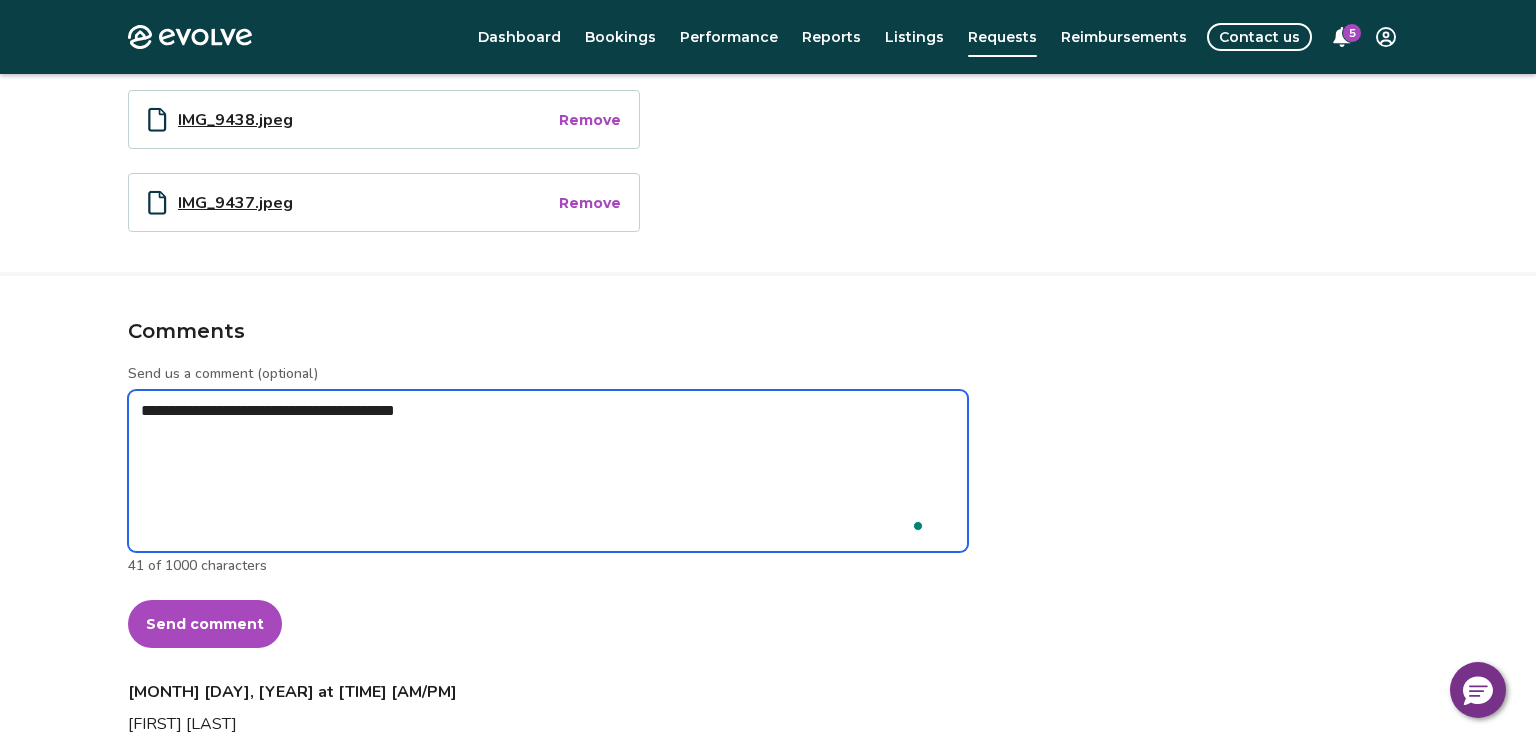 type on "*" 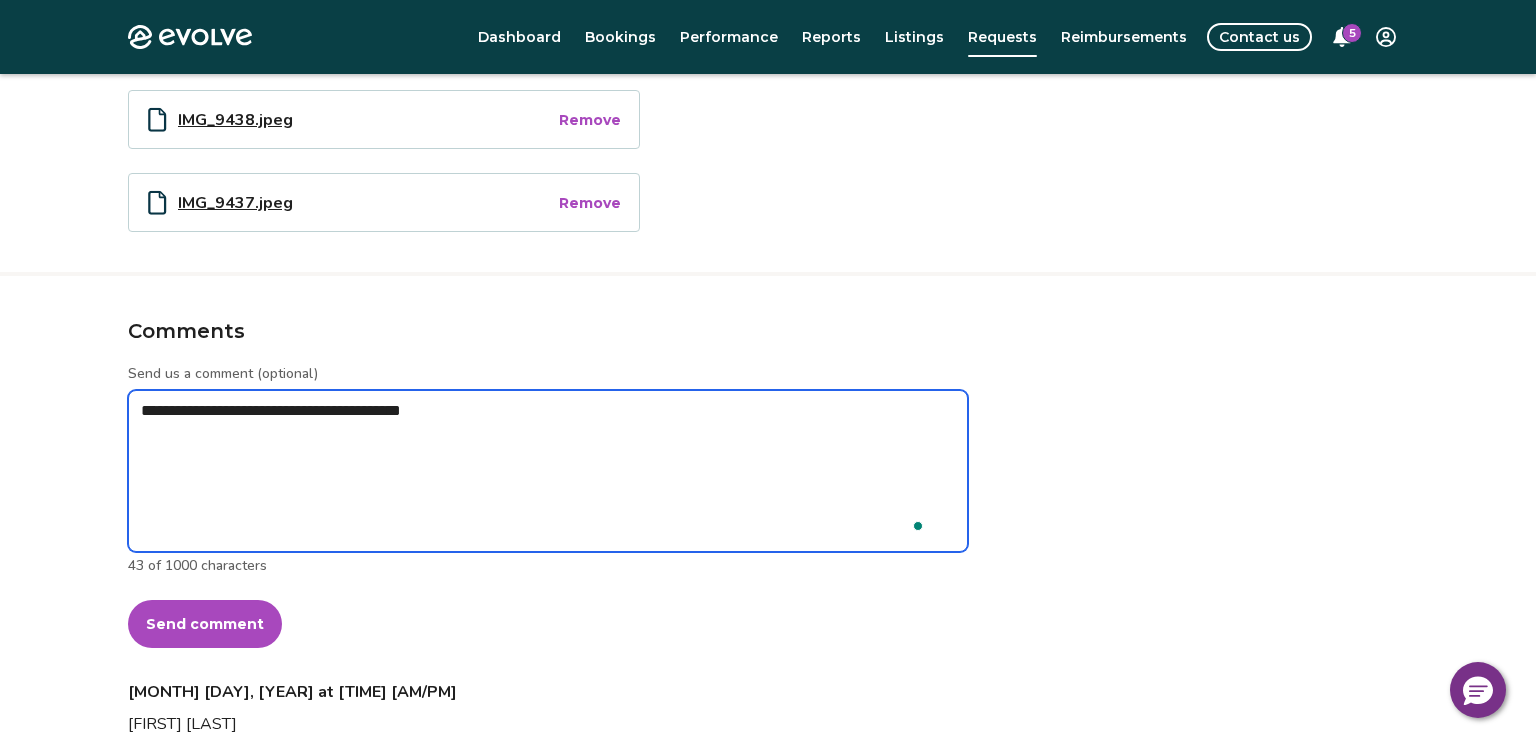 type on "*" 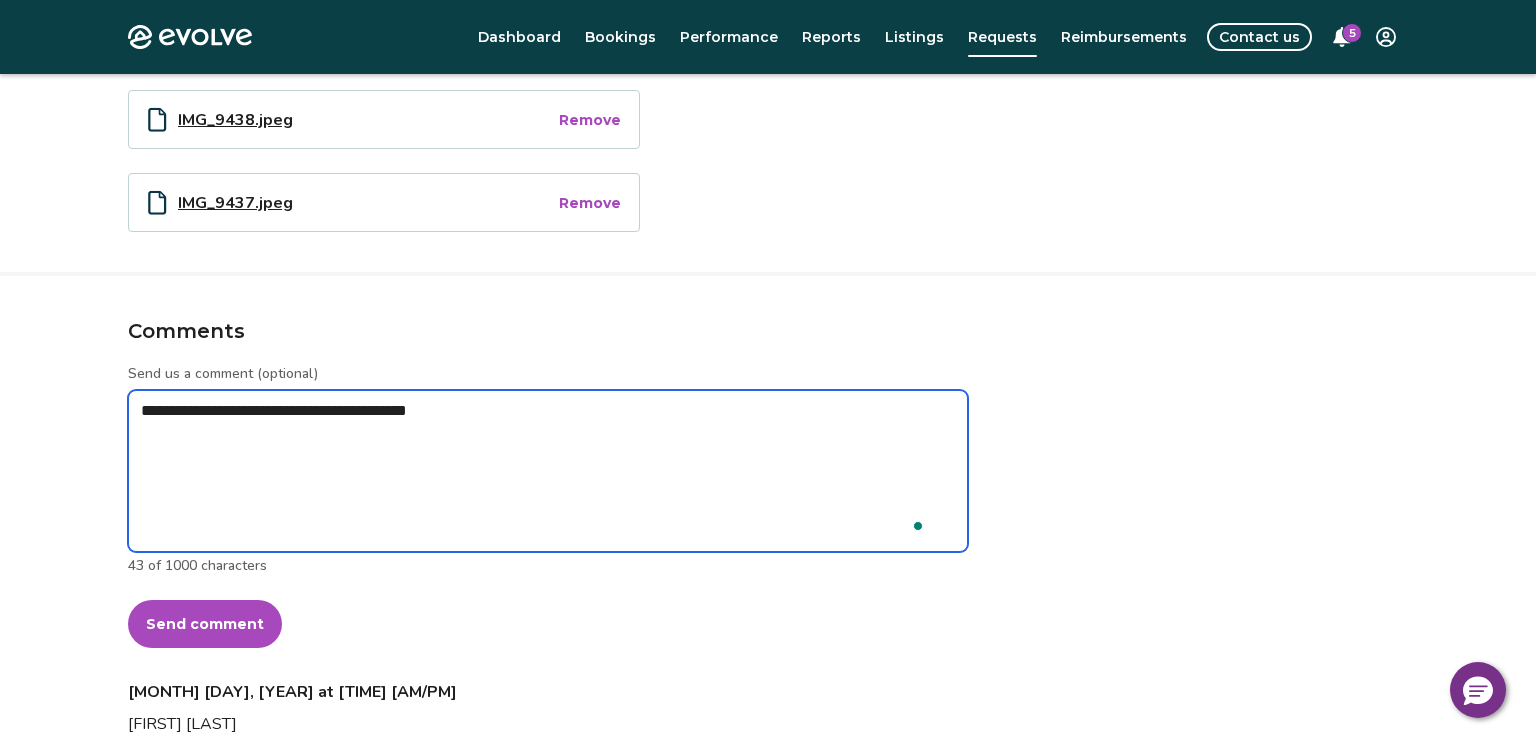 type on "*" 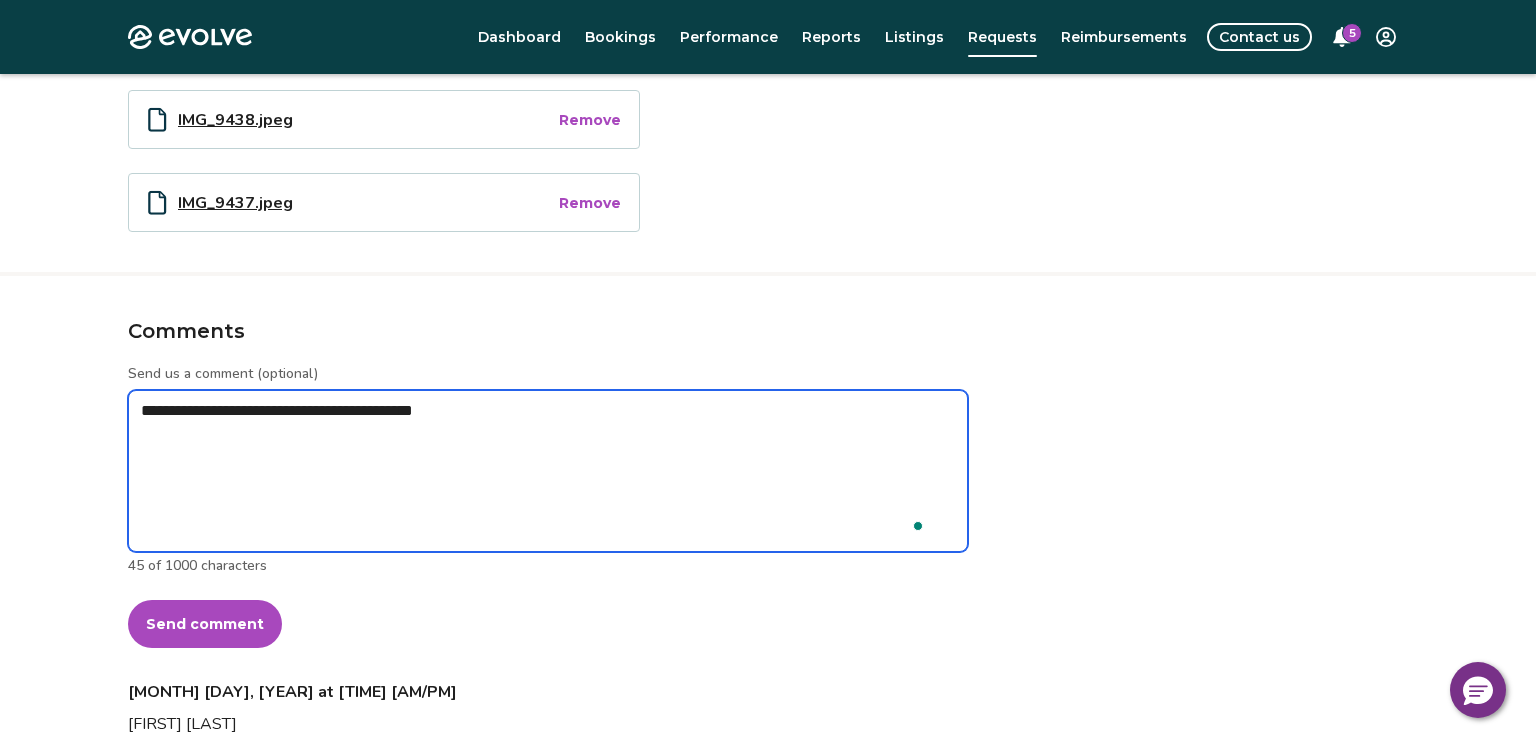 type on "*" 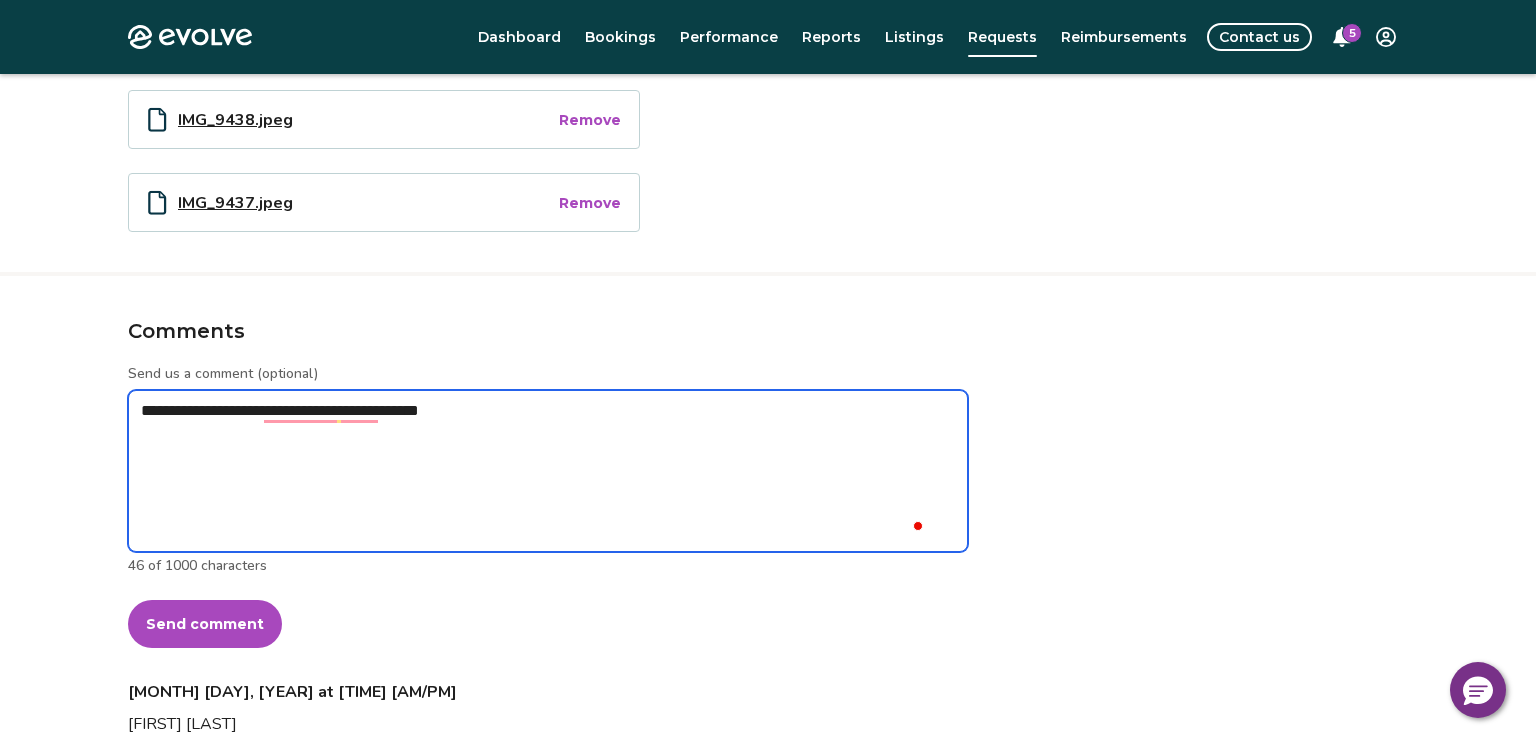 type on "*" 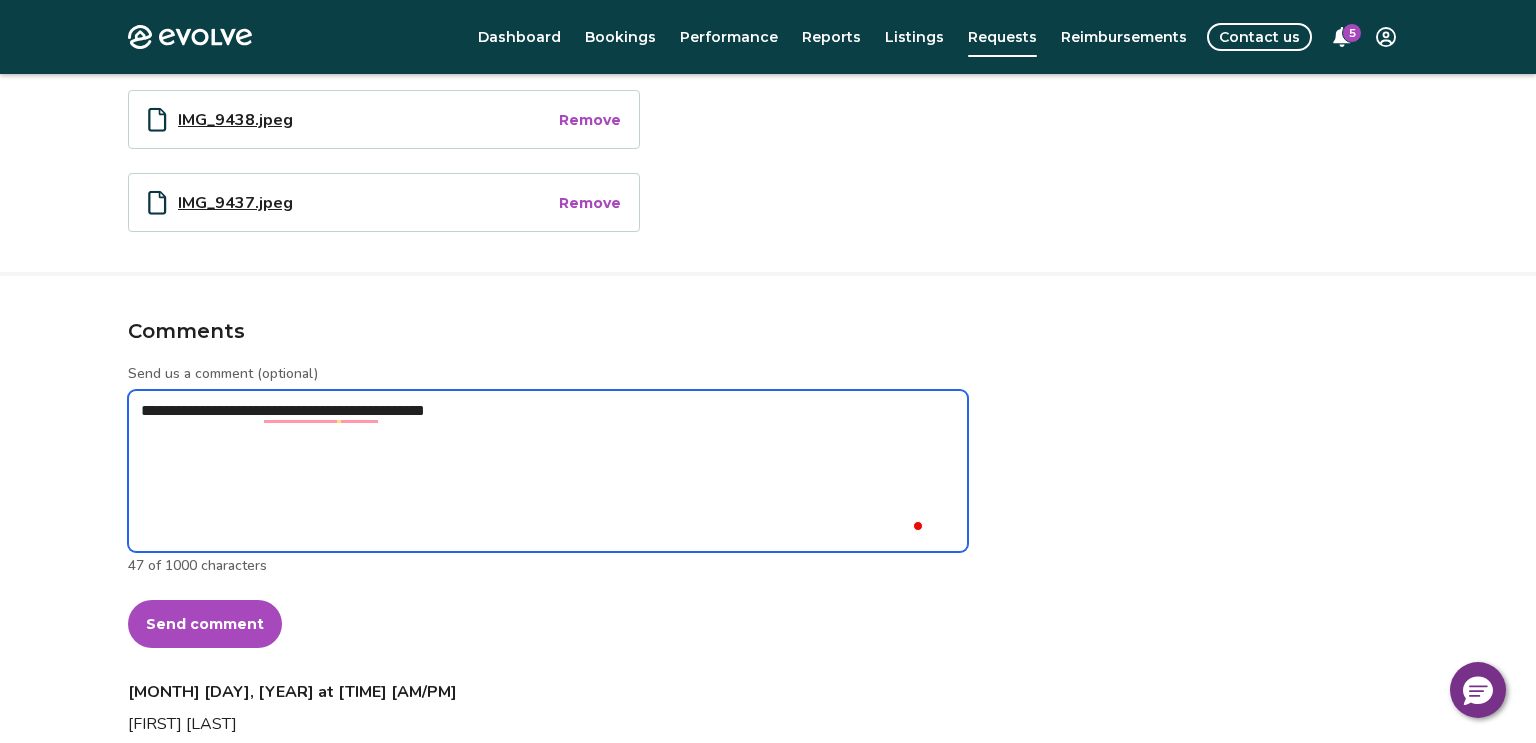 type on "*" 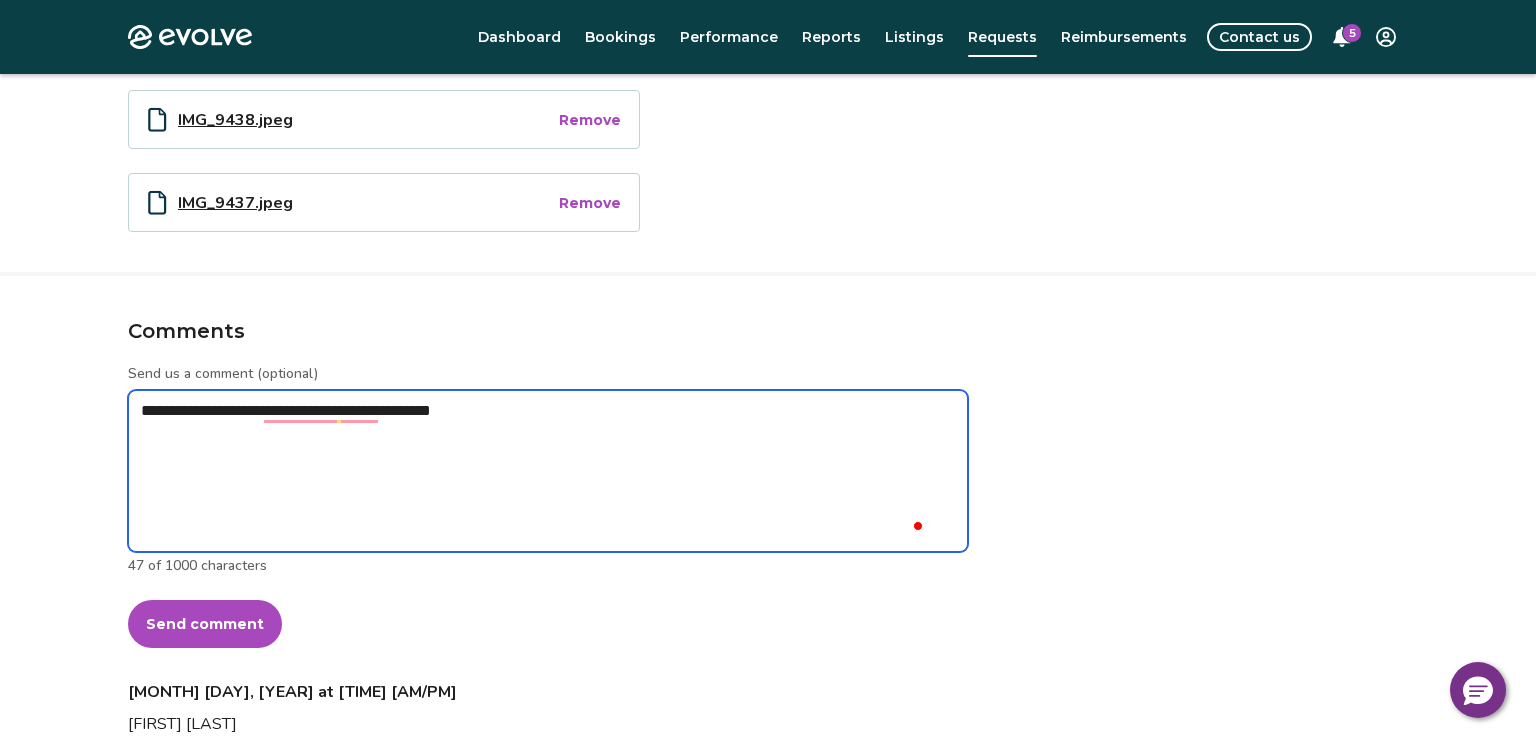 type on "*" 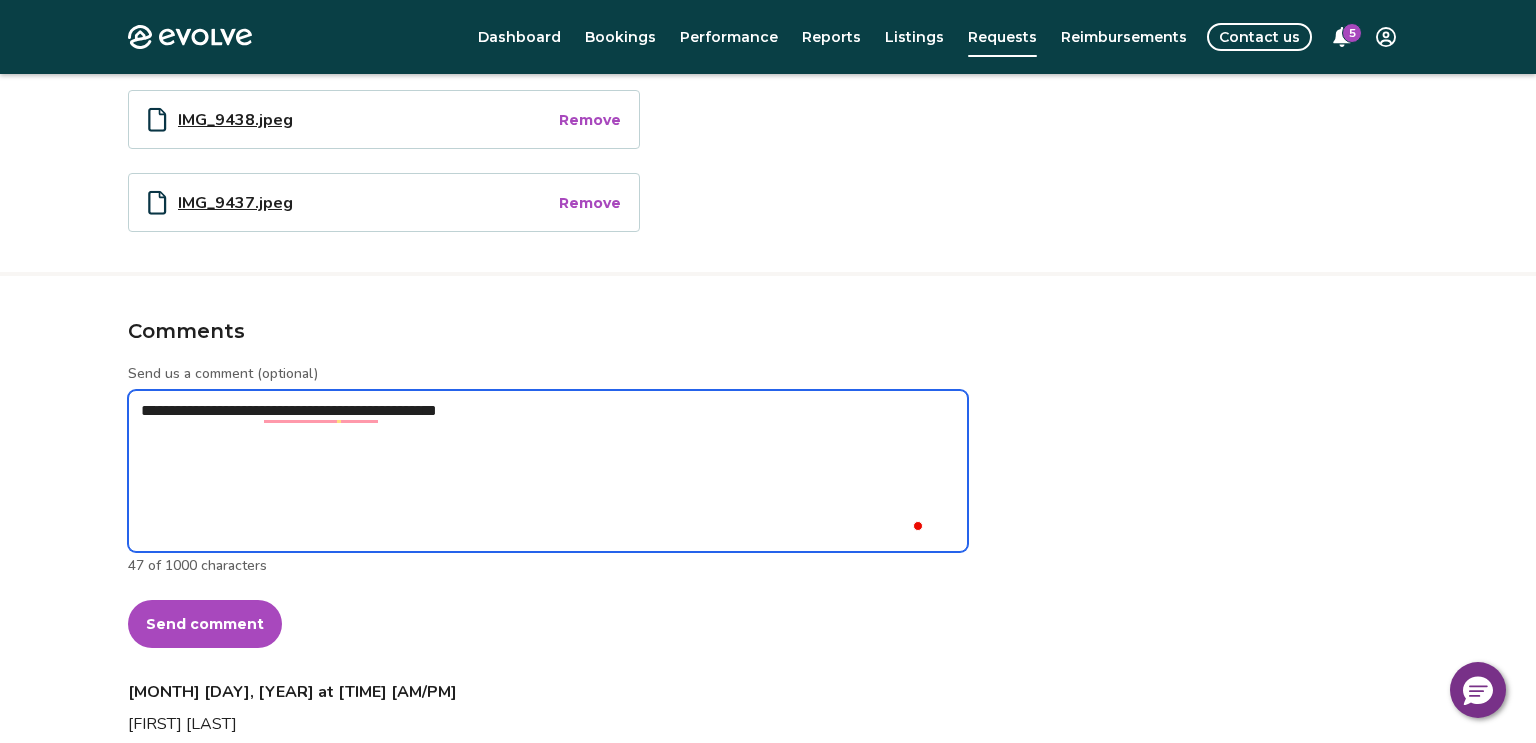 type on "*" 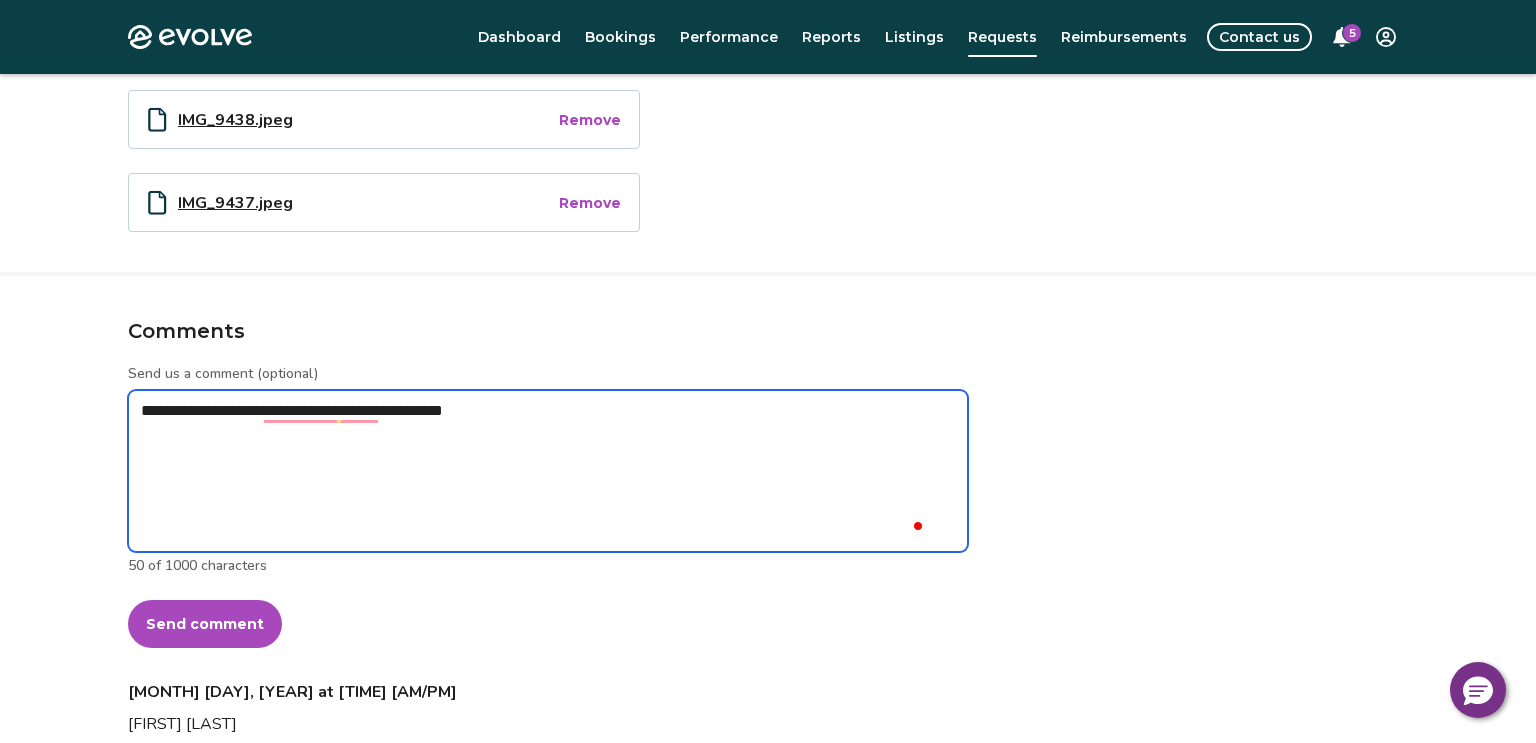 type on "*" 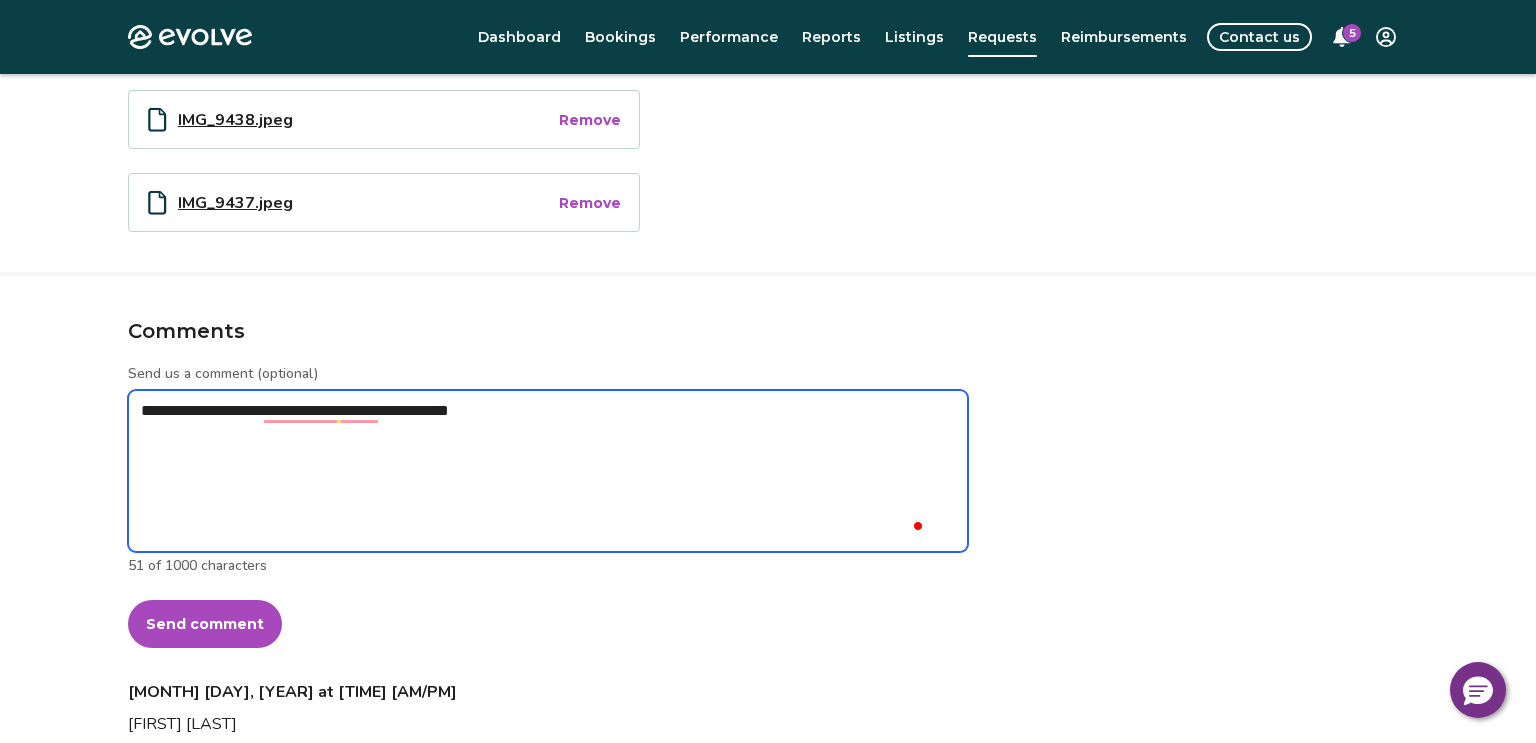 type on "*" 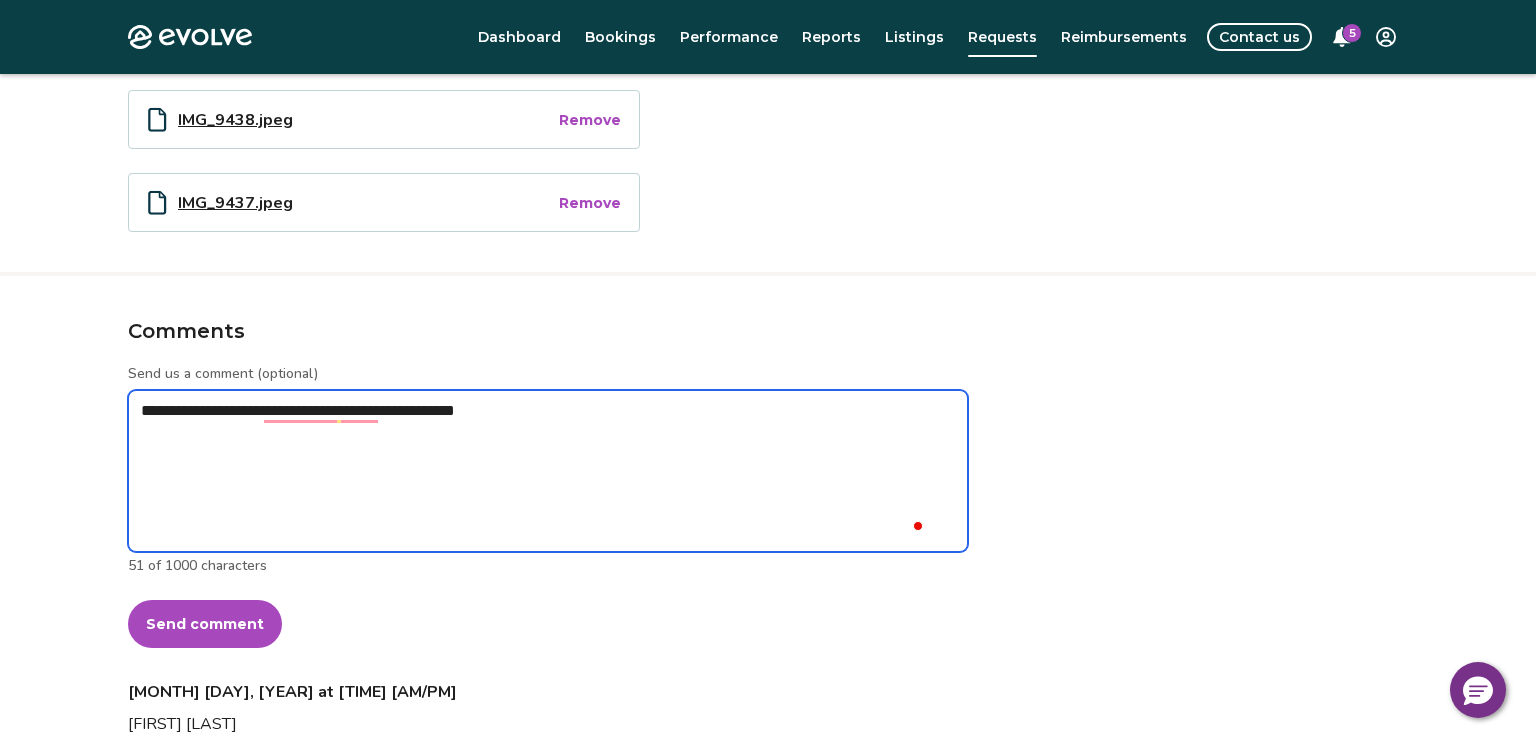 type on "*" 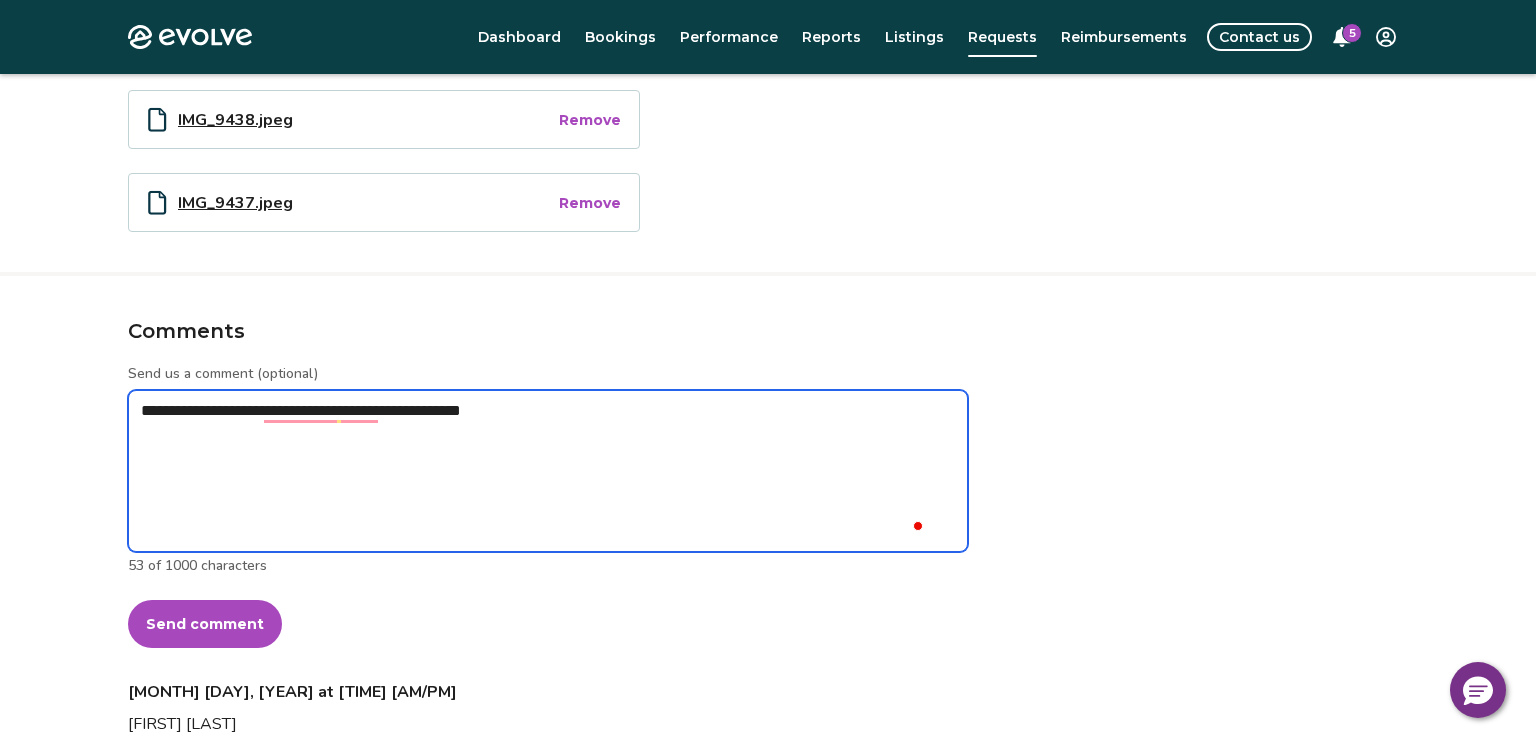 type on "*" 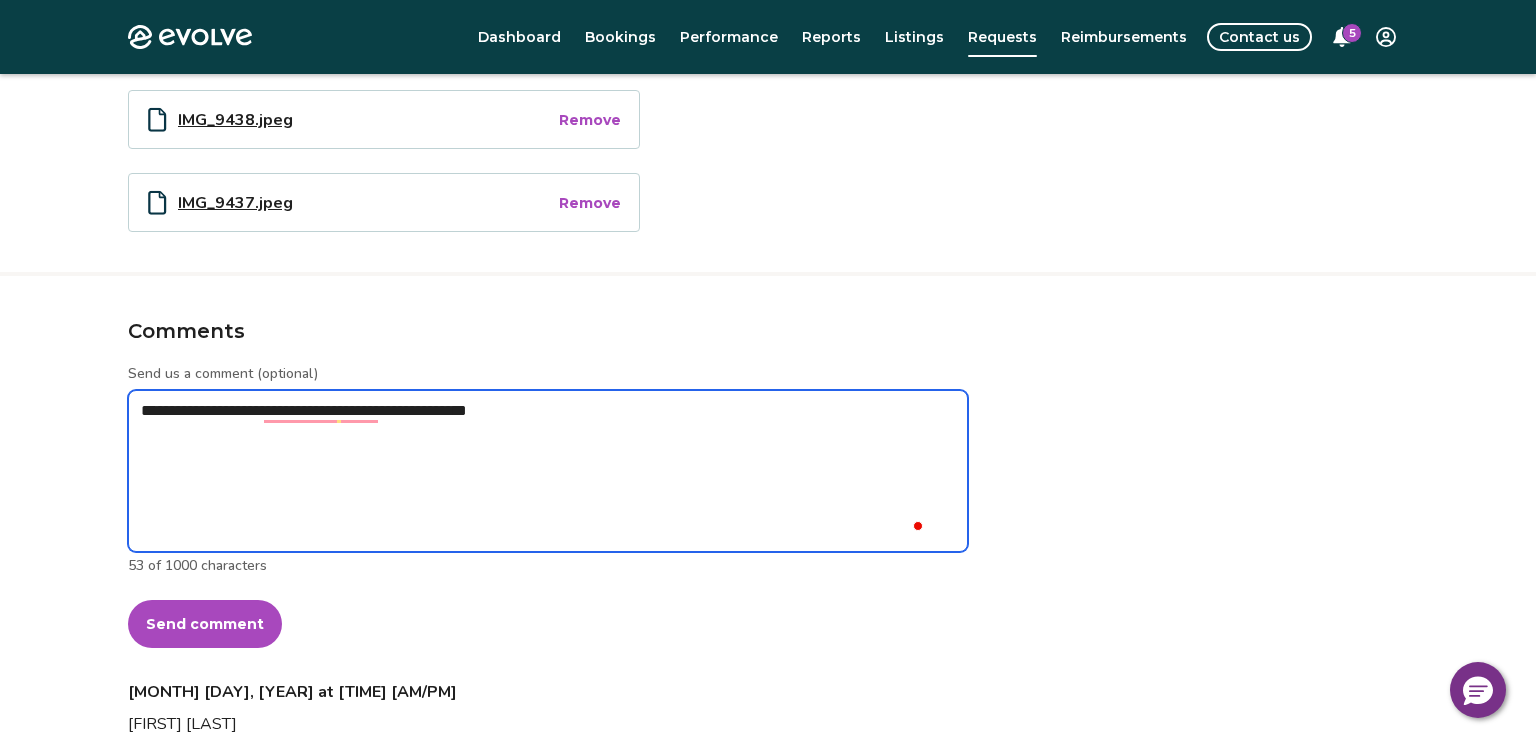 type on "*" 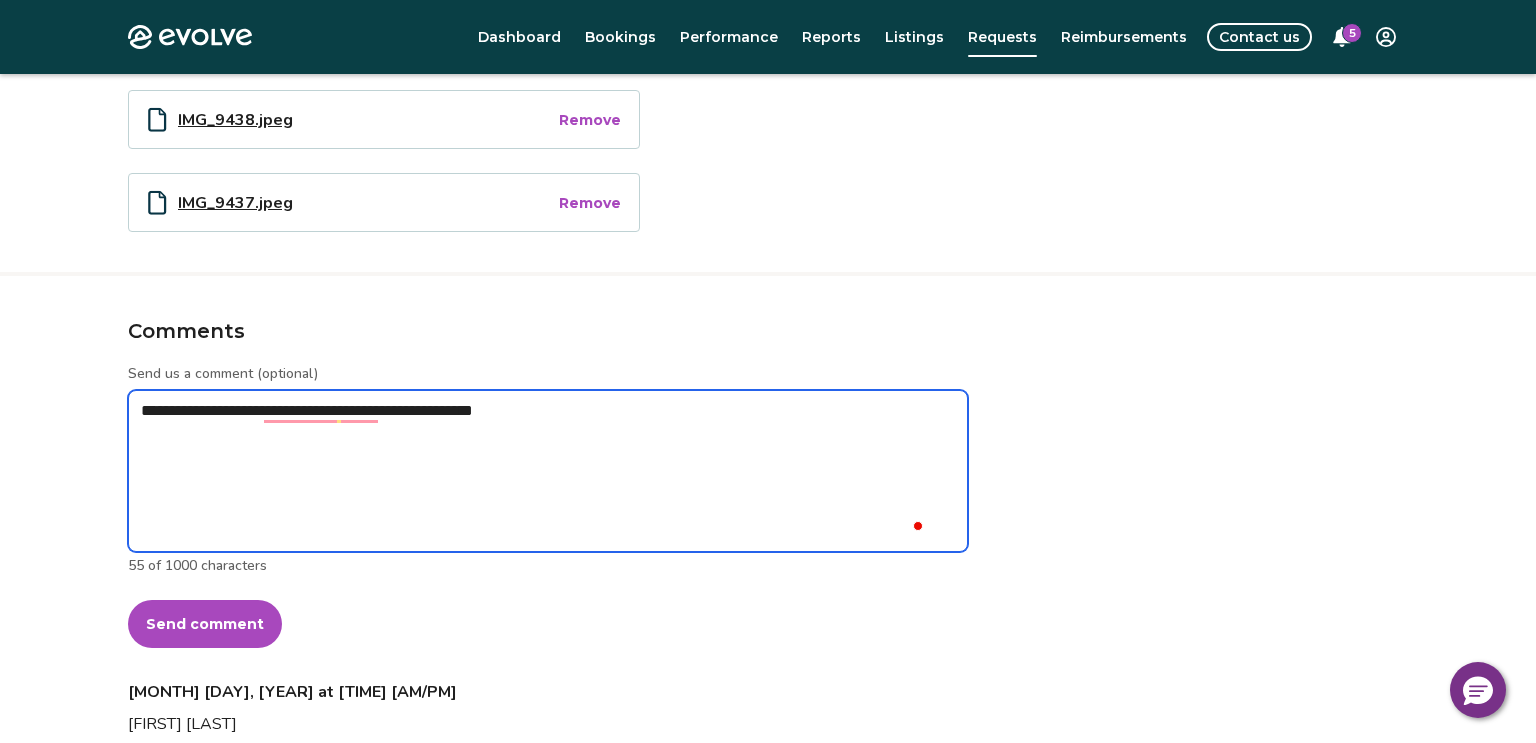 type on "*" 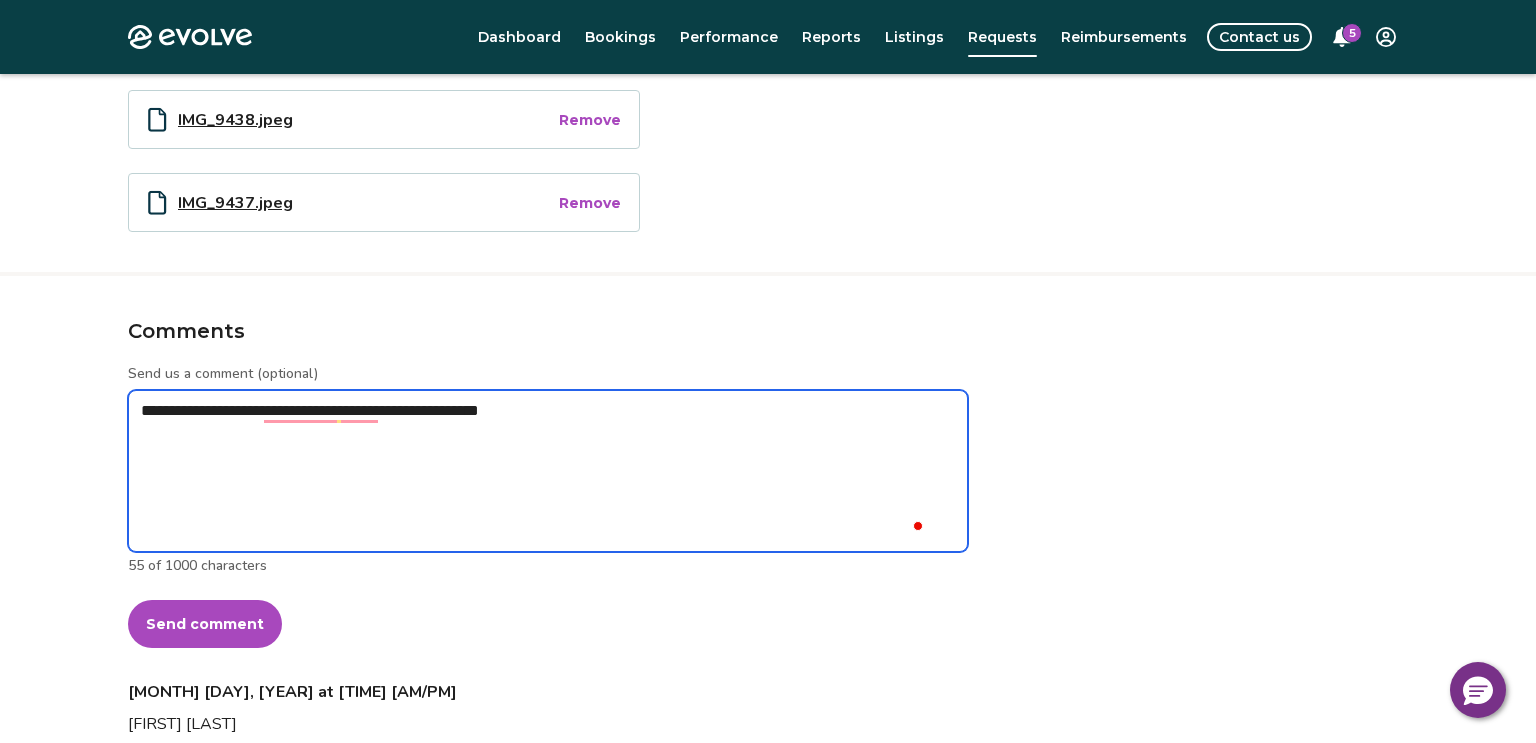type on "*" 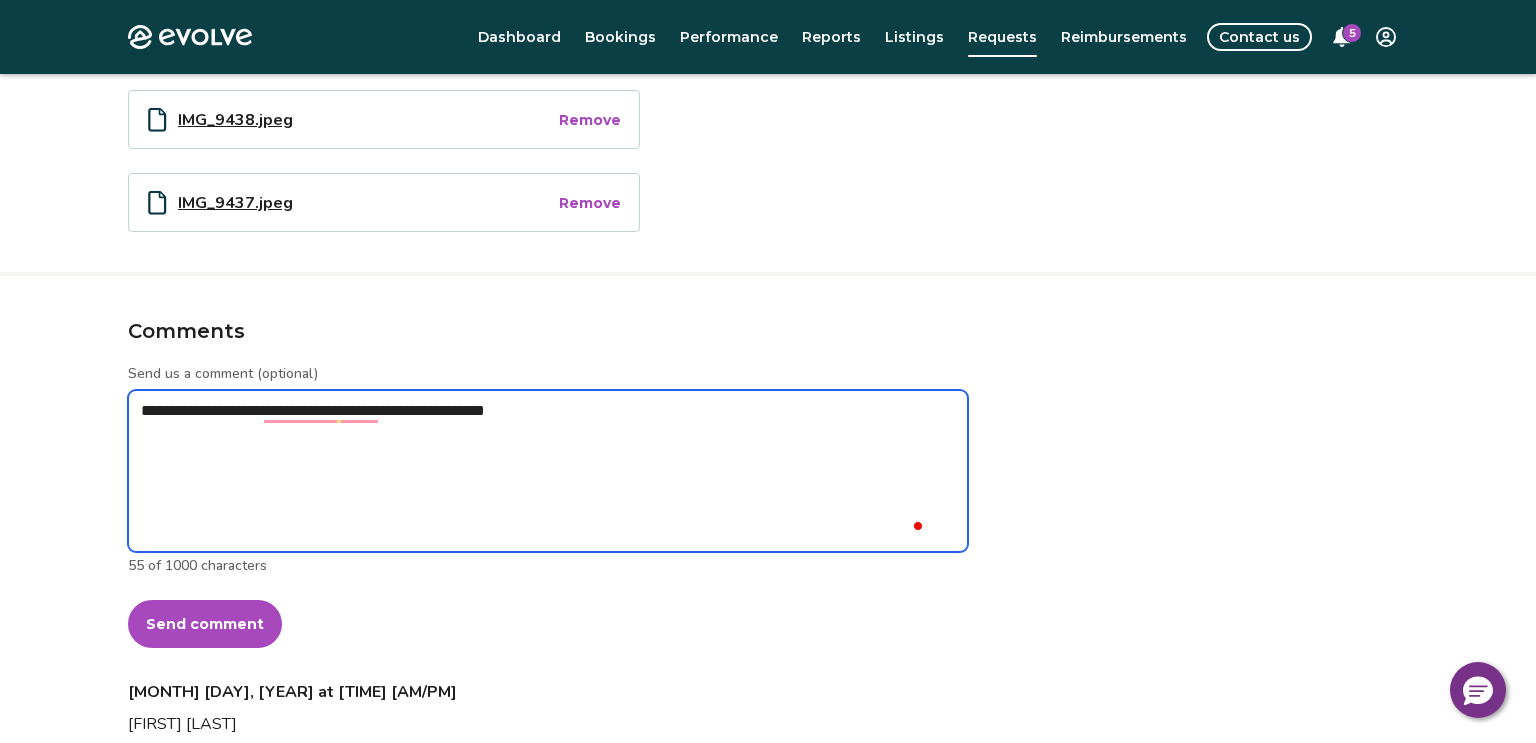 type on "**********" 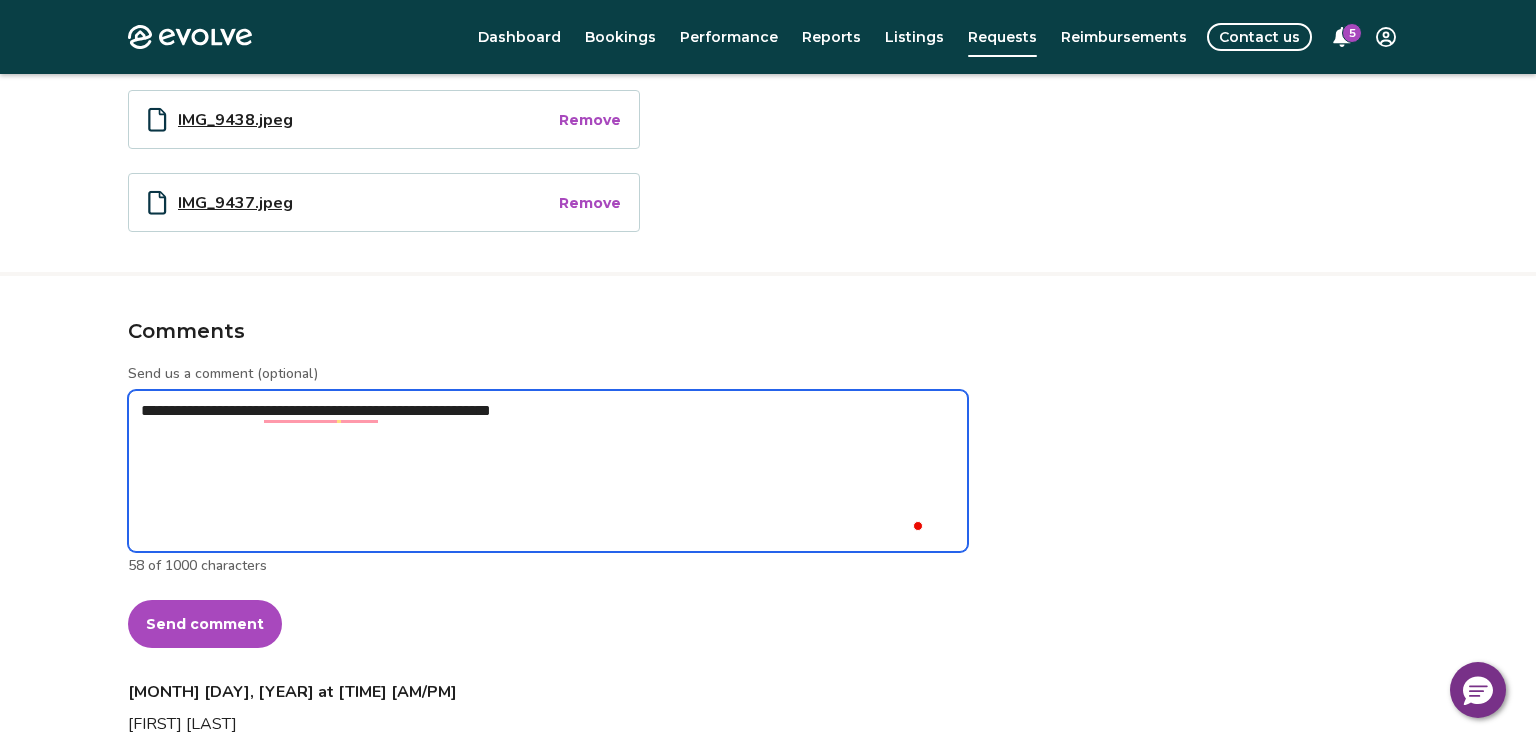 type on "*" 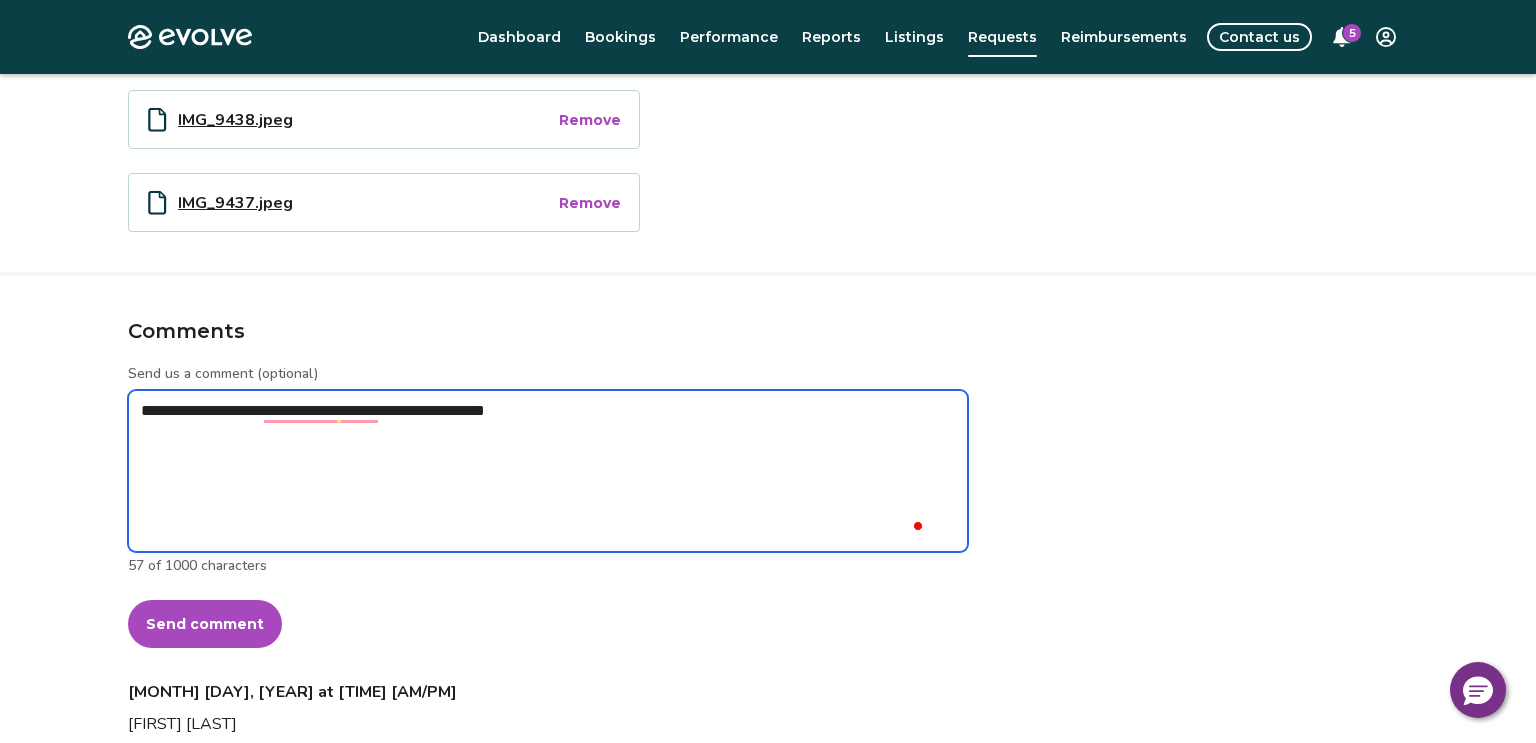 type on "*" 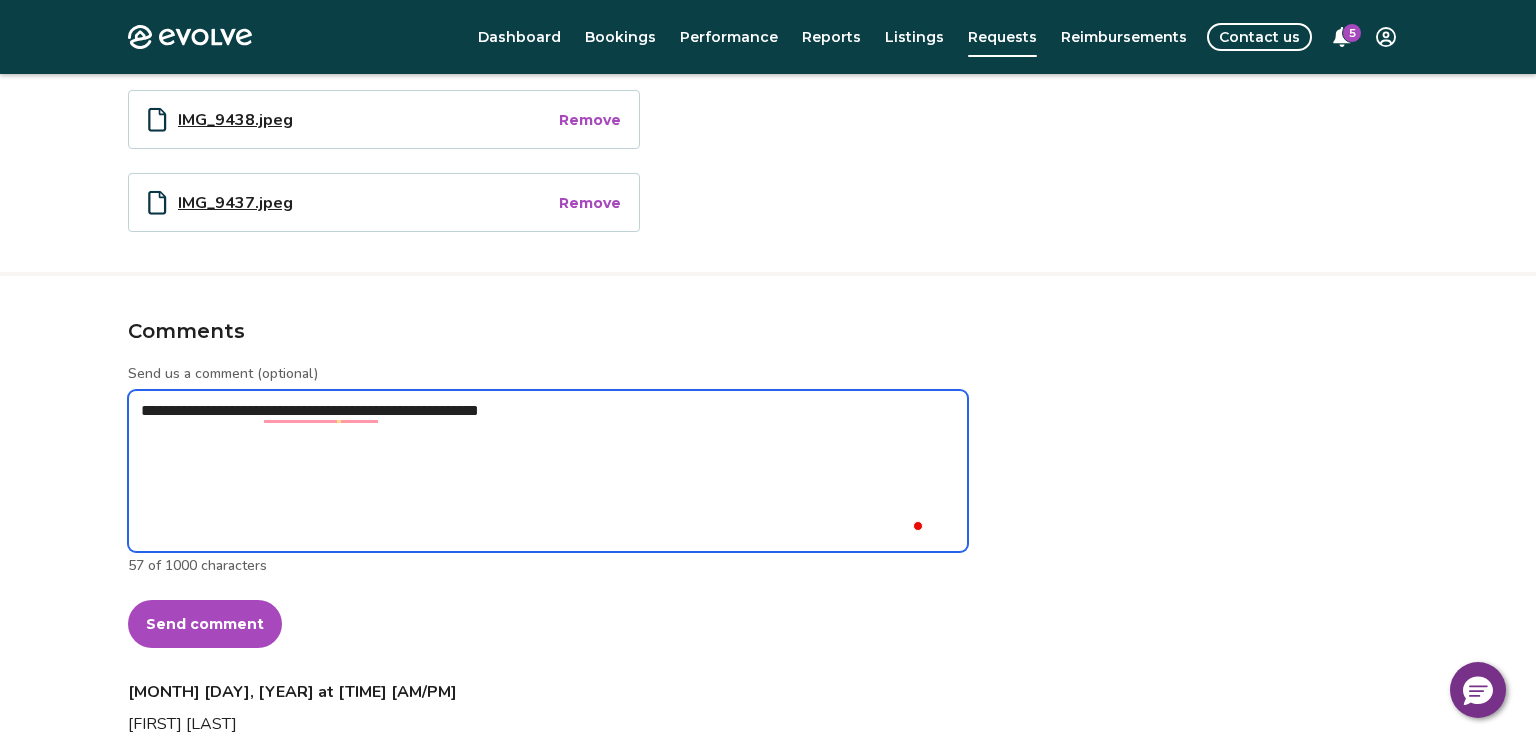 type on "*" 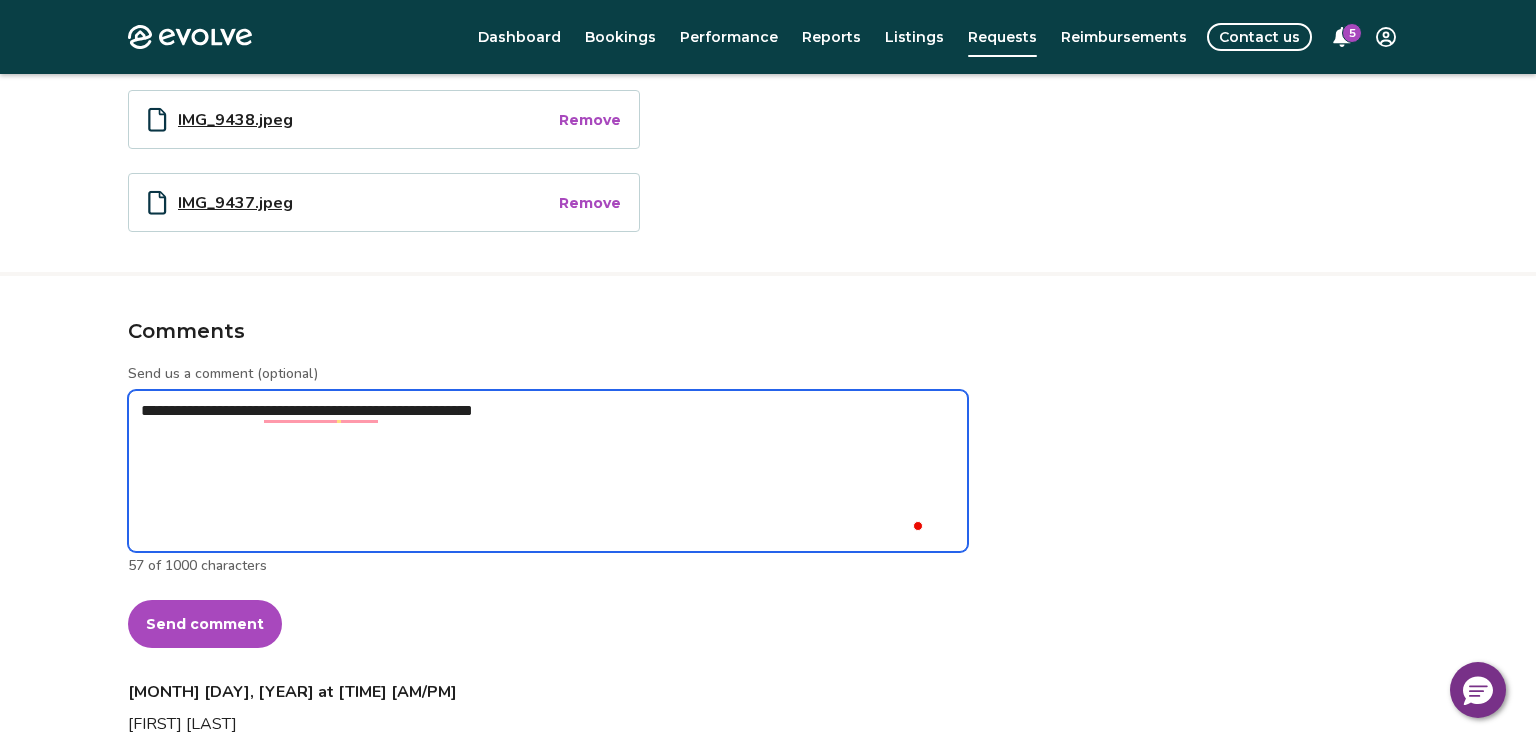 type on "*" 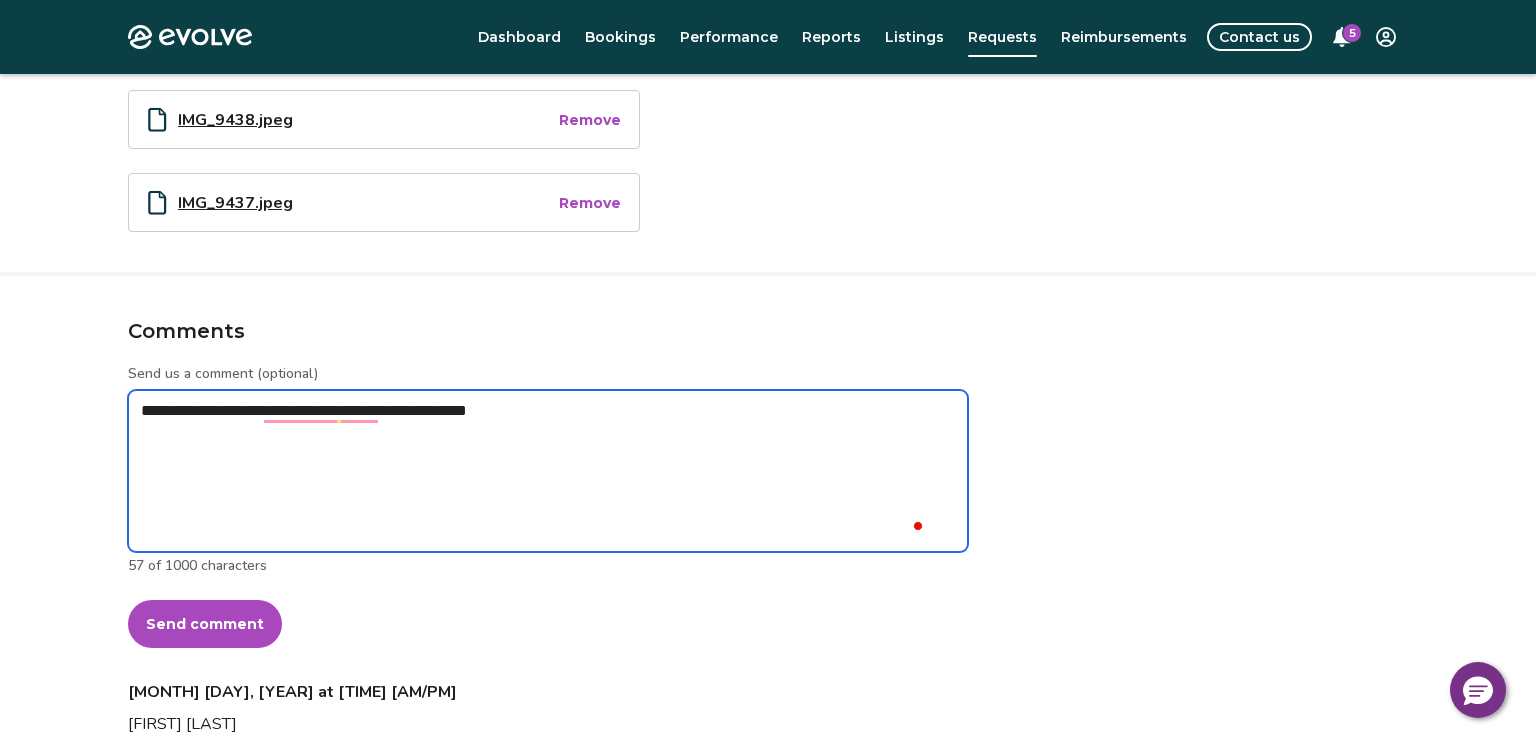 type on "*" 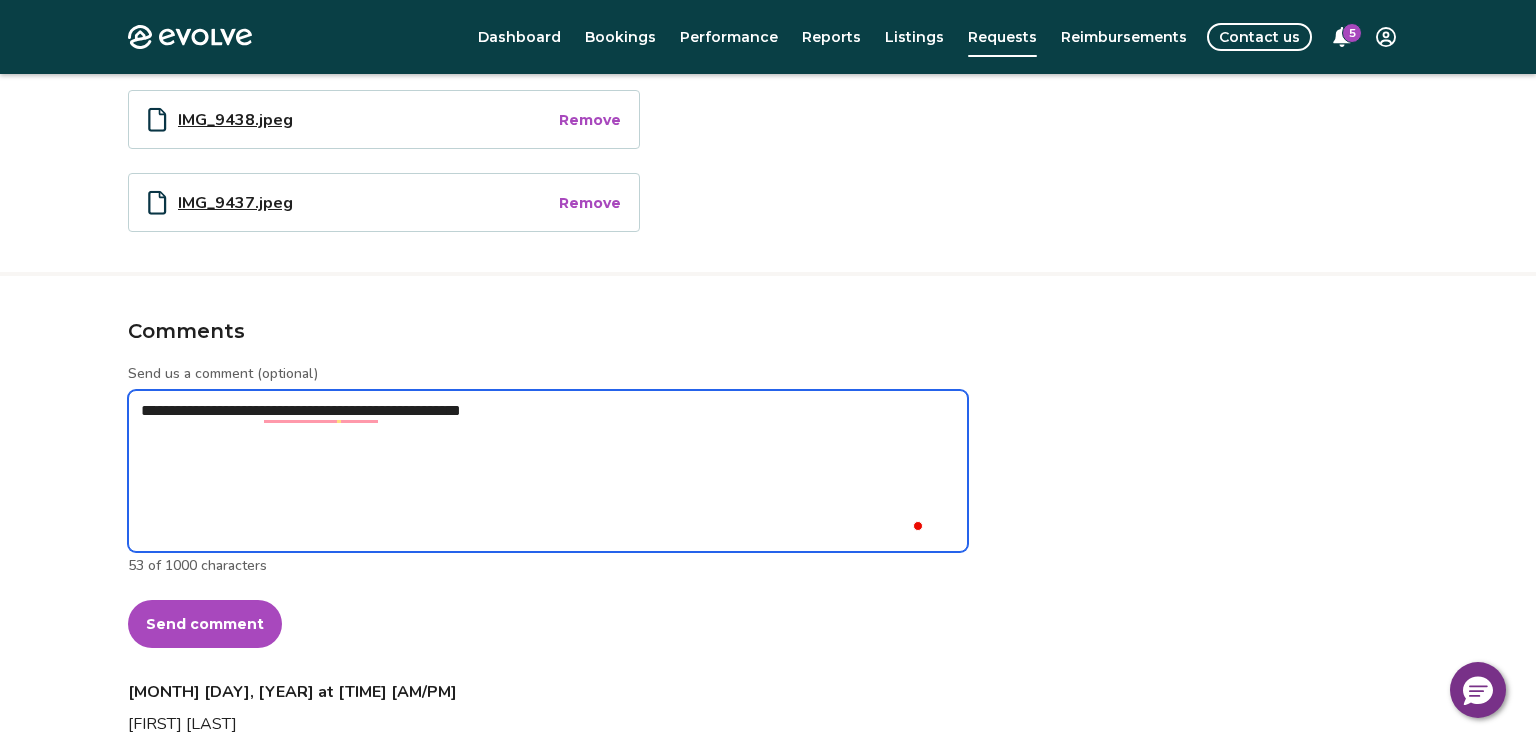 type on "*" 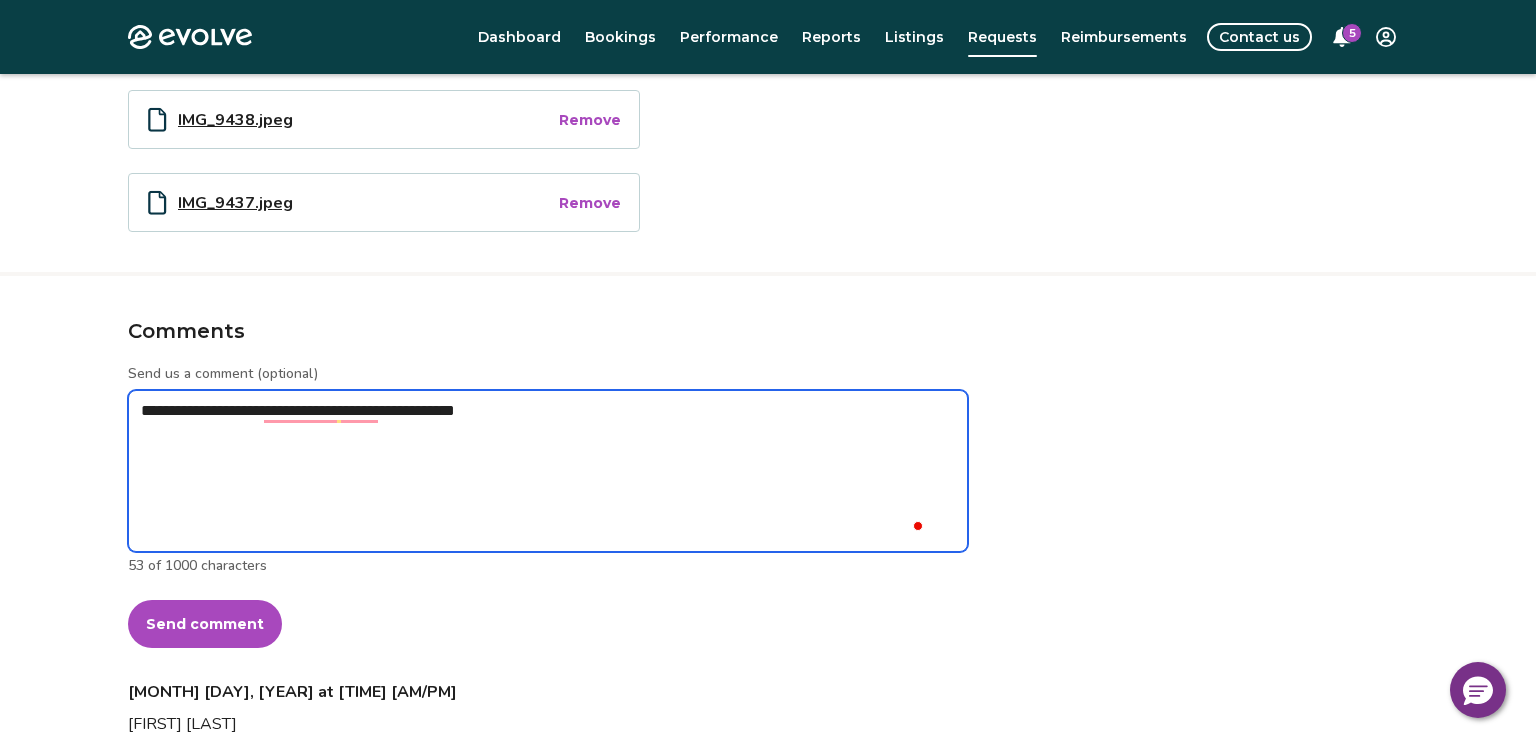 type on "*" 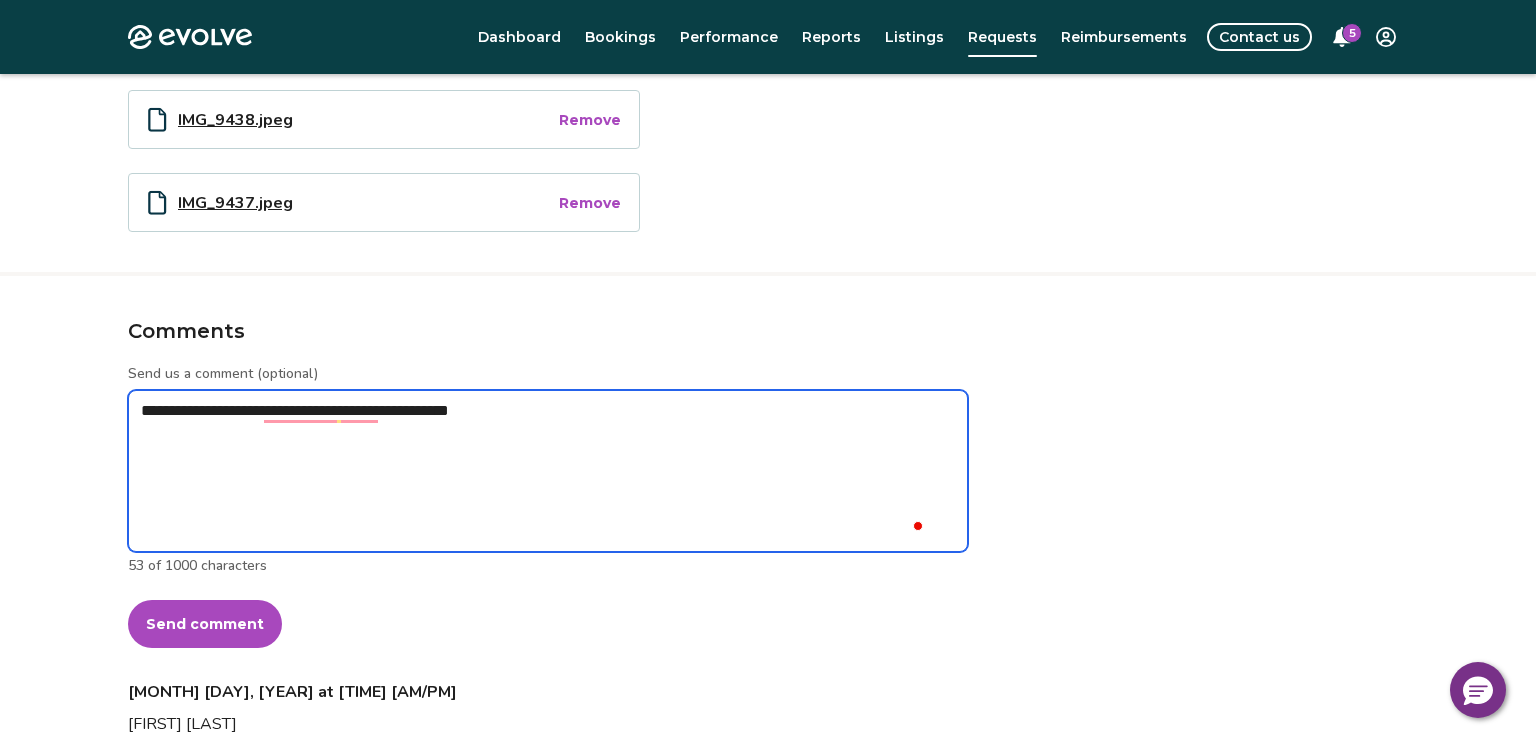 type on "*" 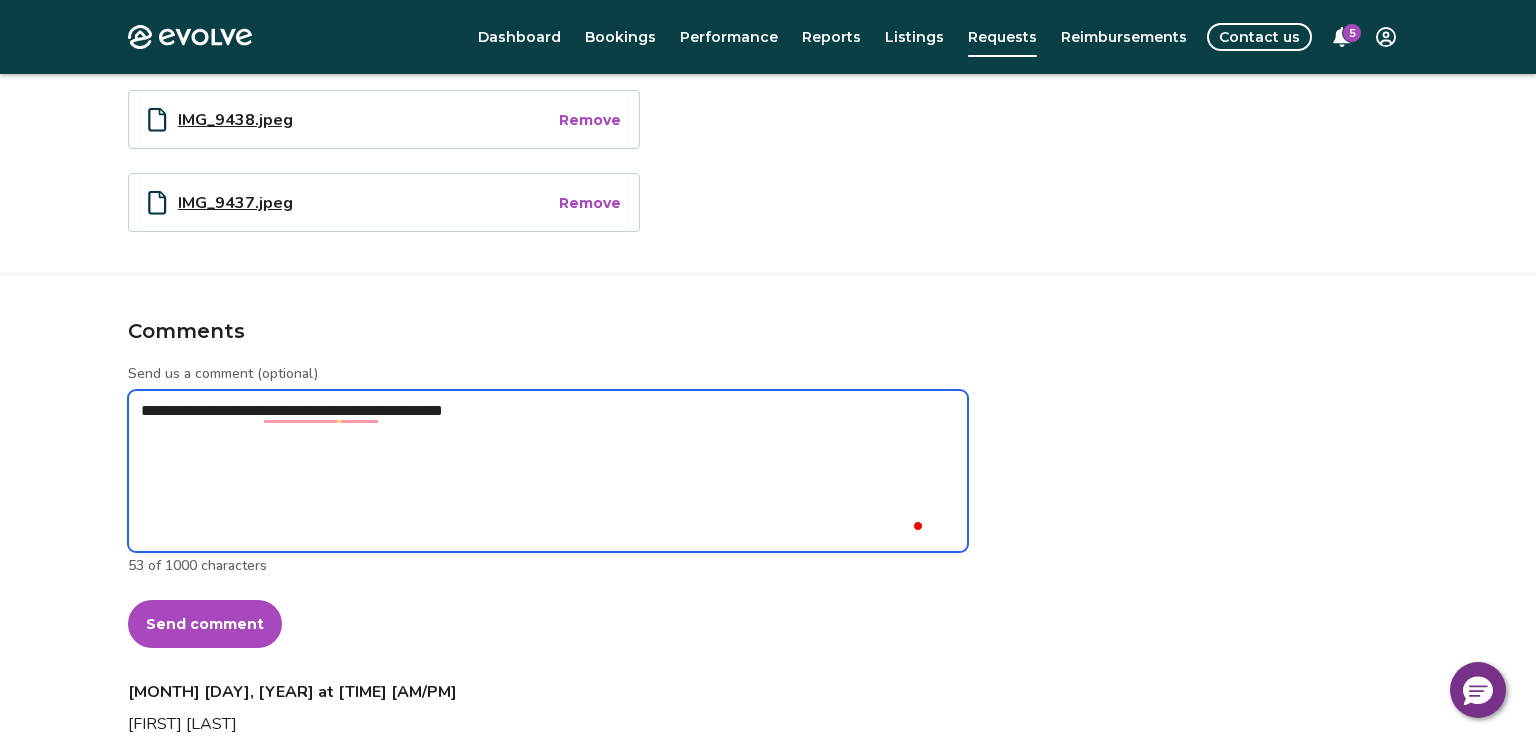 type on "*" 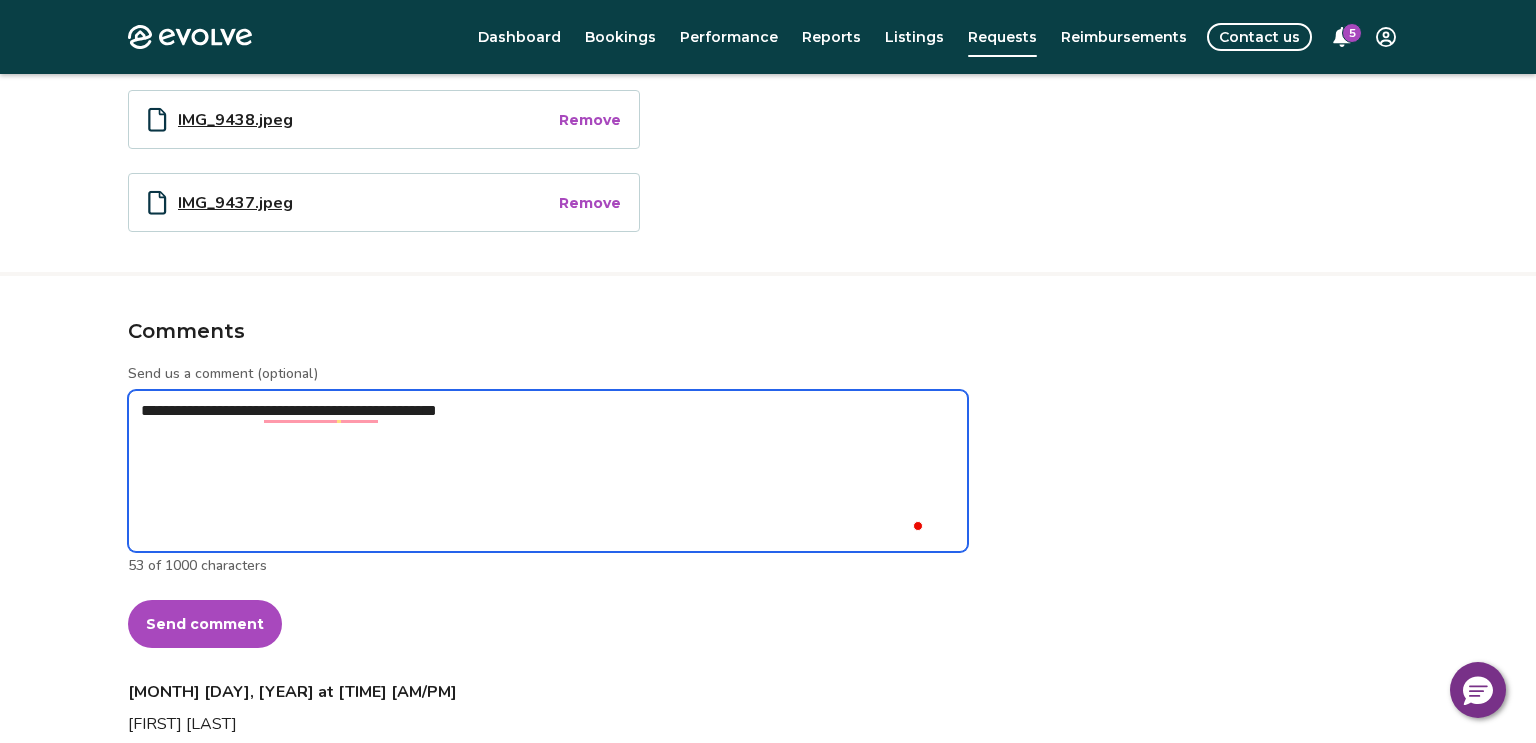 type on "*" 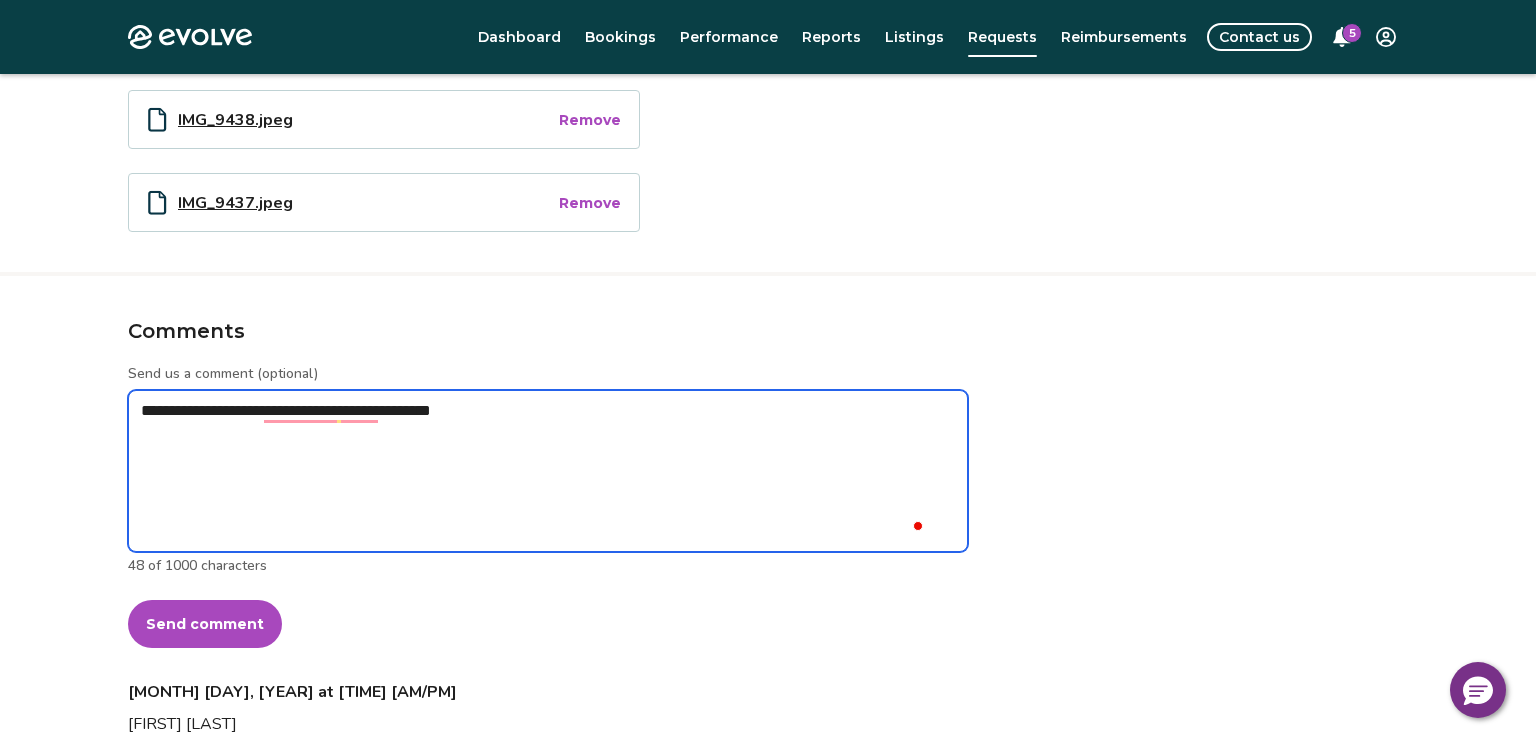 type on "*" 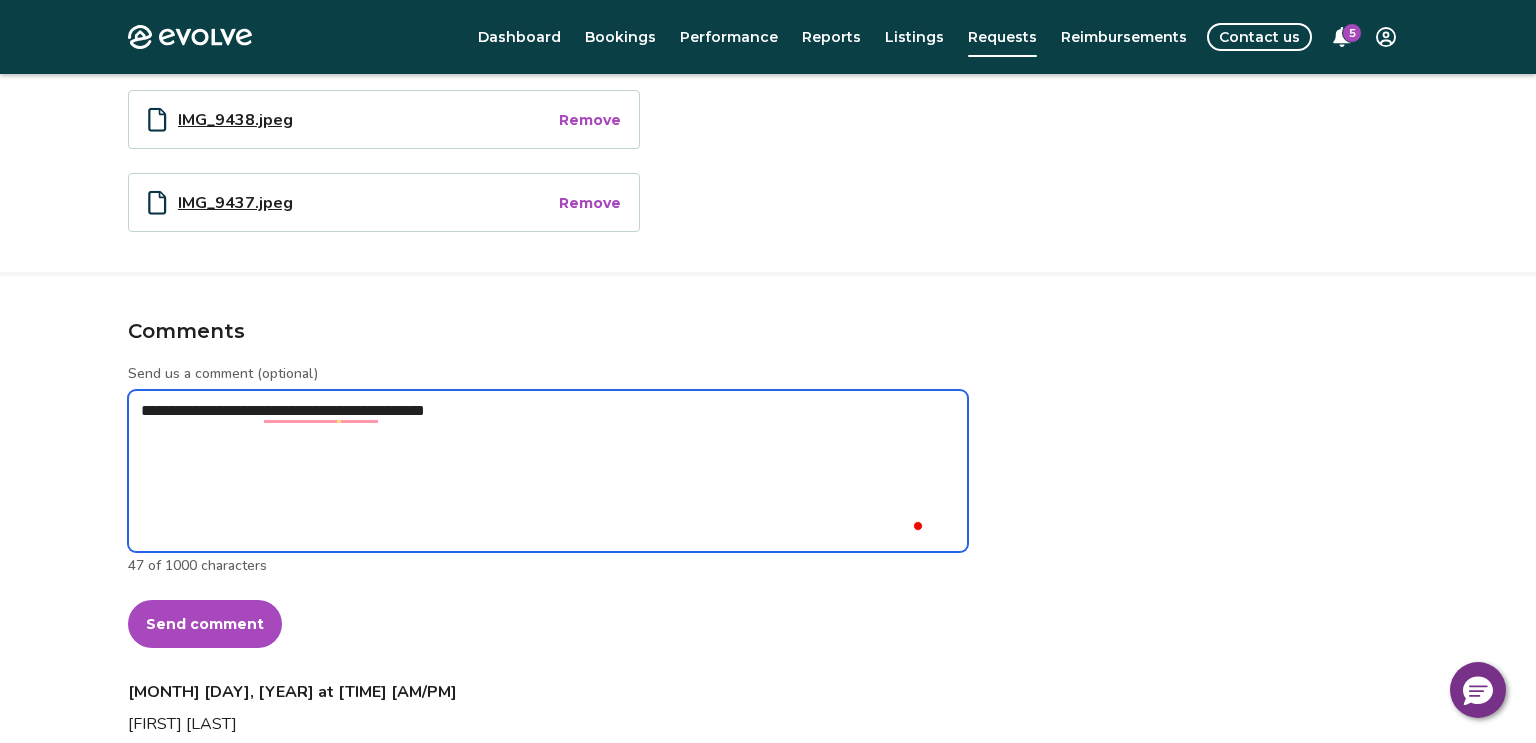 type on "*" 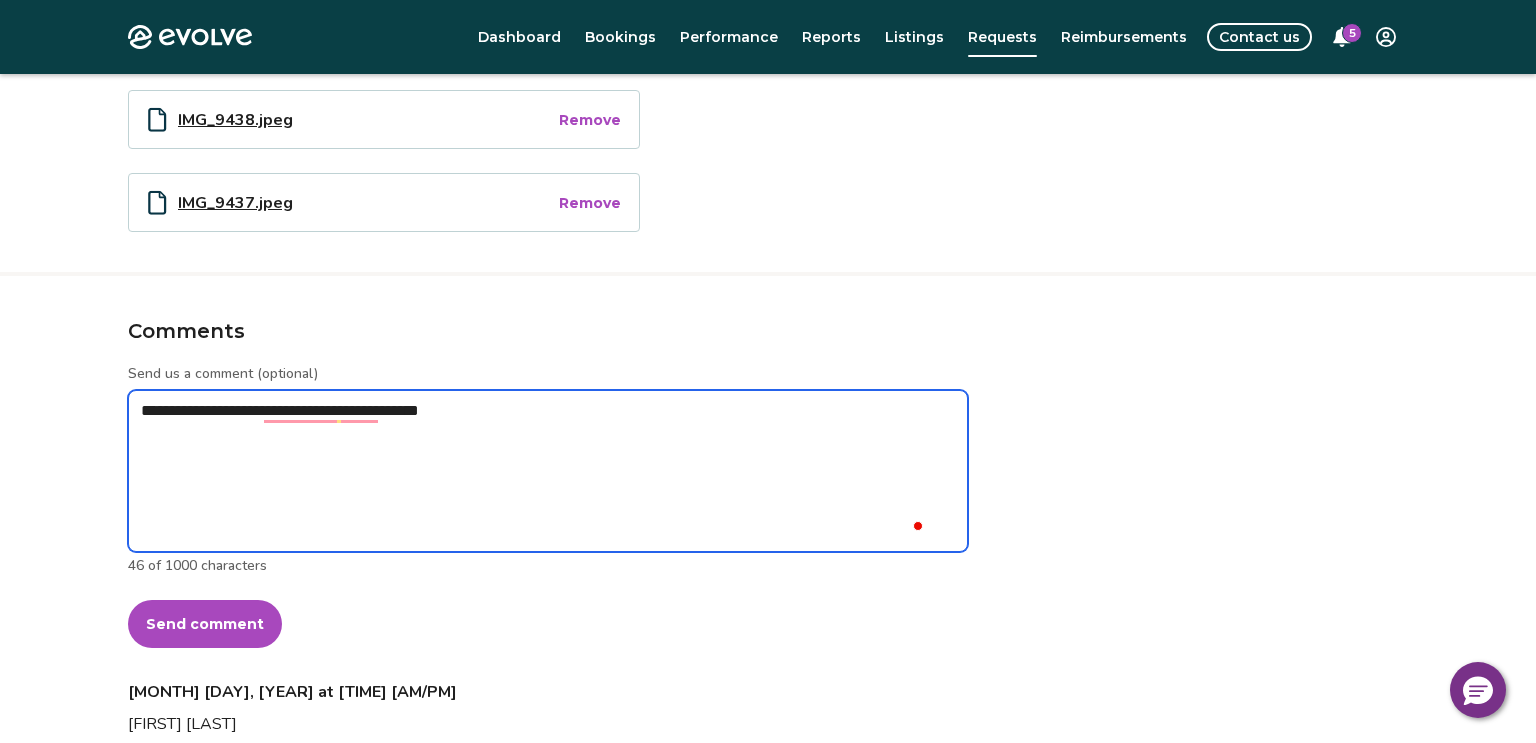 type on "*" 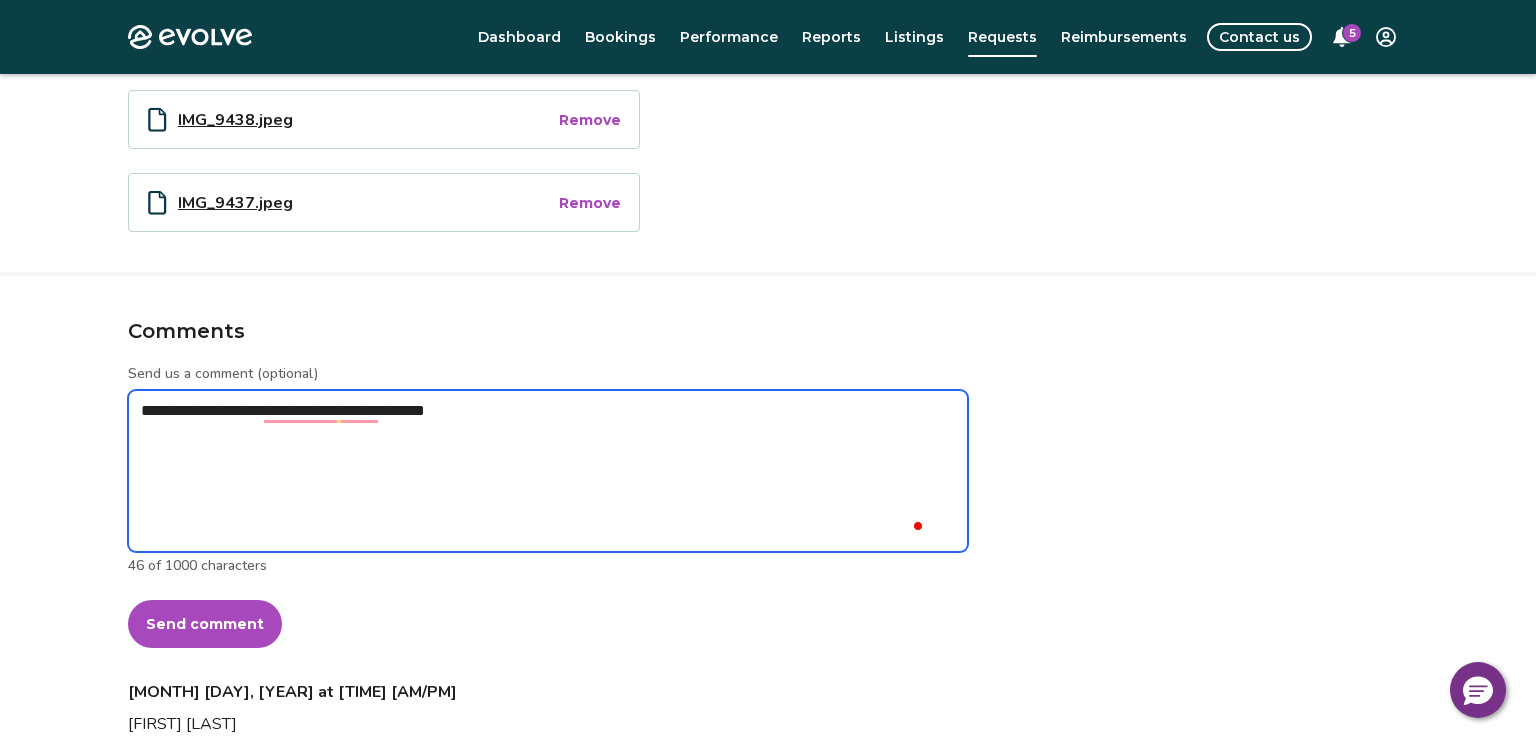 type on "**********" 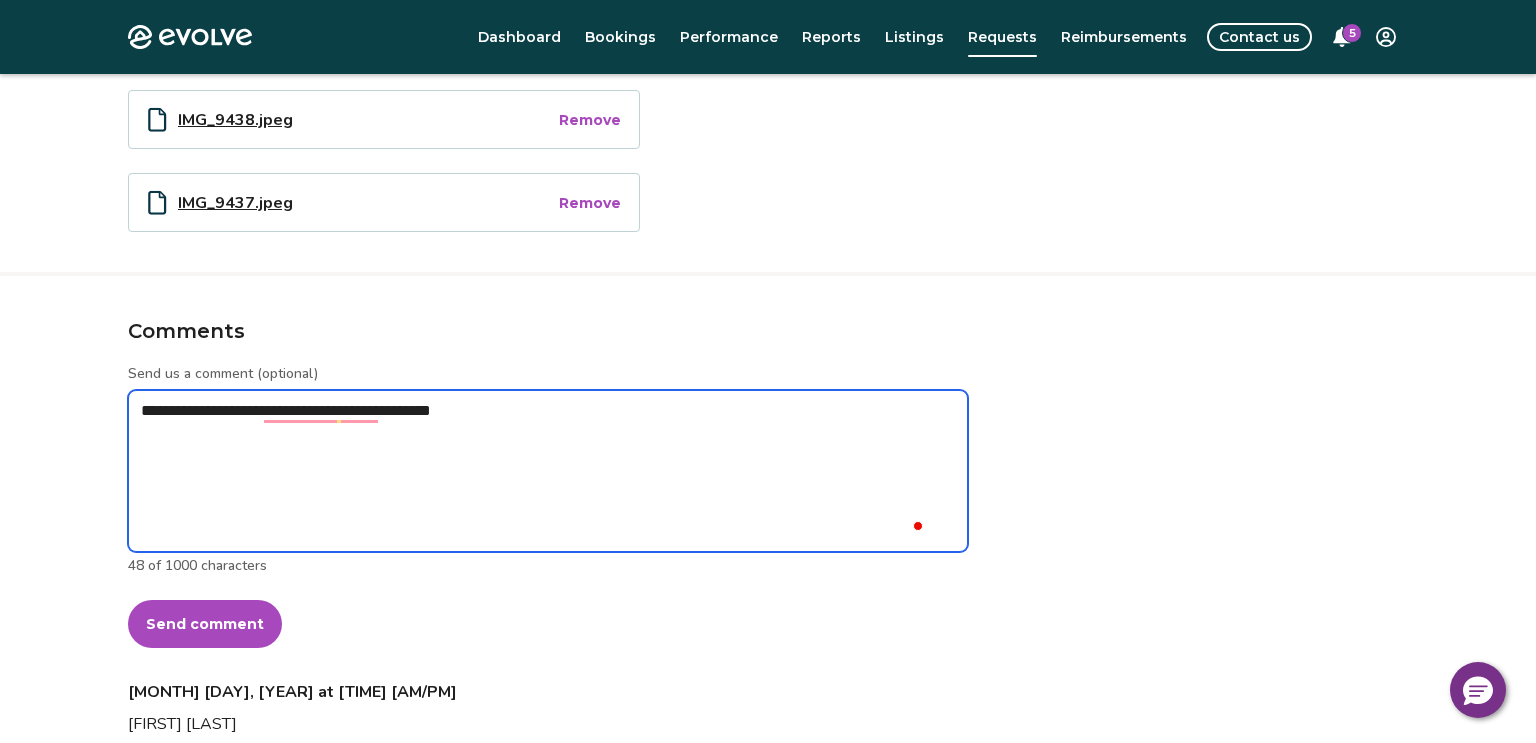 type on "*" 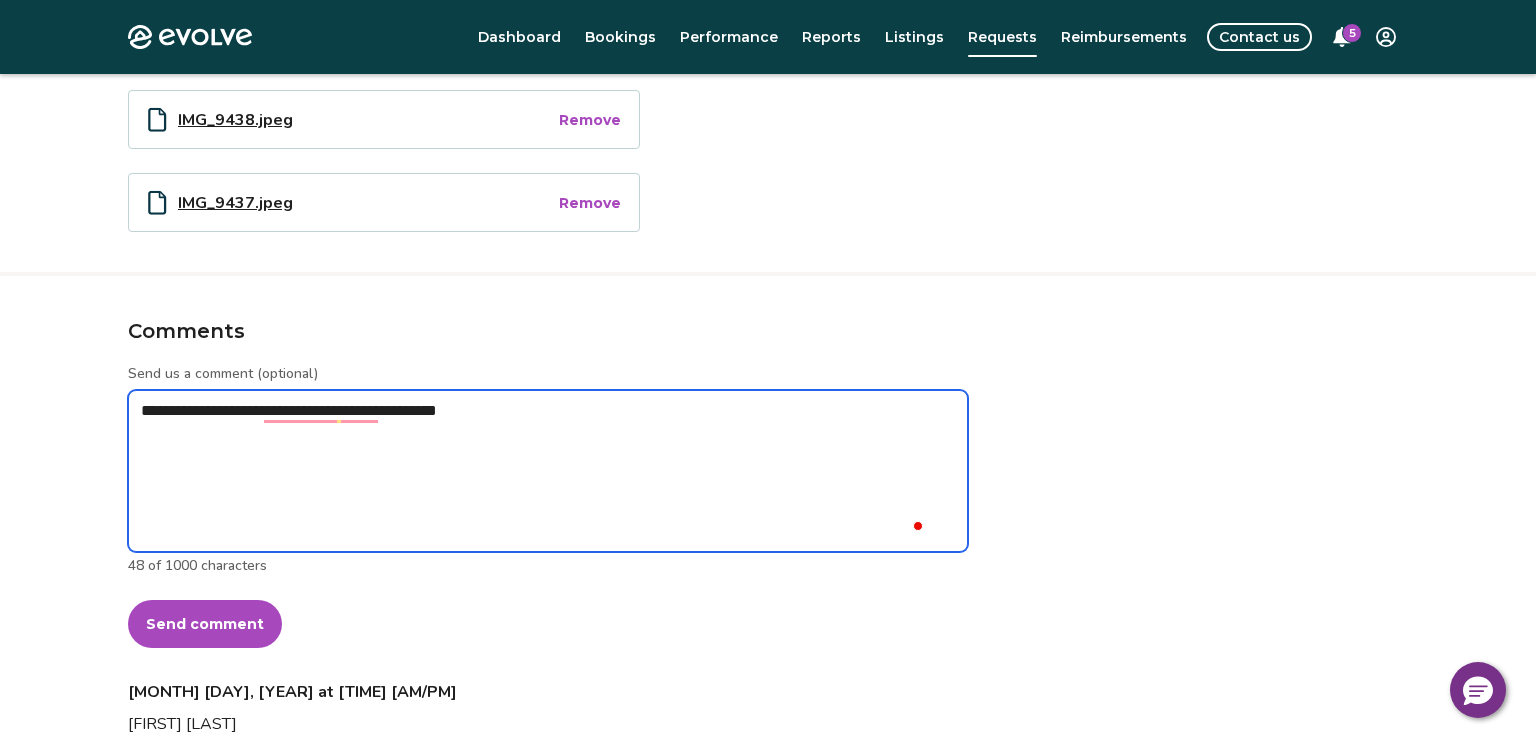 type on "*" 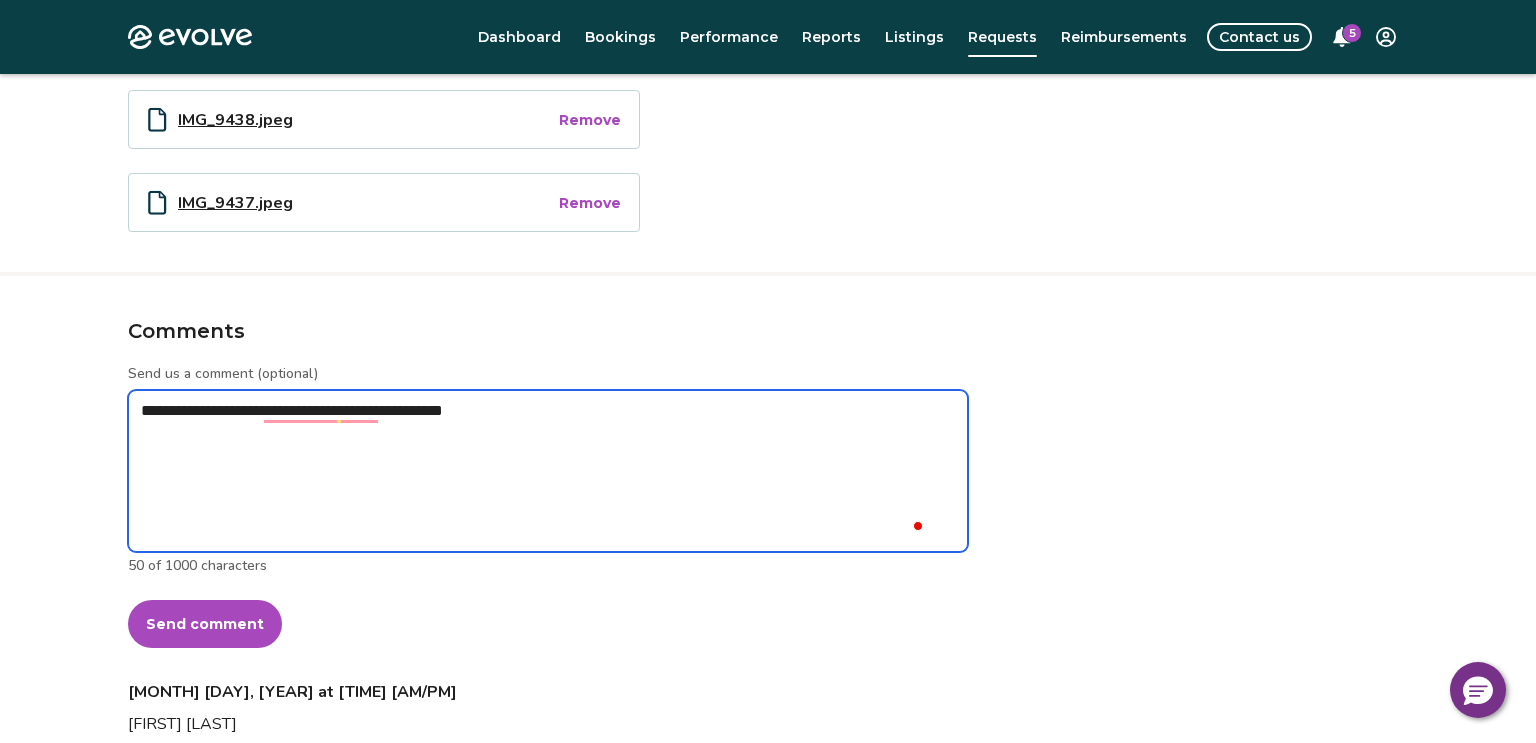 type on "*" 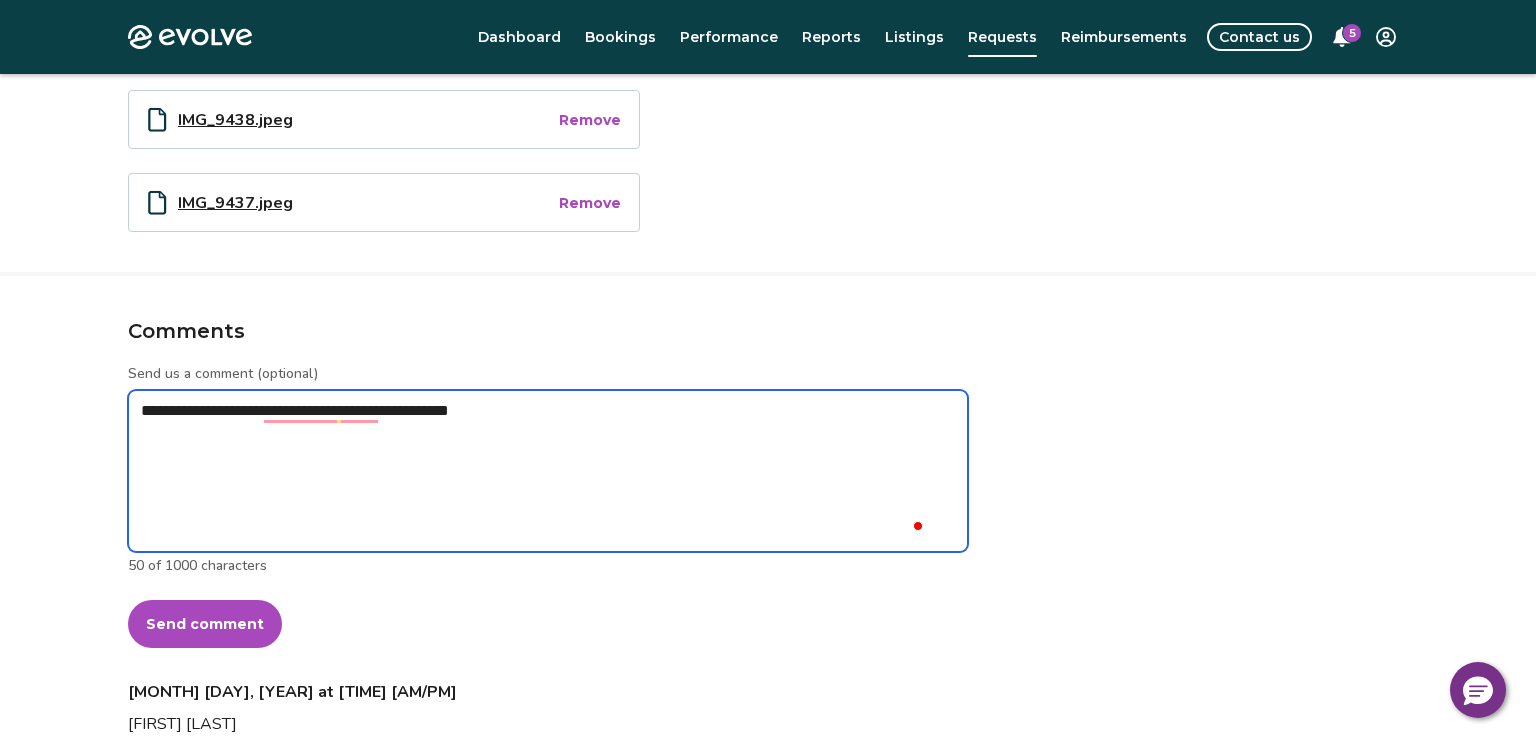 type on "*" 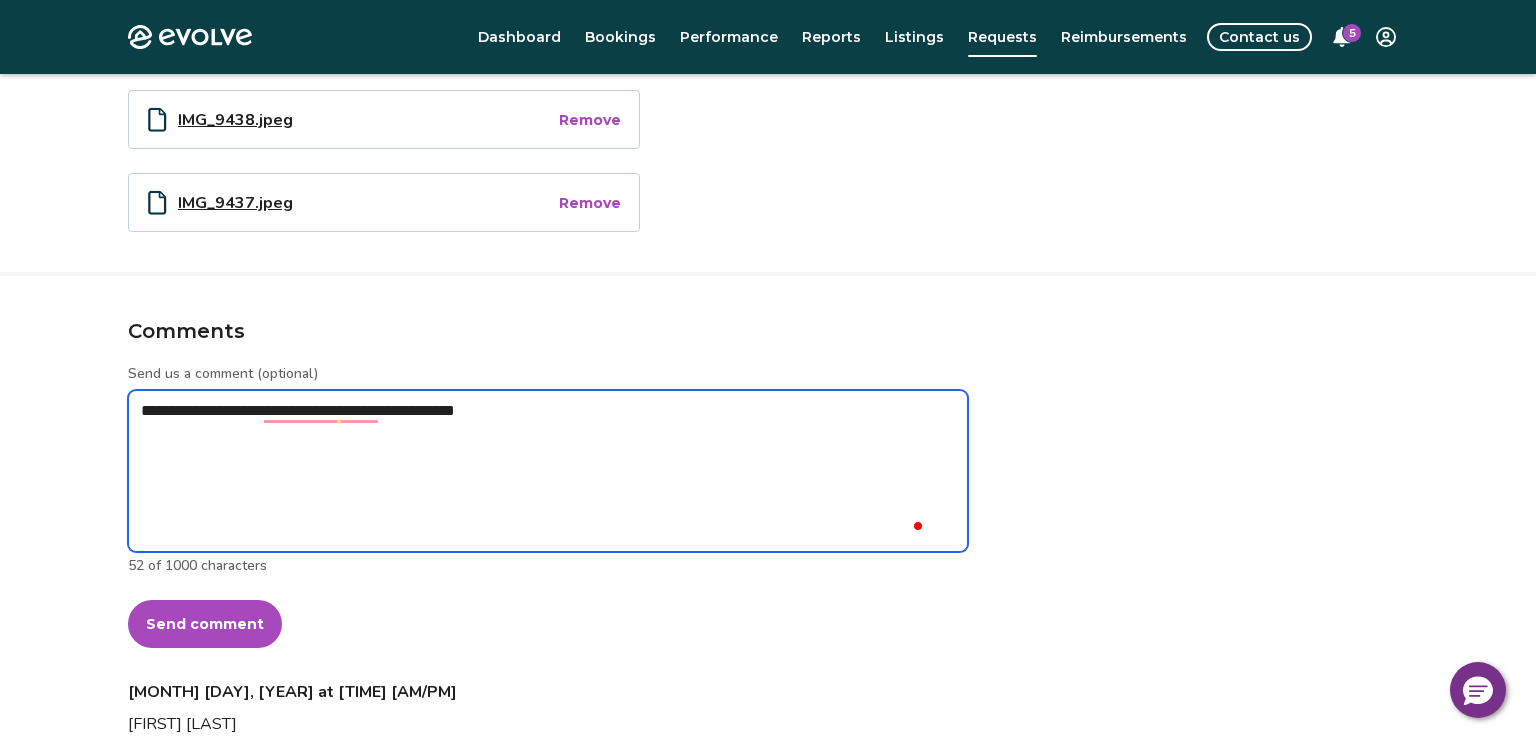 type on "*" 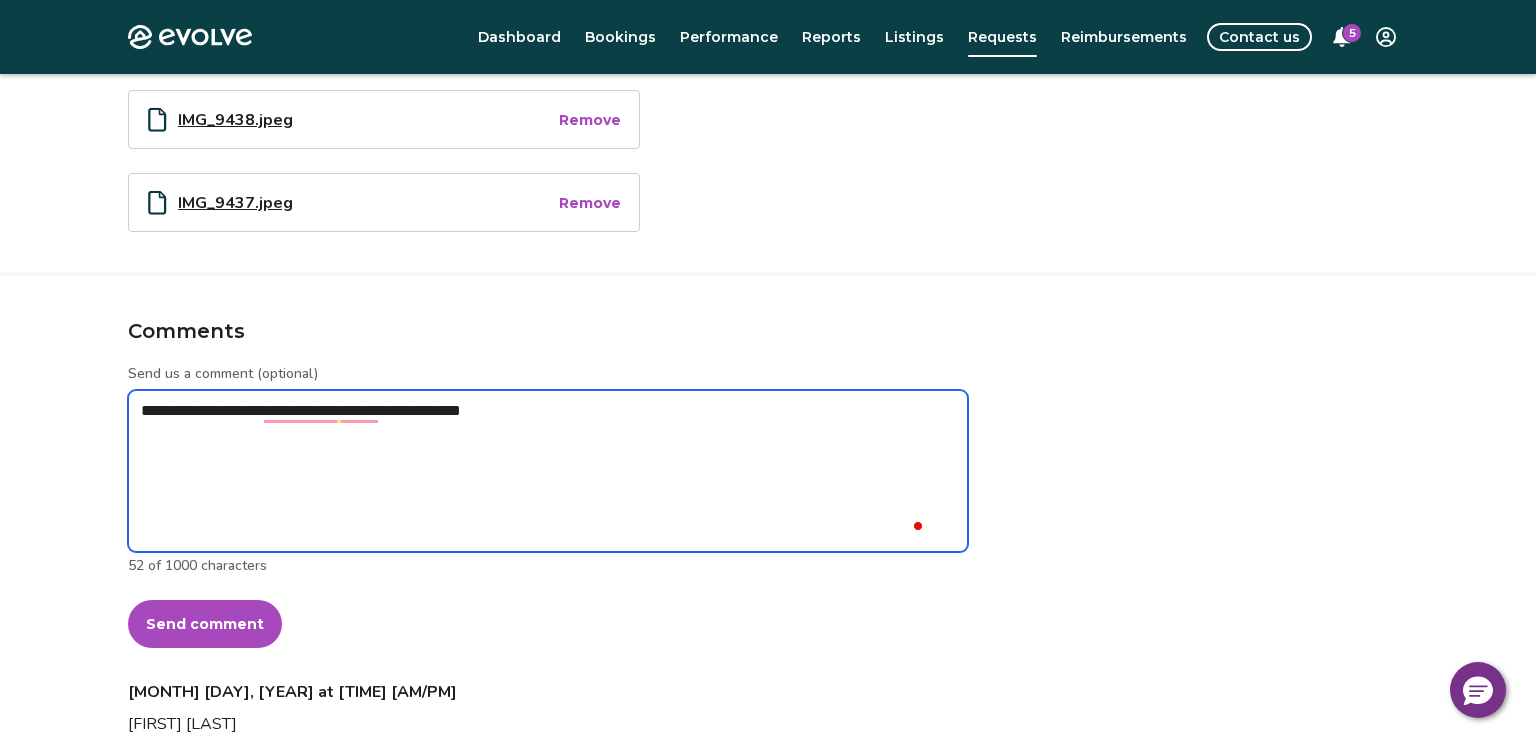 type on "*" 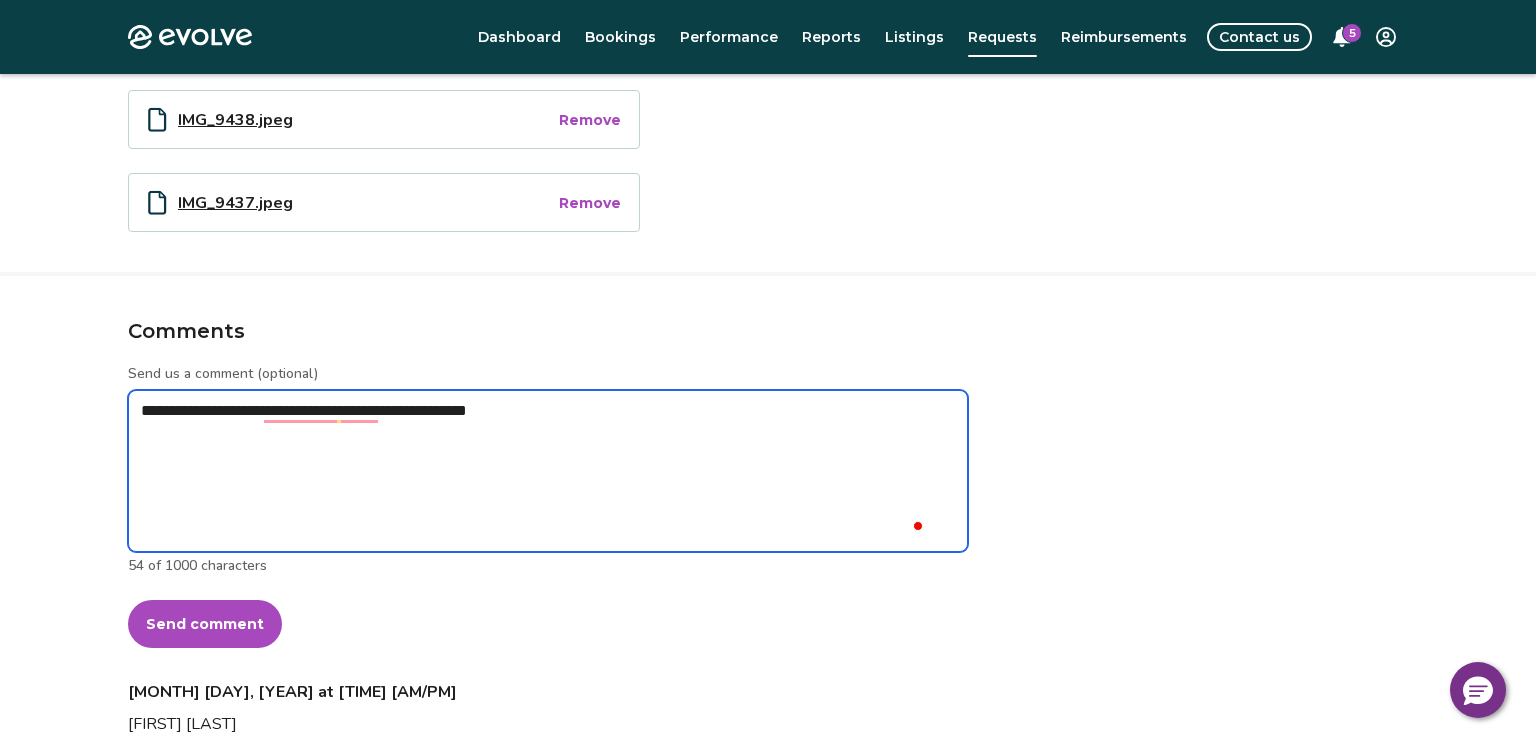 type on "*" 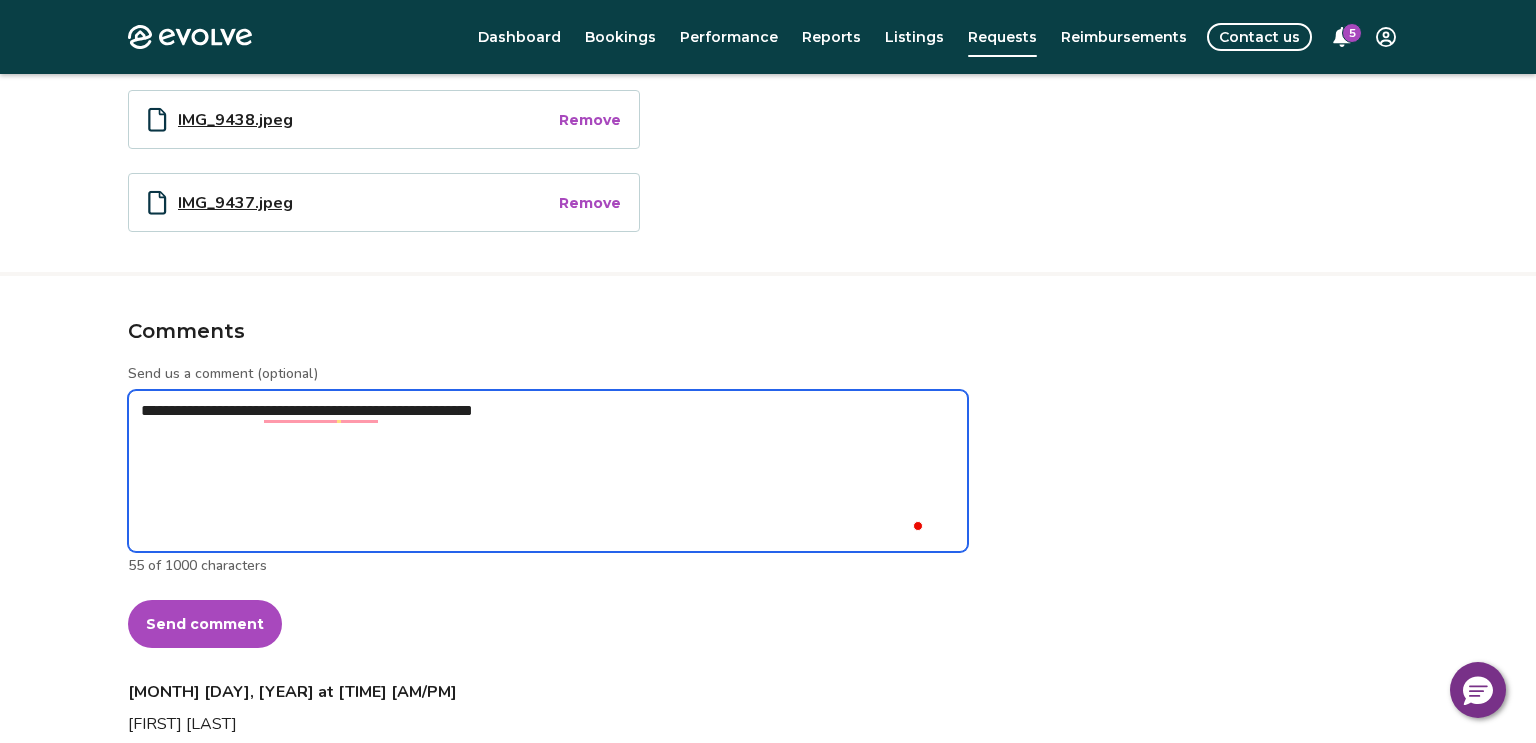 type on "*" 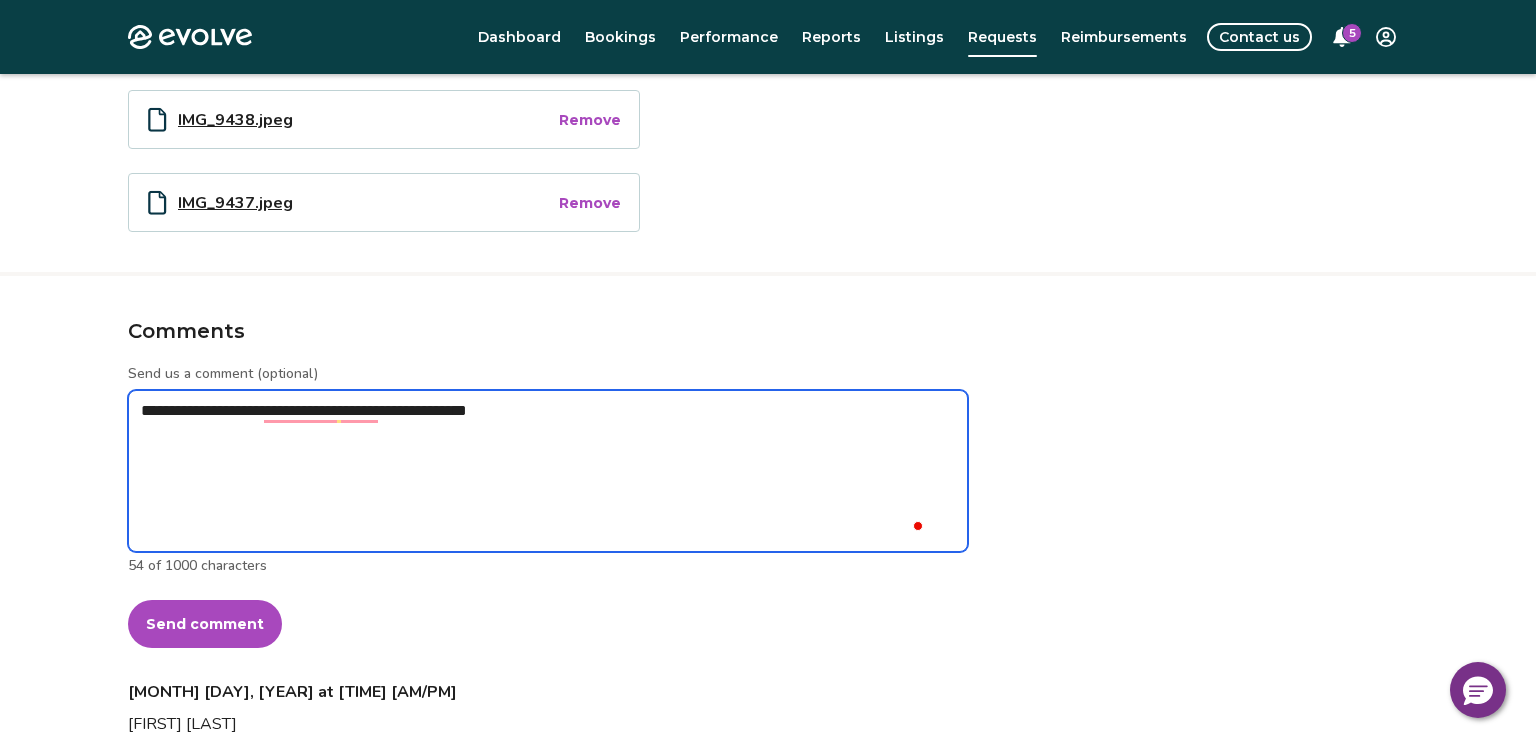 type on "*" 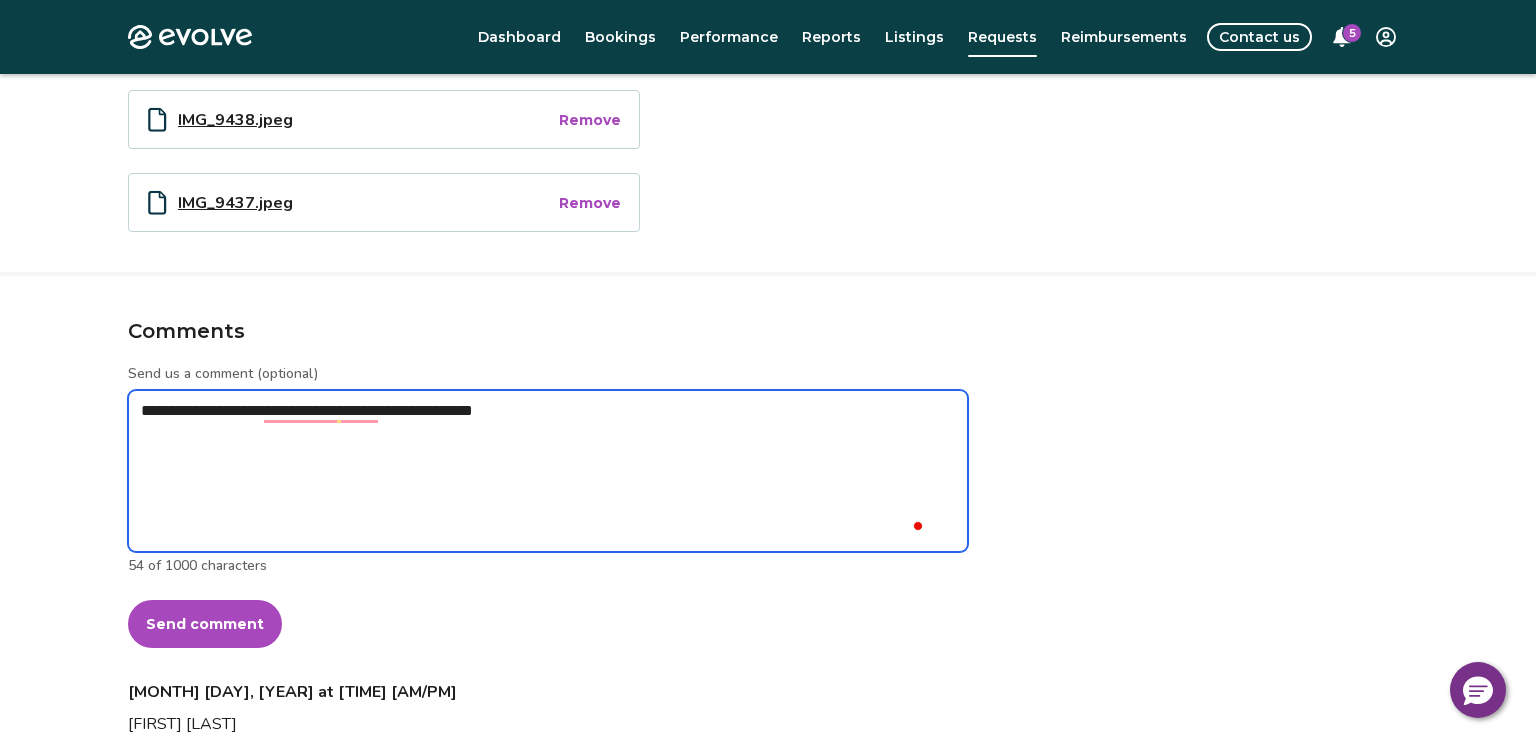 type on "*" 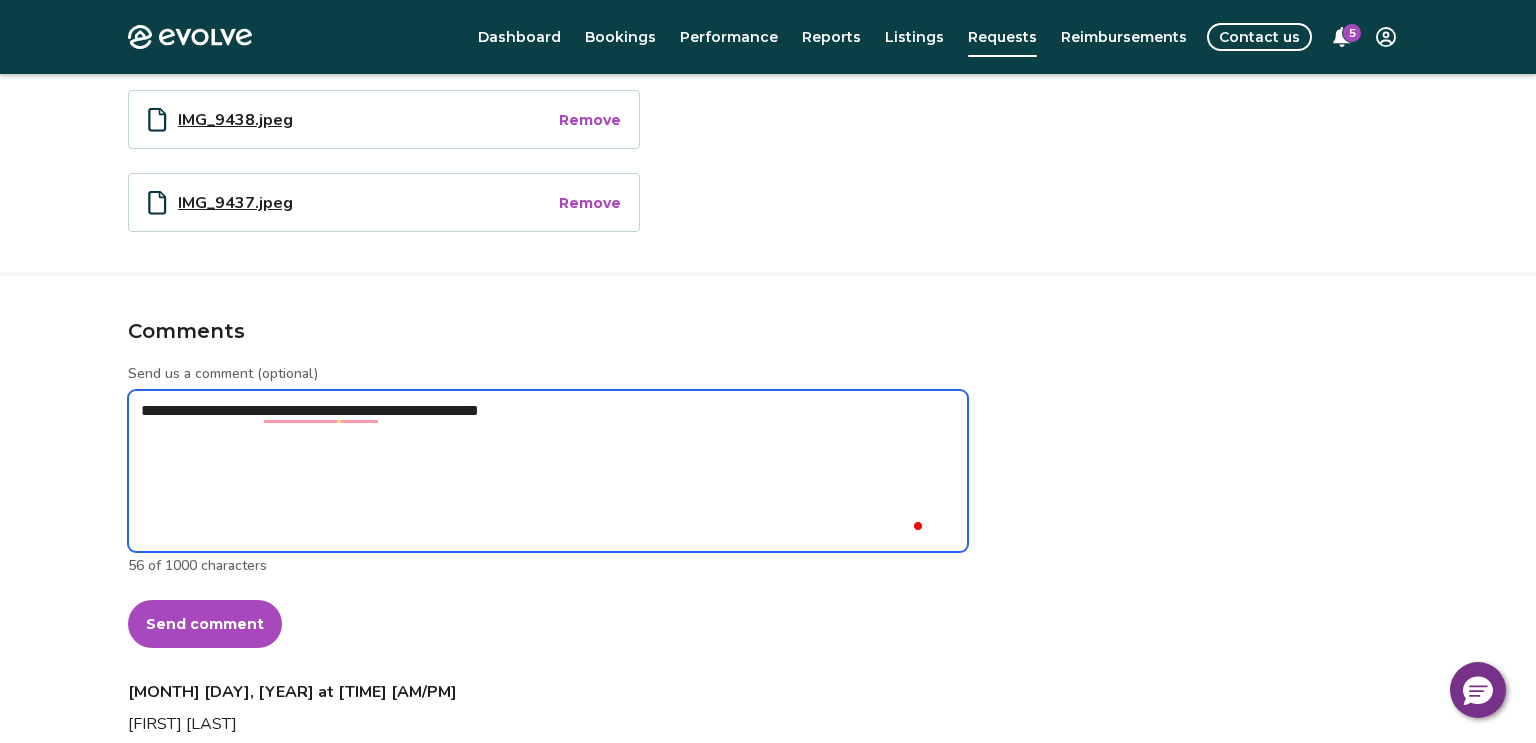 type on "*" 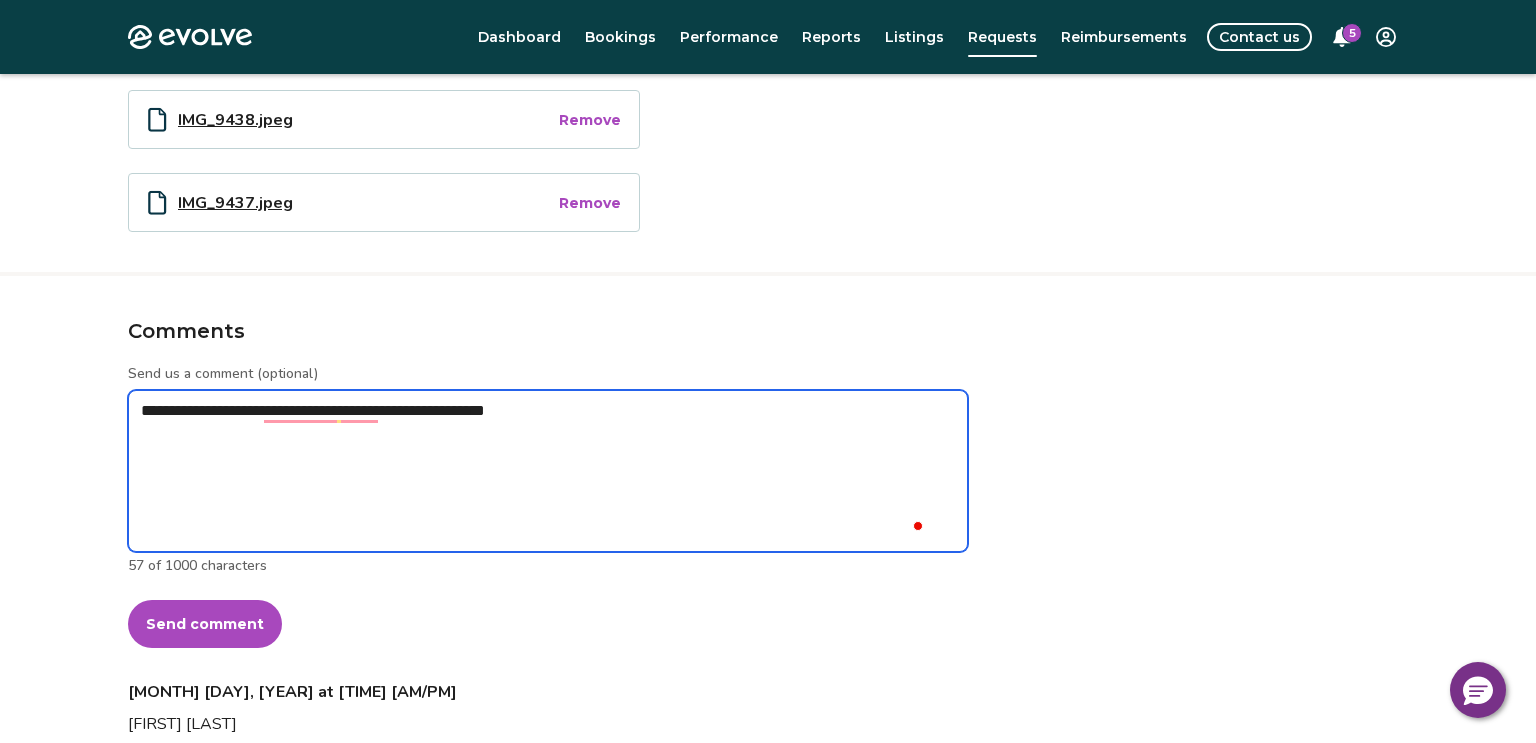 type on "*" 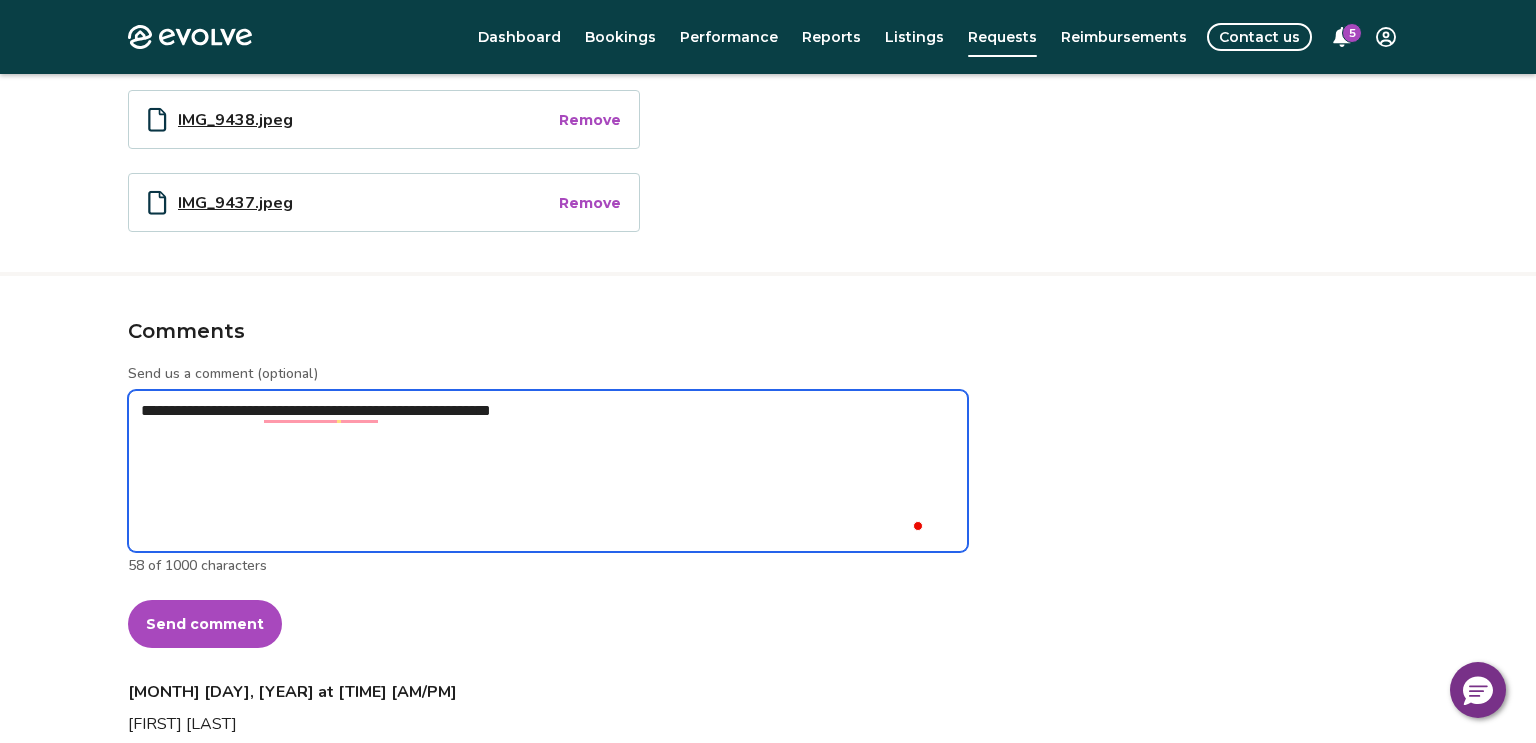 type on "*" 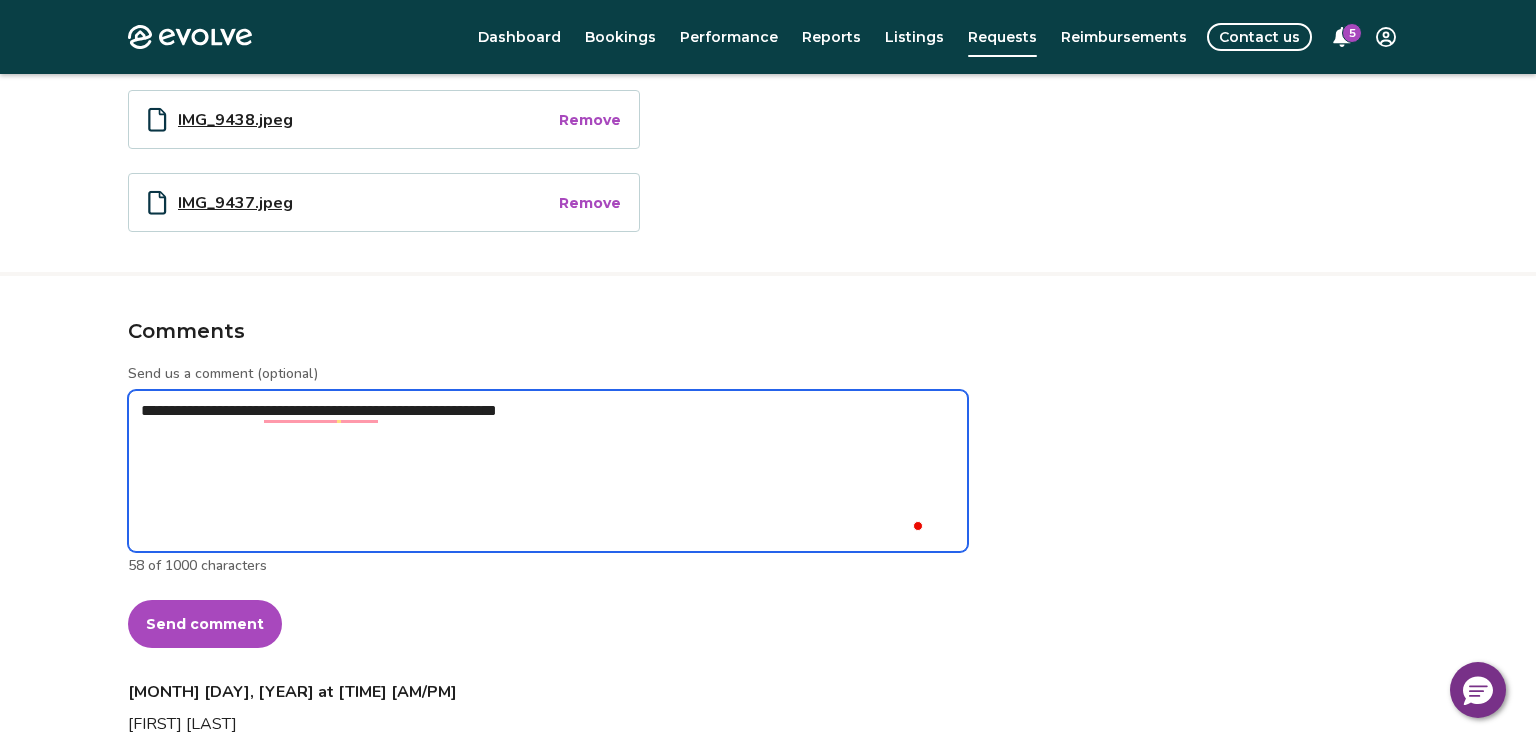 type on "**********" 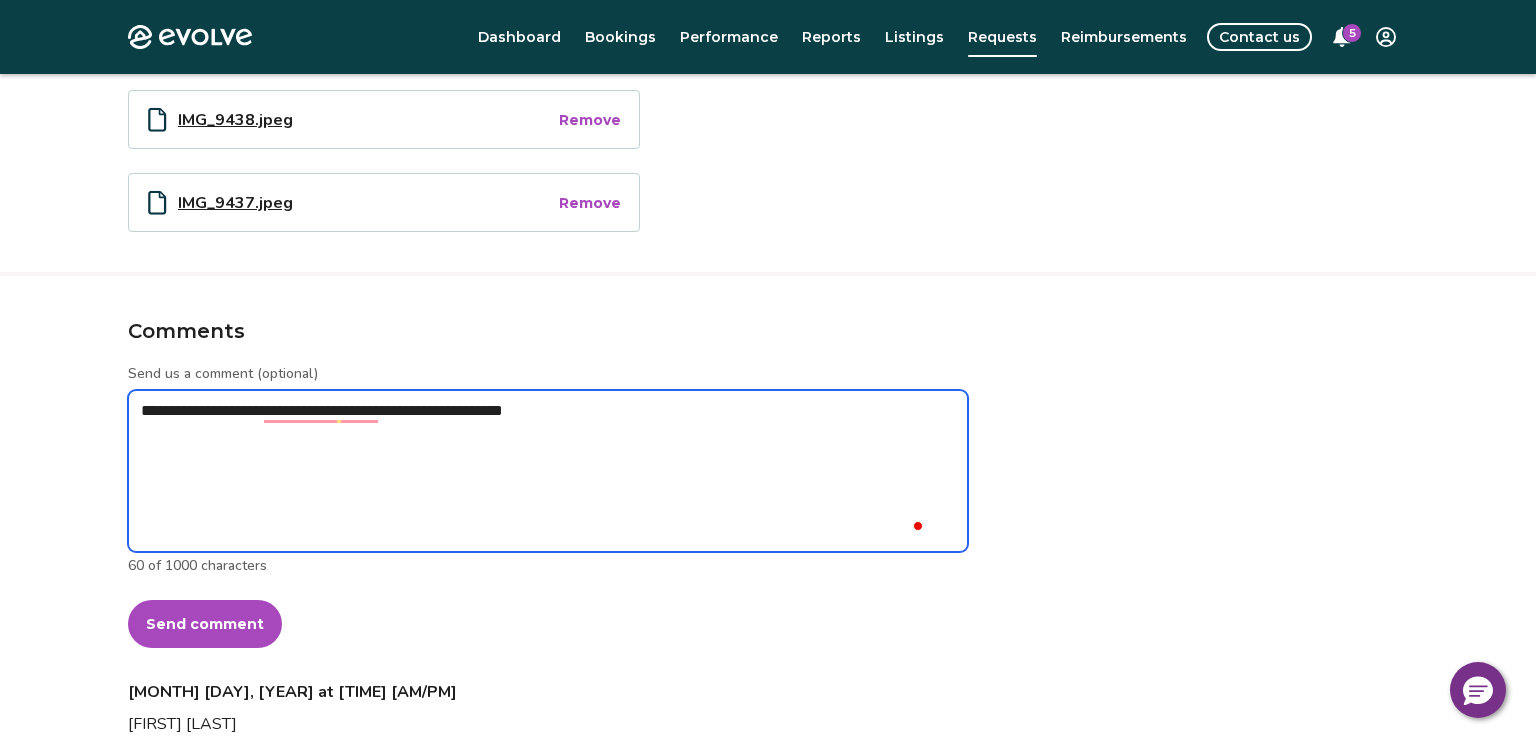 type on "*" 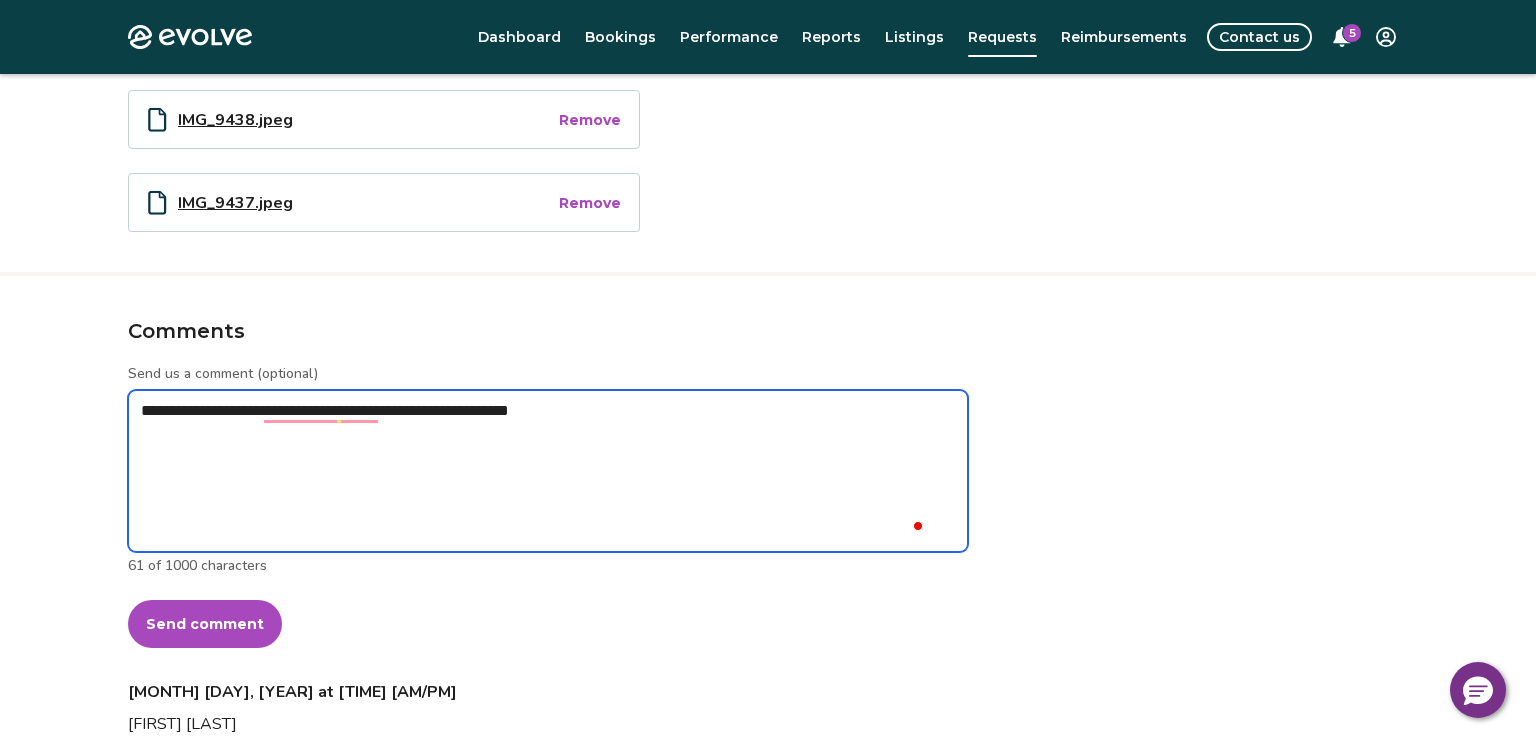 type on "*" 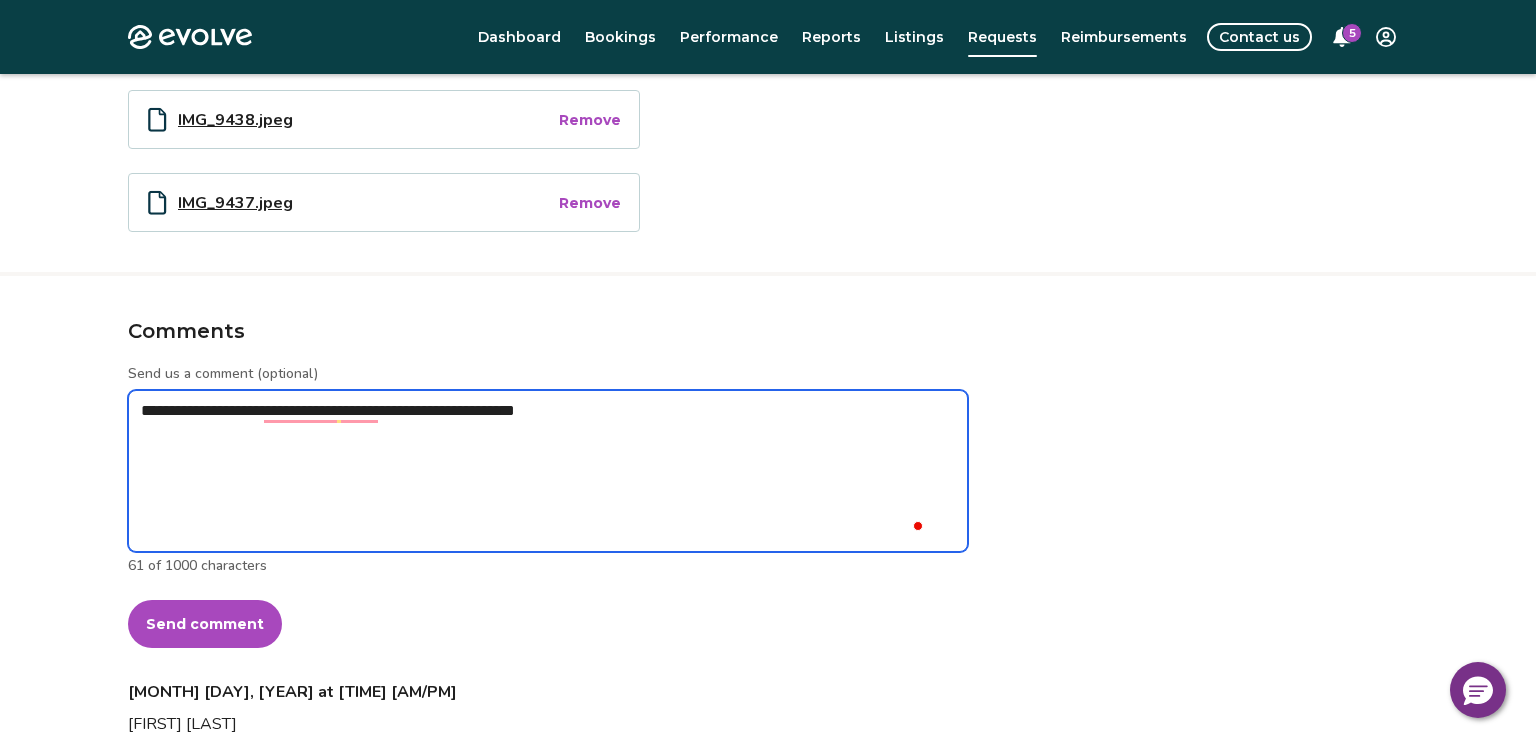 type on "*" 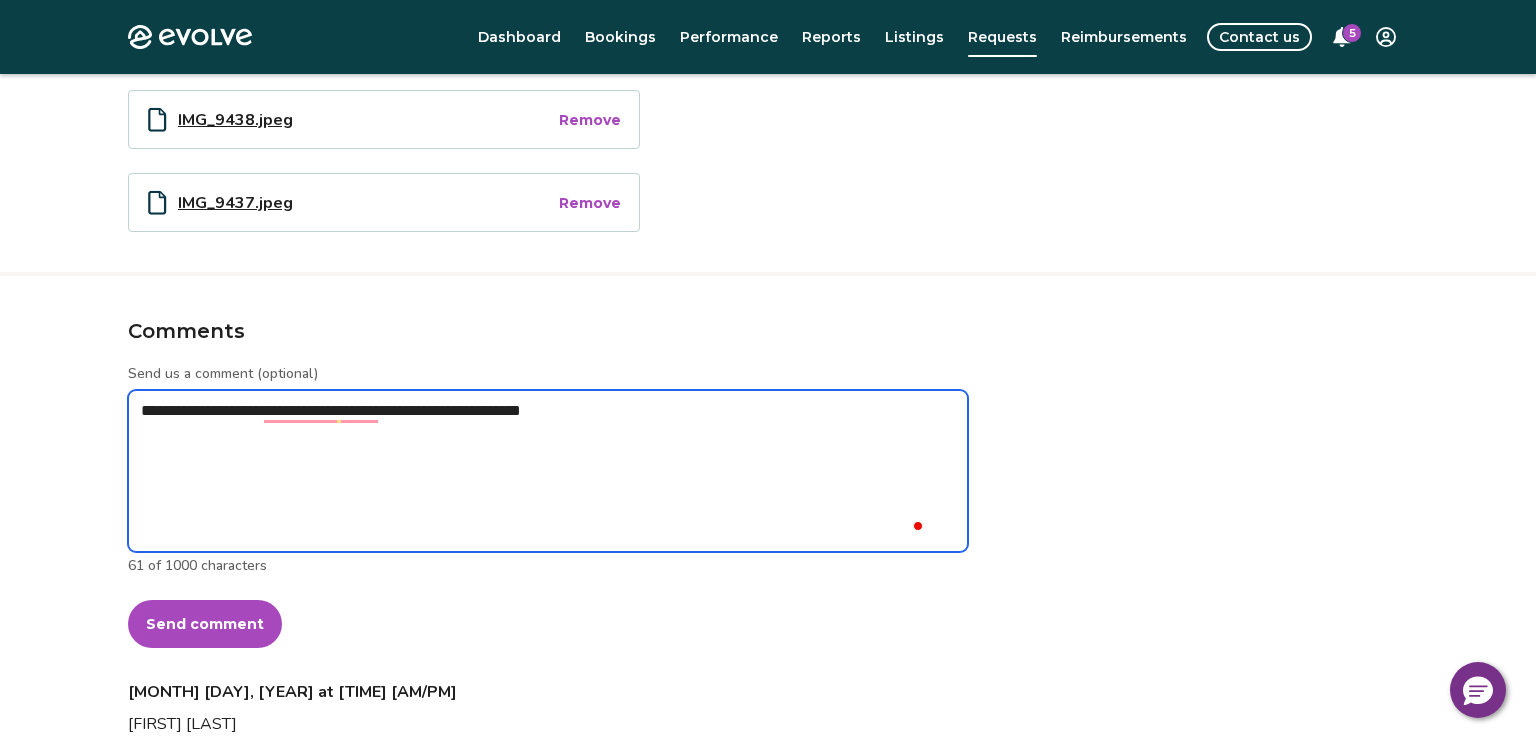 type on "*" 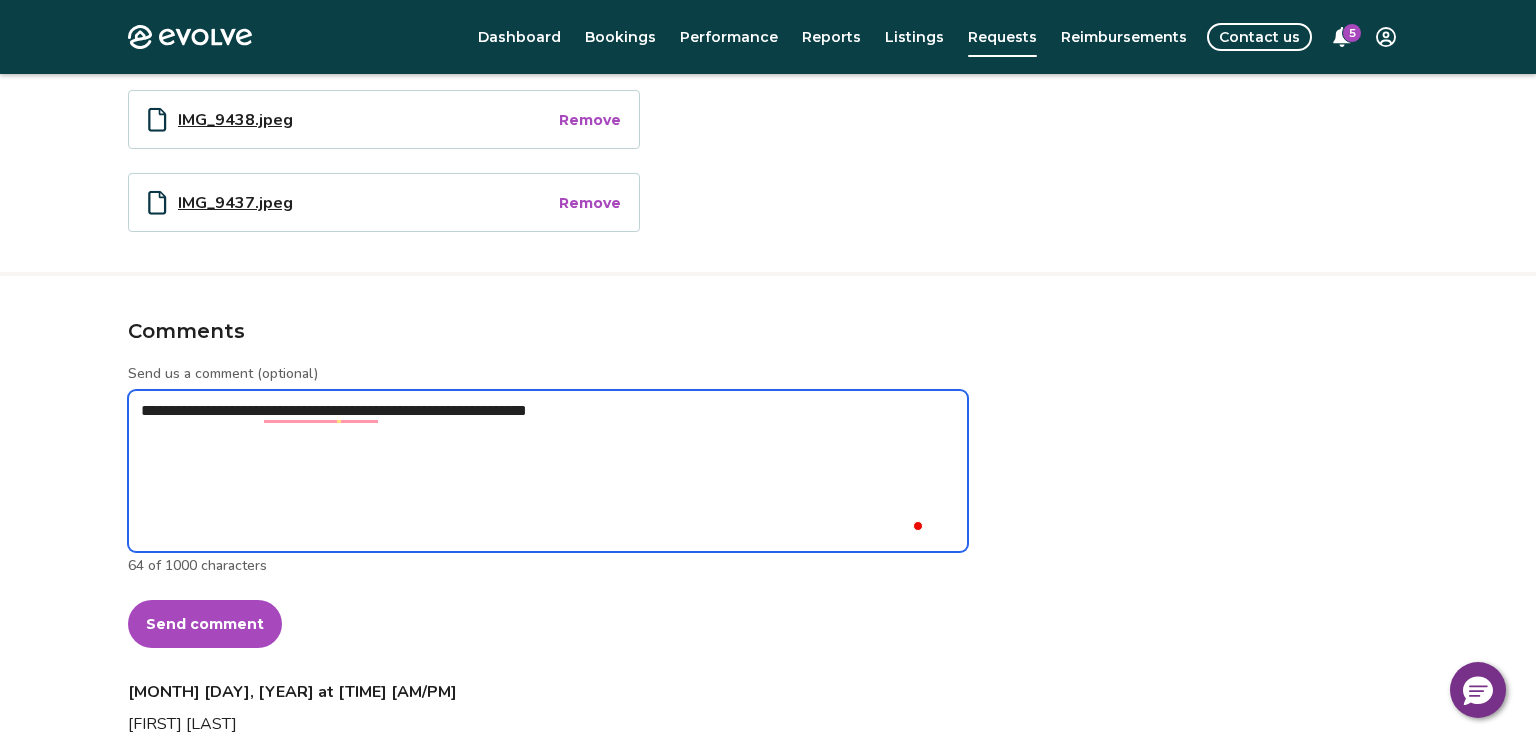 type on "*" 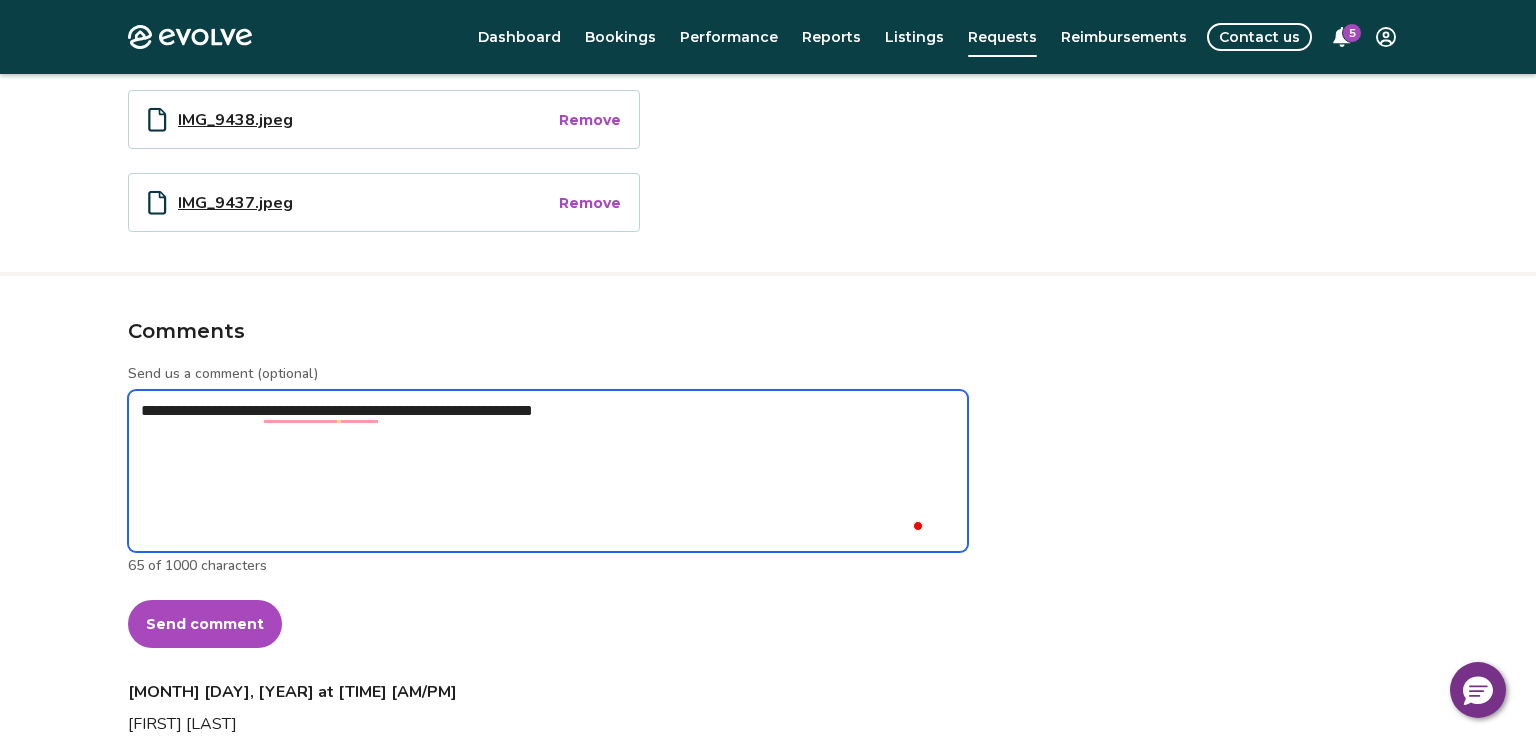 type on "*" 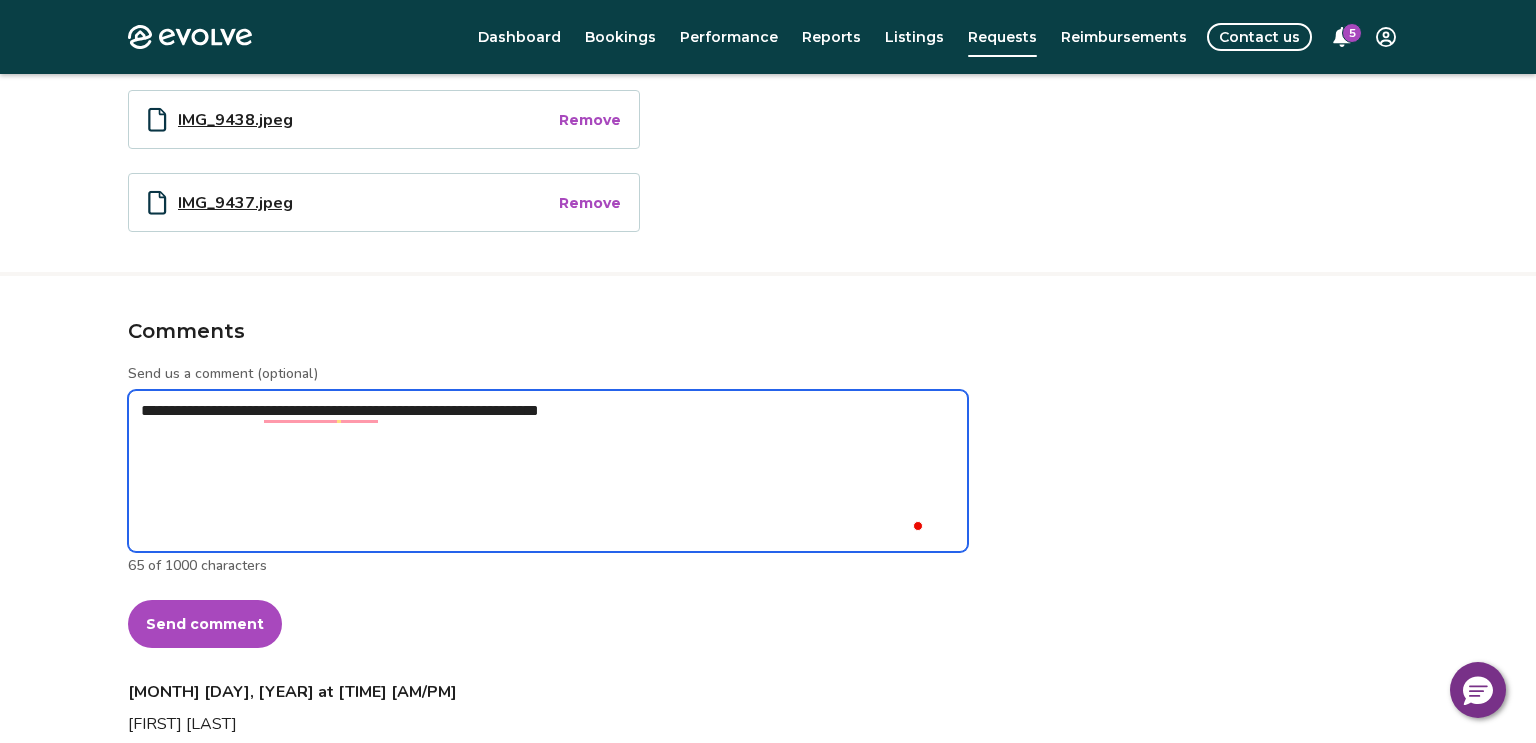 type on "*" 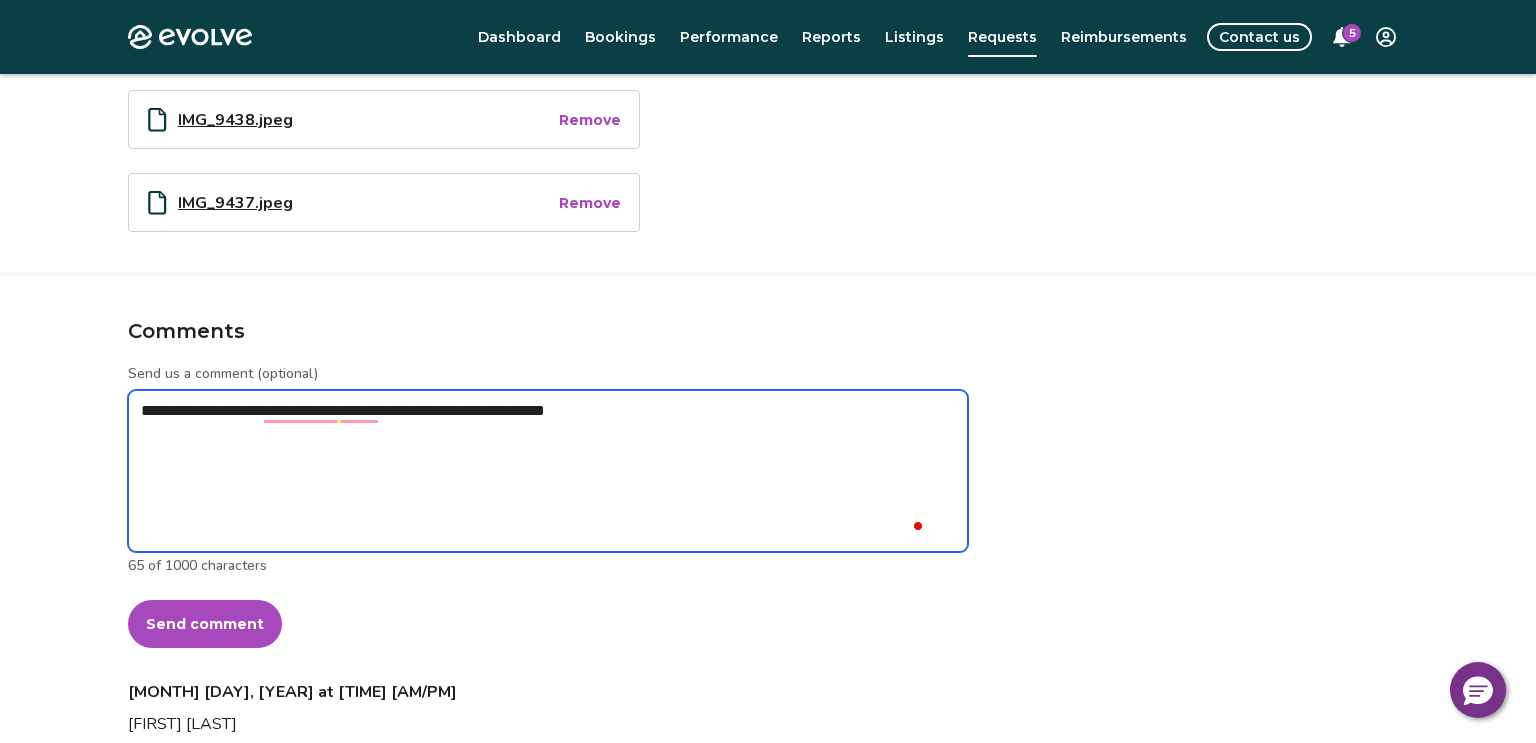 type on "*" 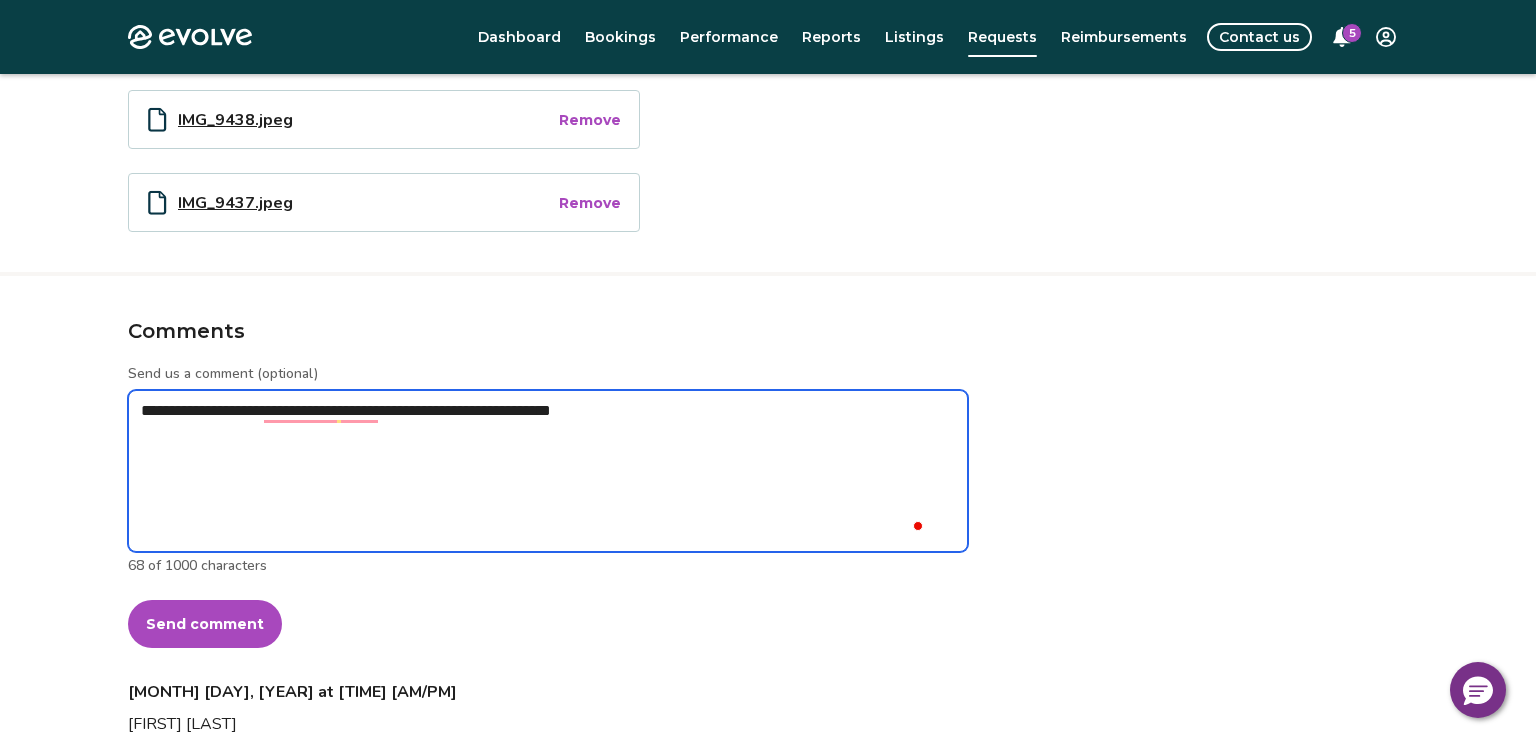 type on "*" 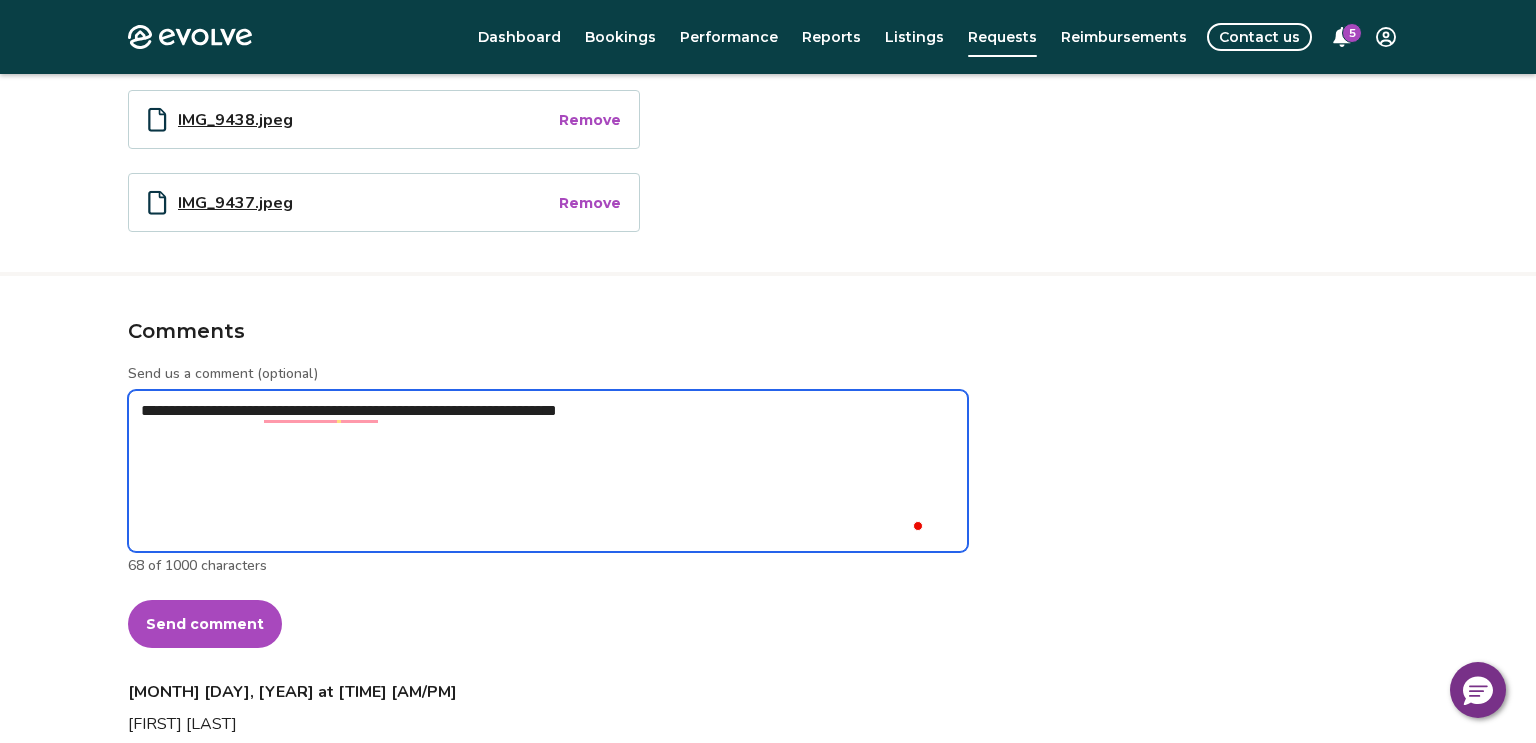 type on "**********" 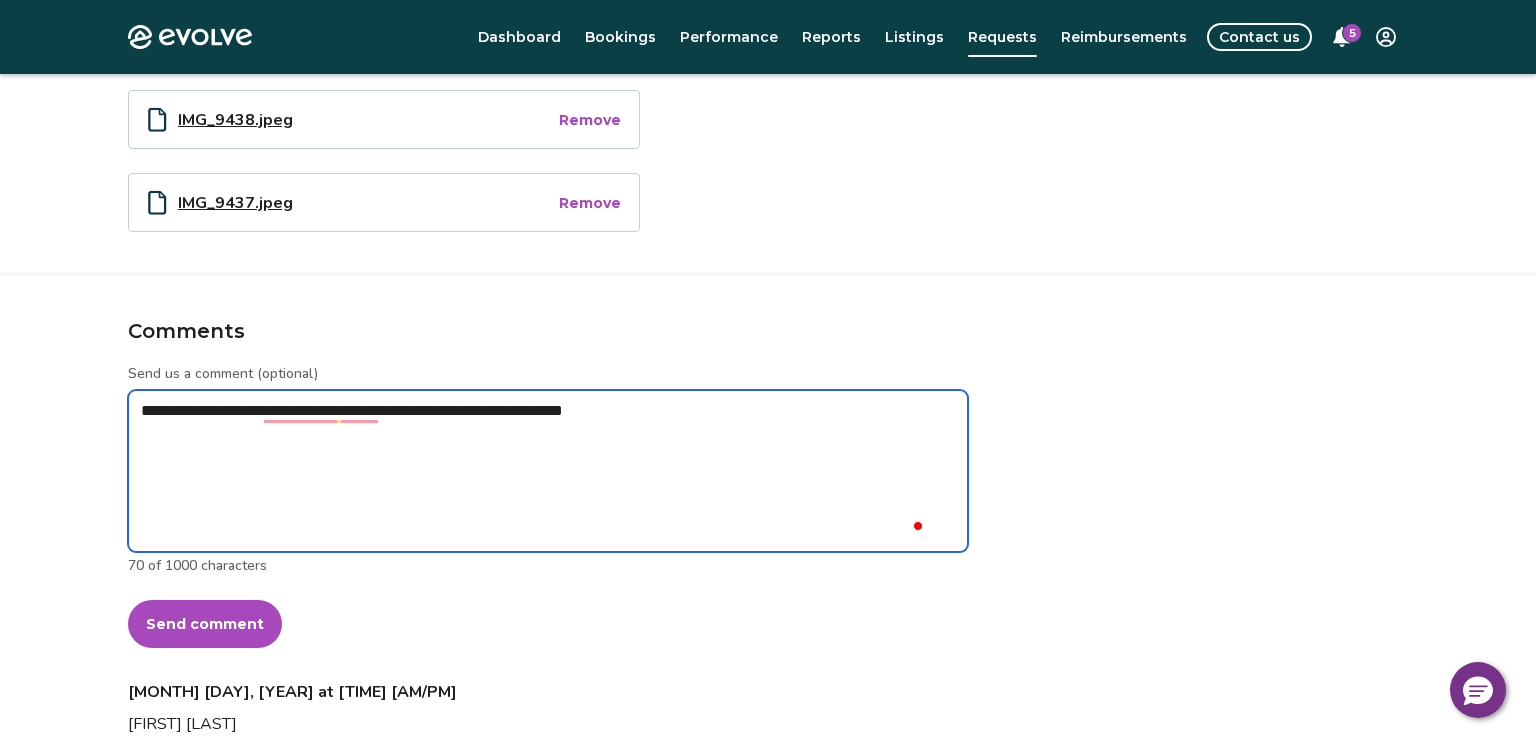 type on "*" 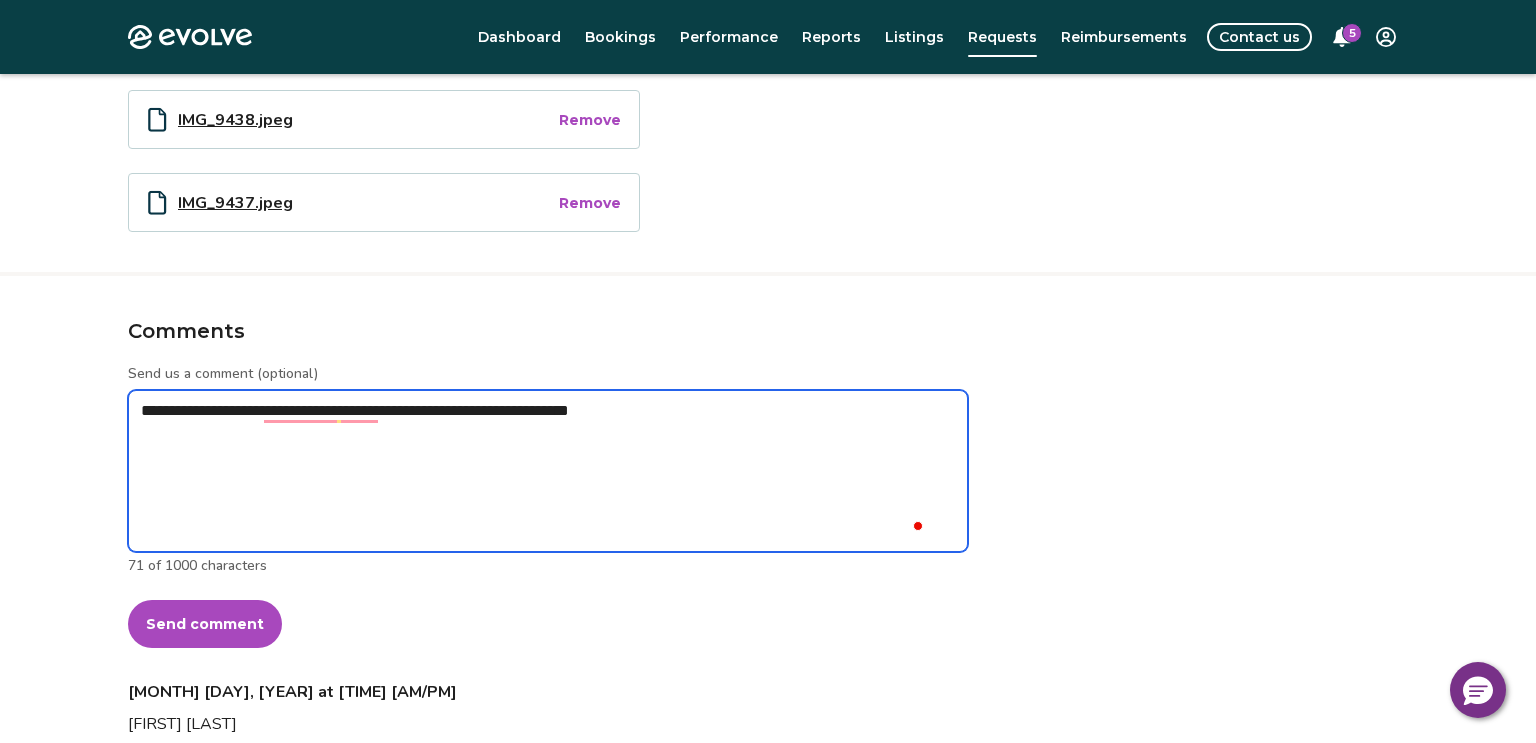 type on "*" 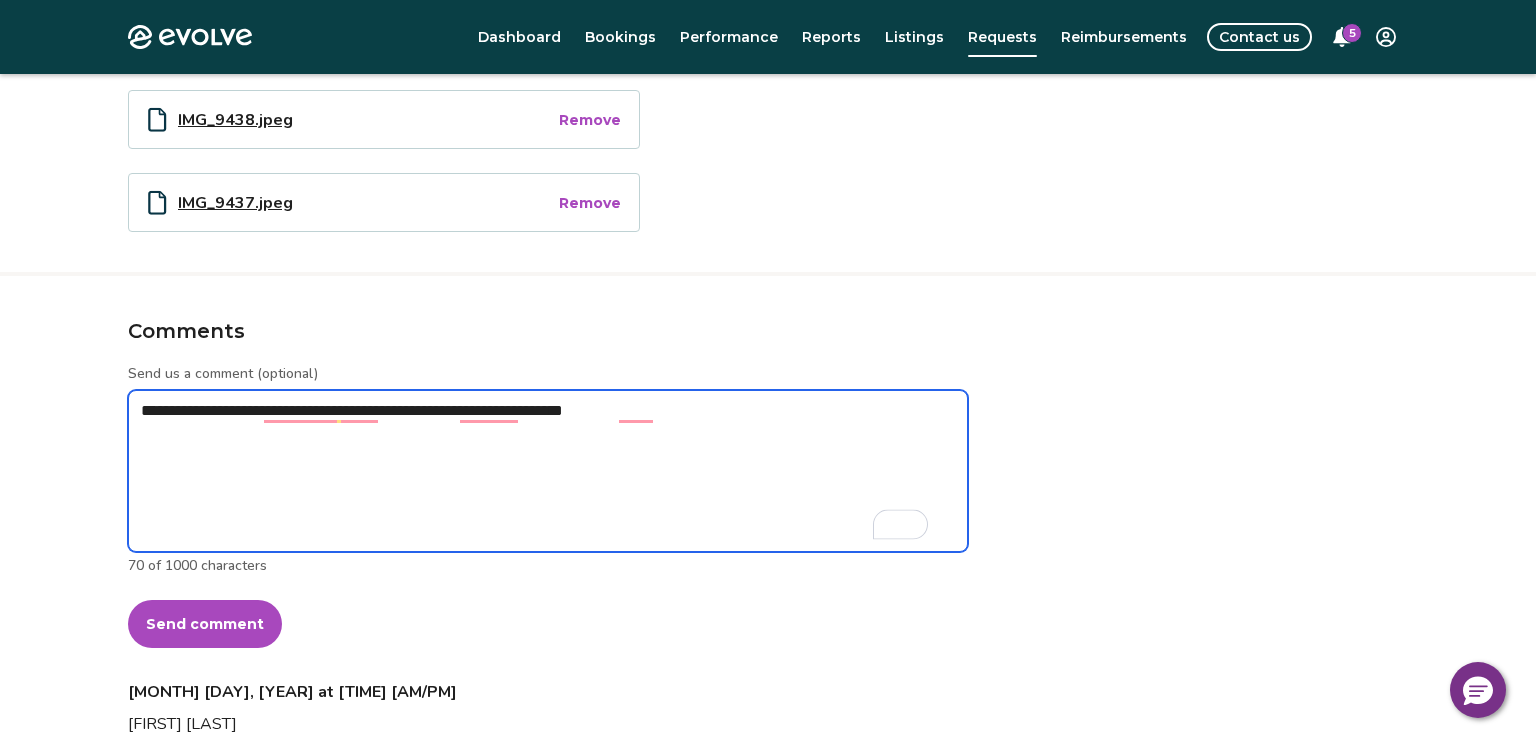 type on "*" 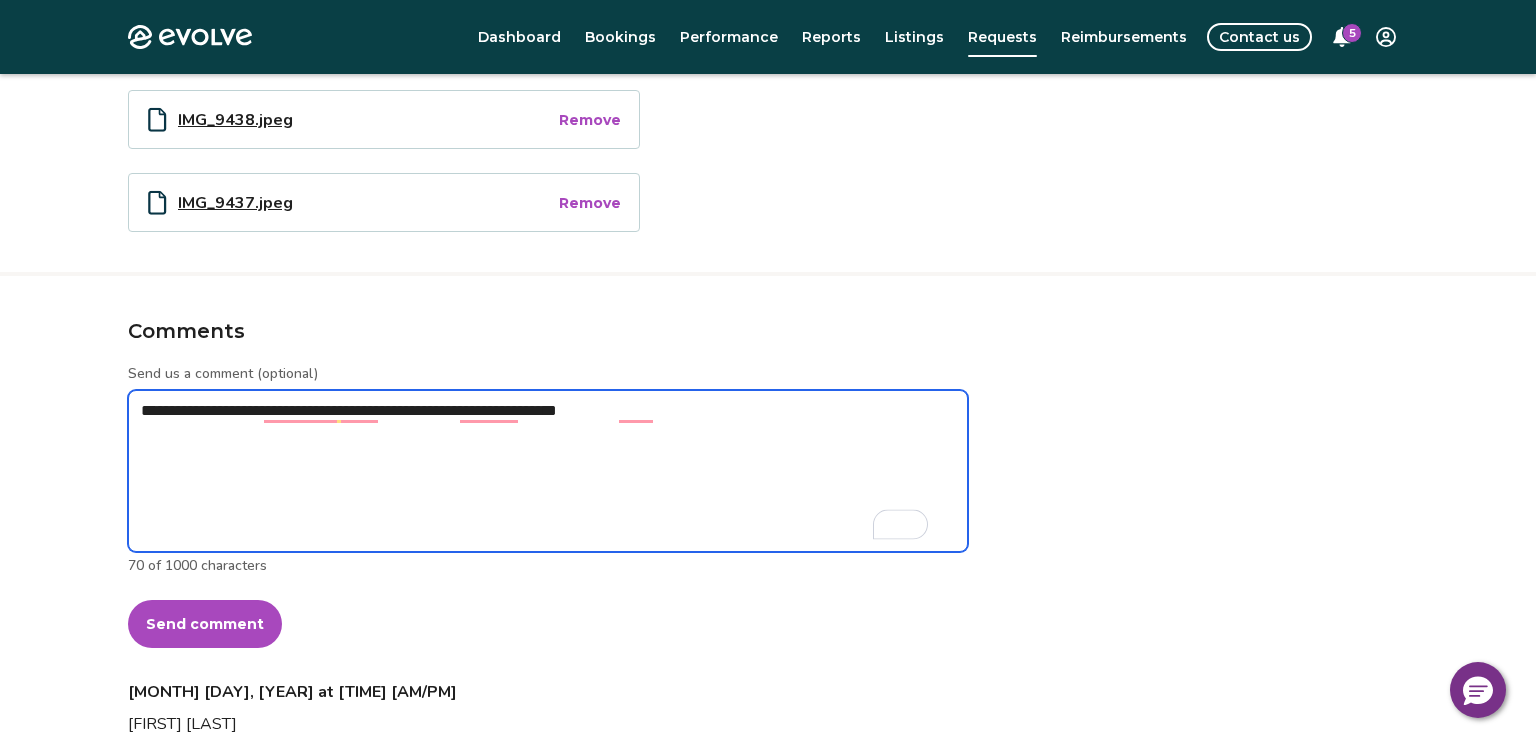 type on "*" 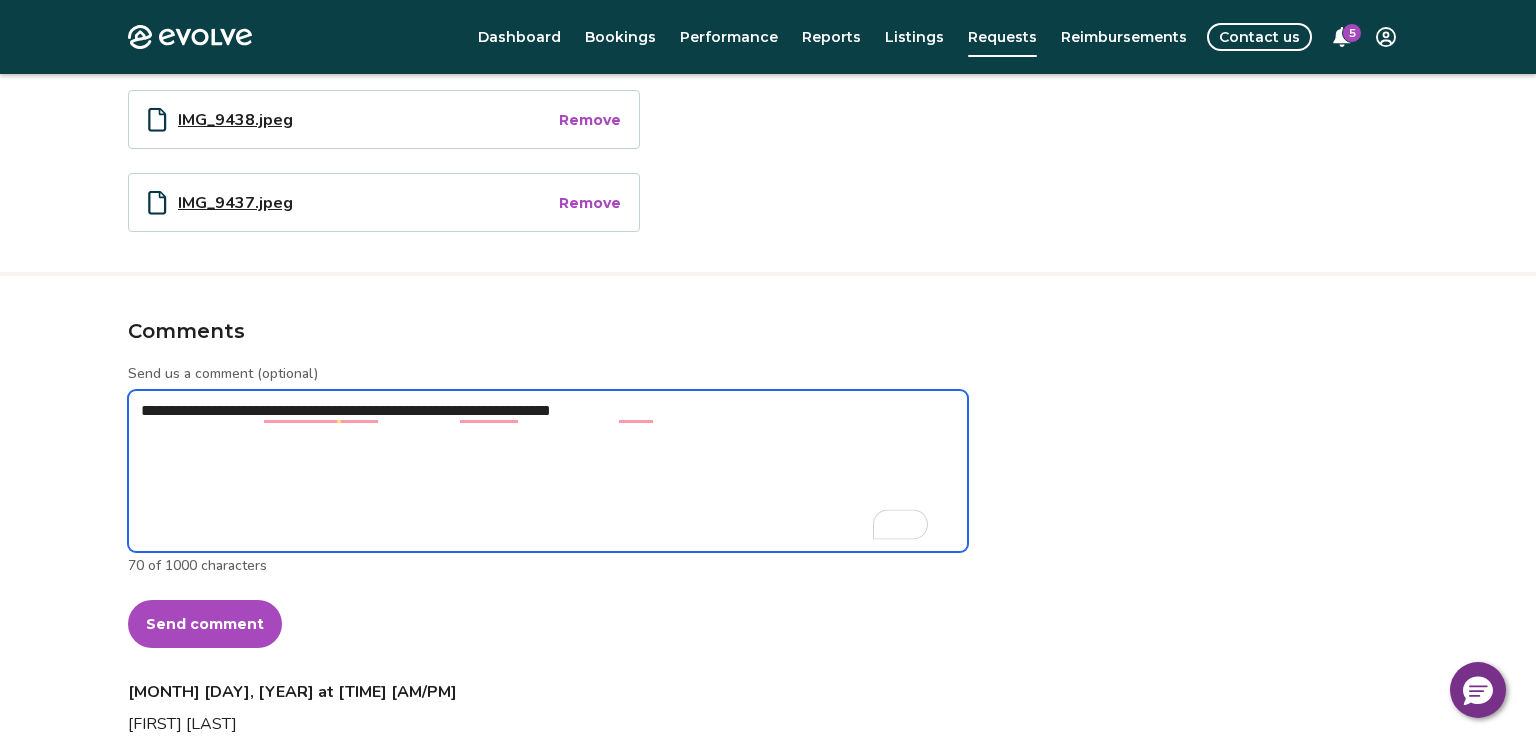 type on "*" 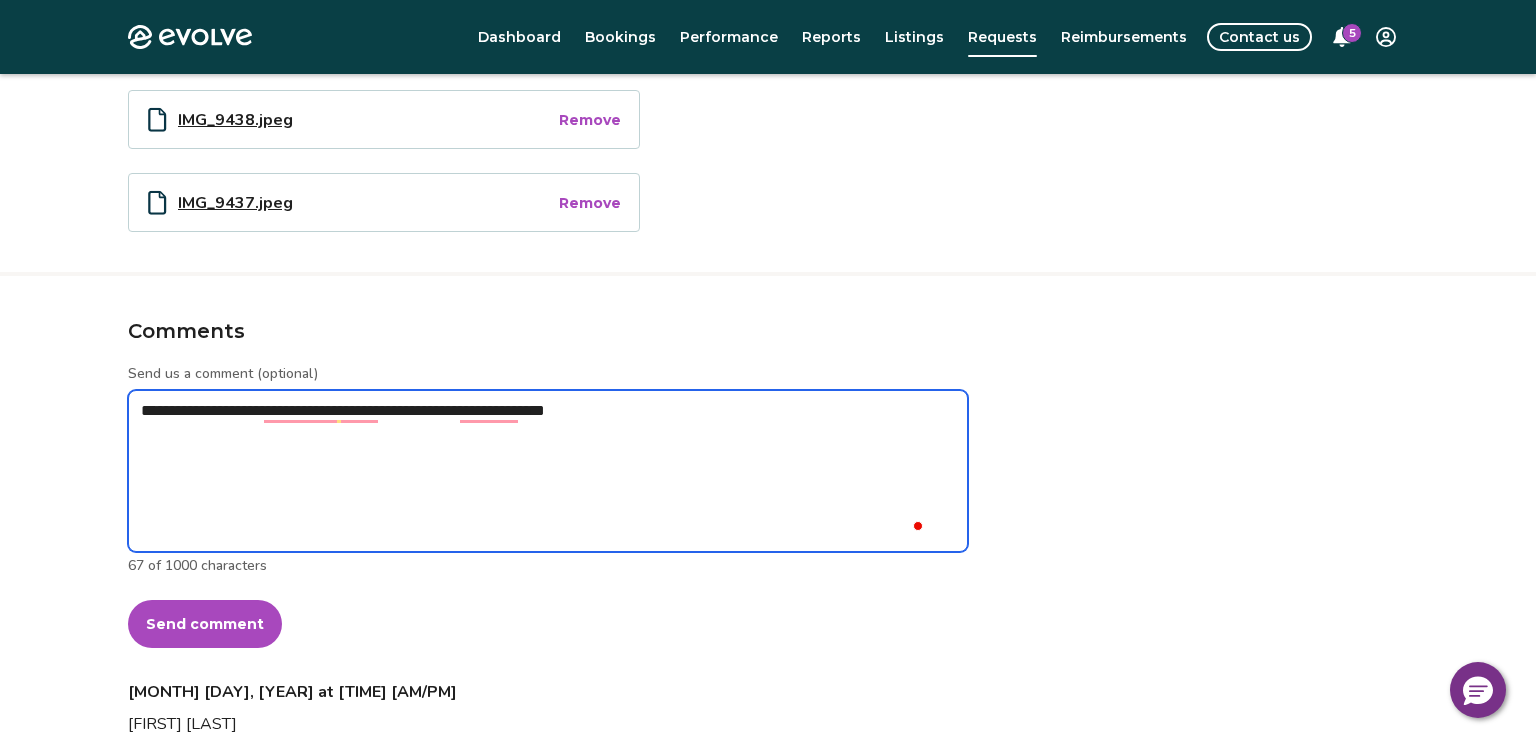 type on "*" 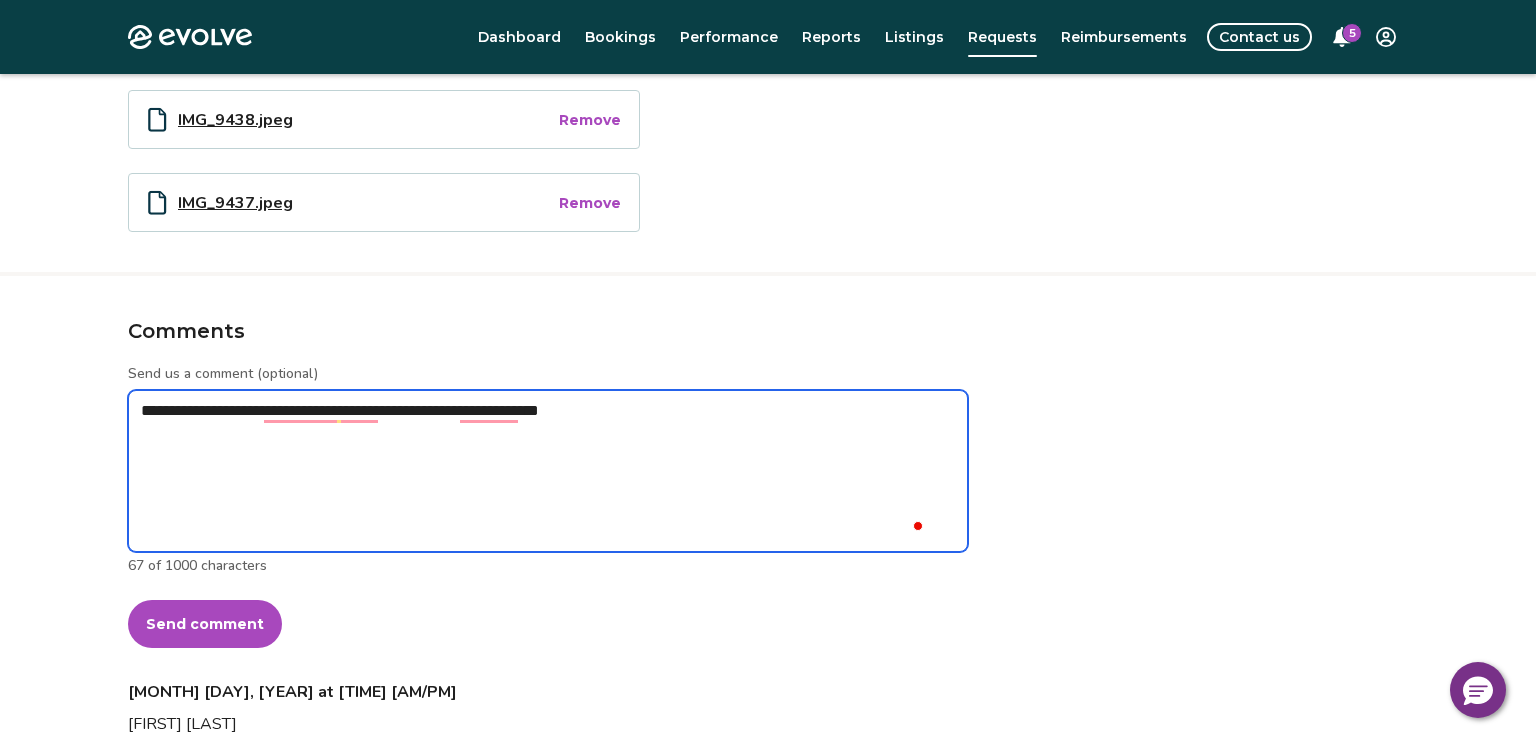 type on "*" 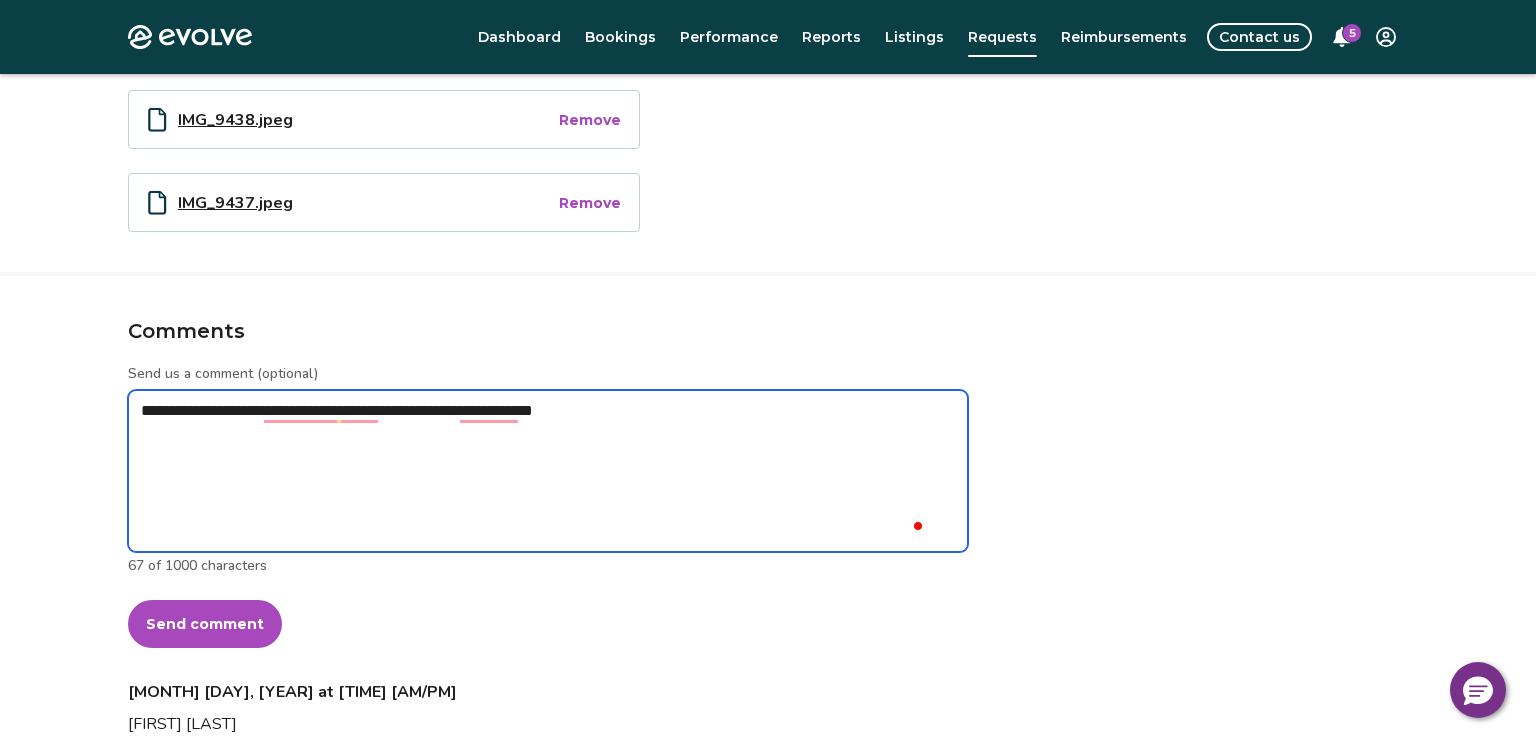 type on "*" 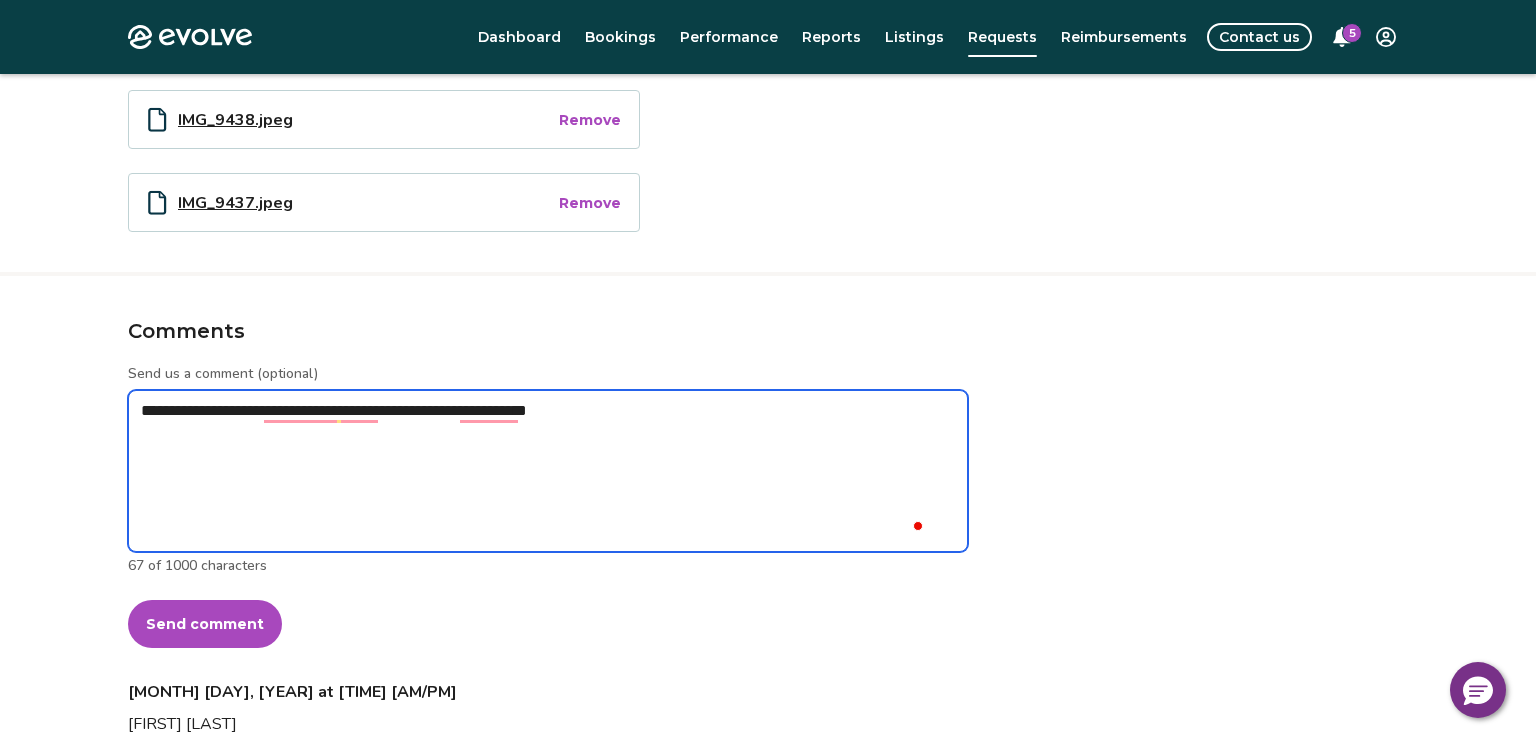 type on "*" 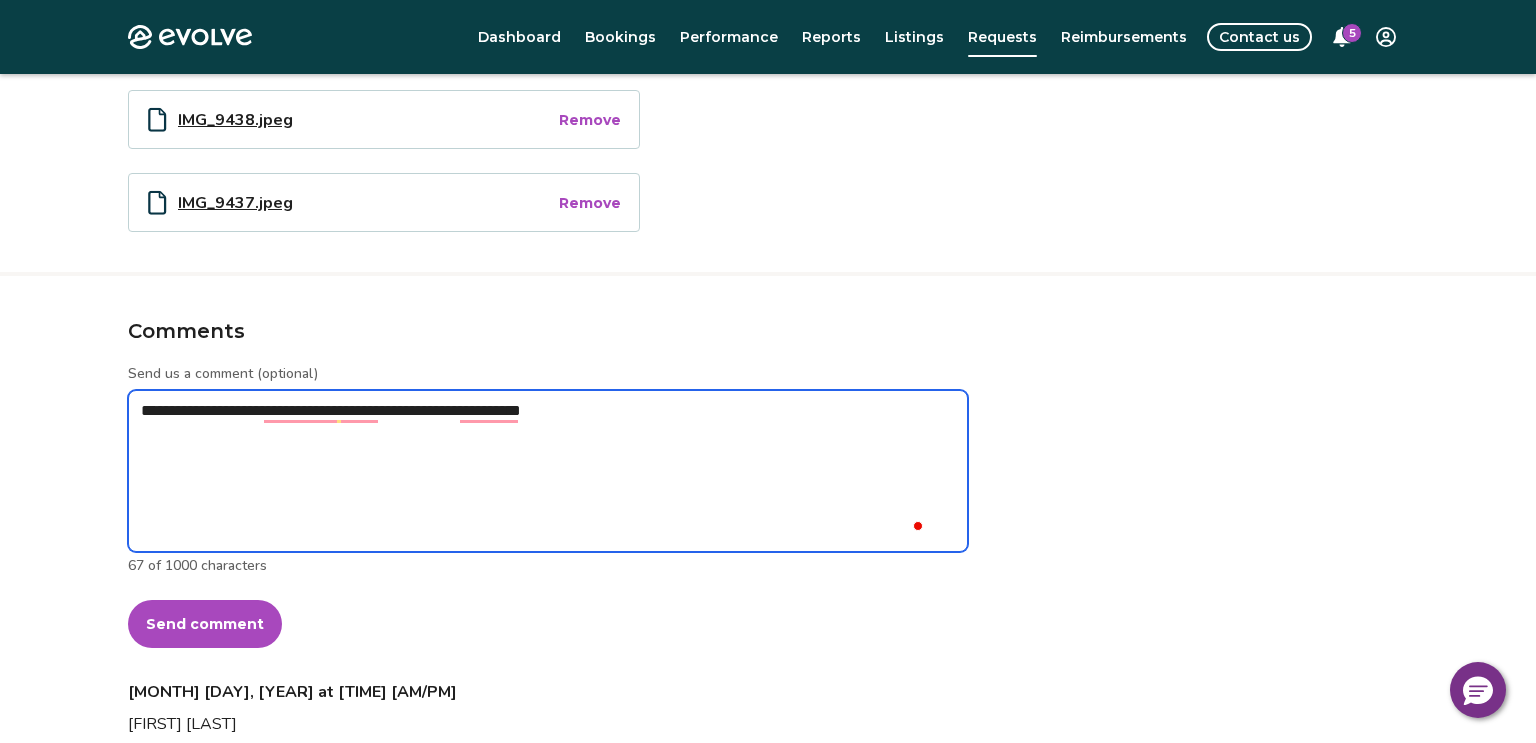 type on "*" 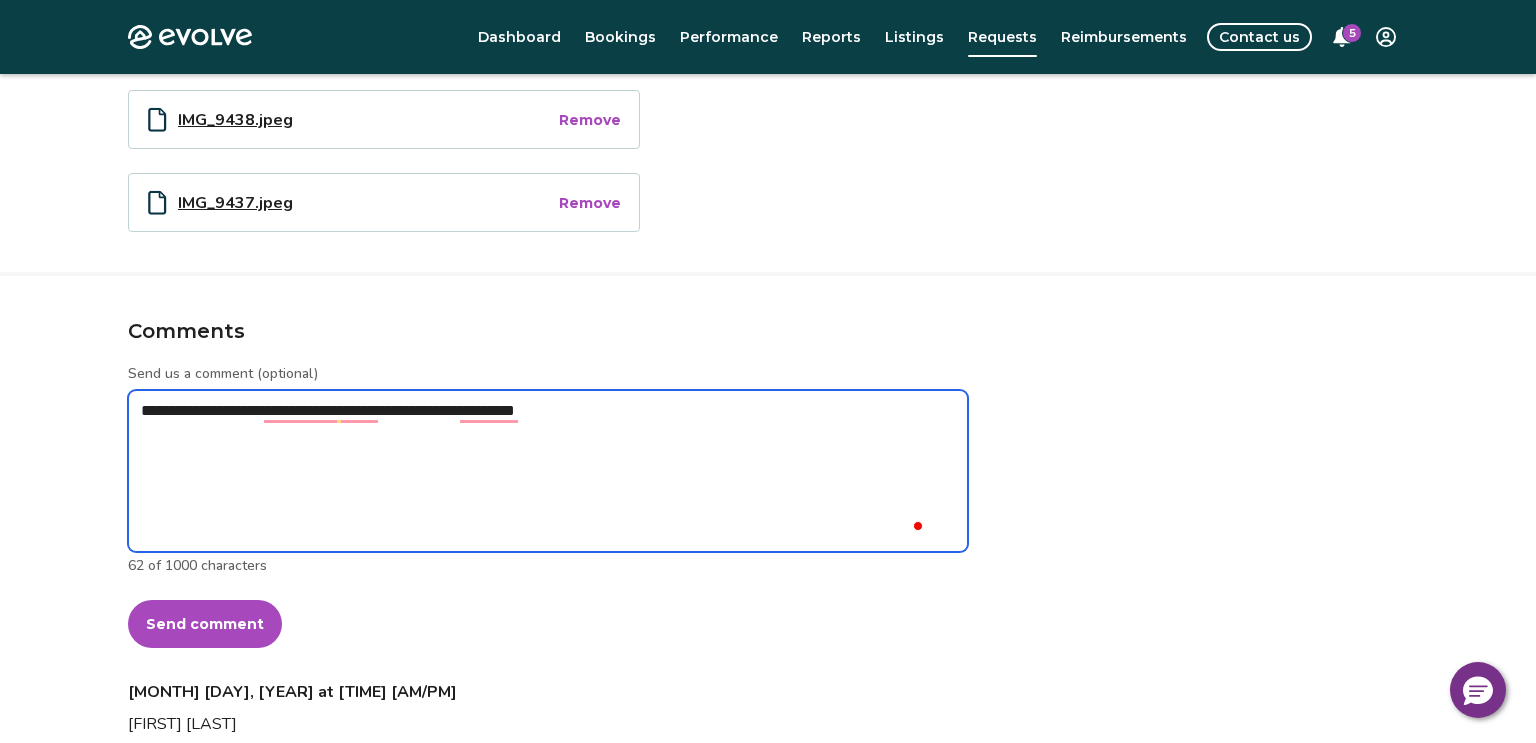 type on "*" 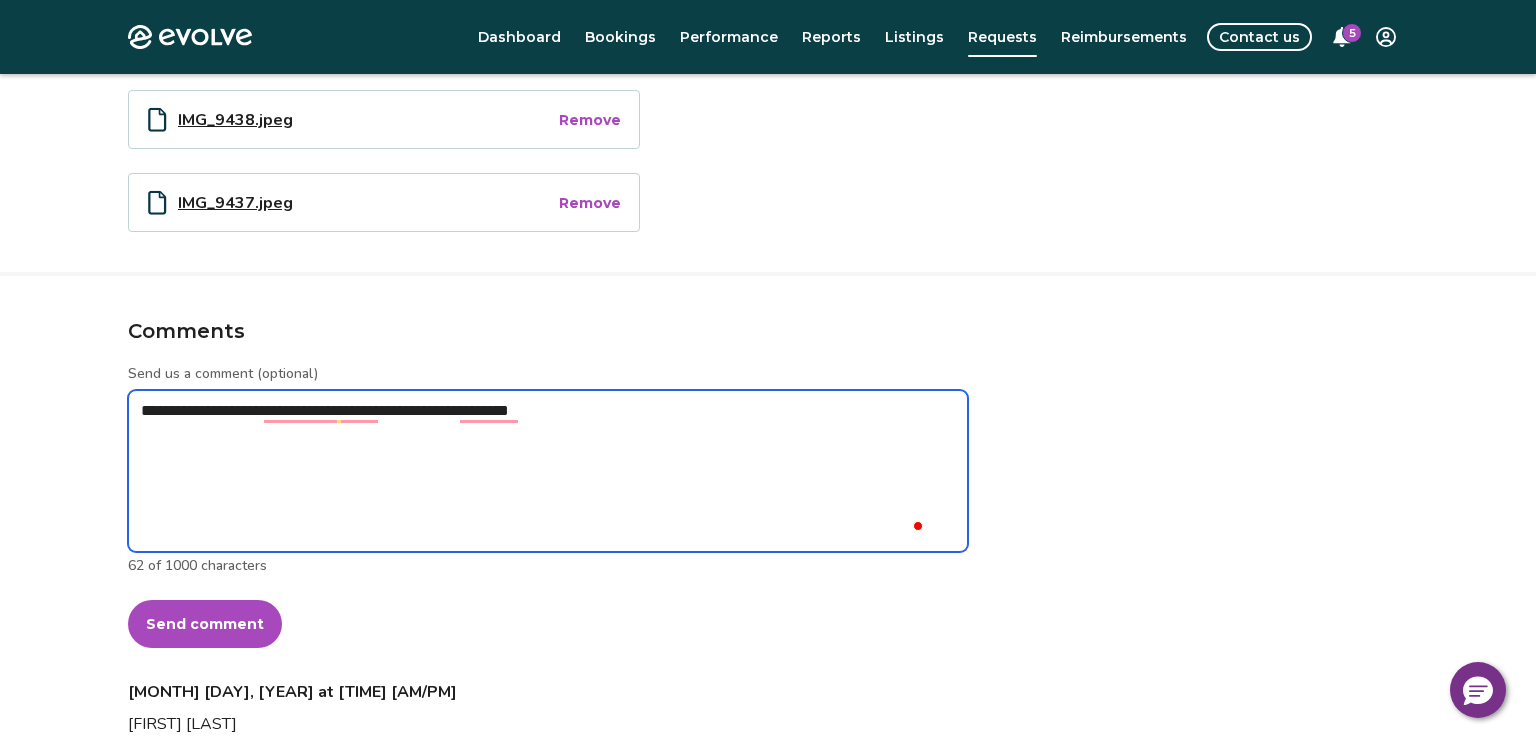type on "*" 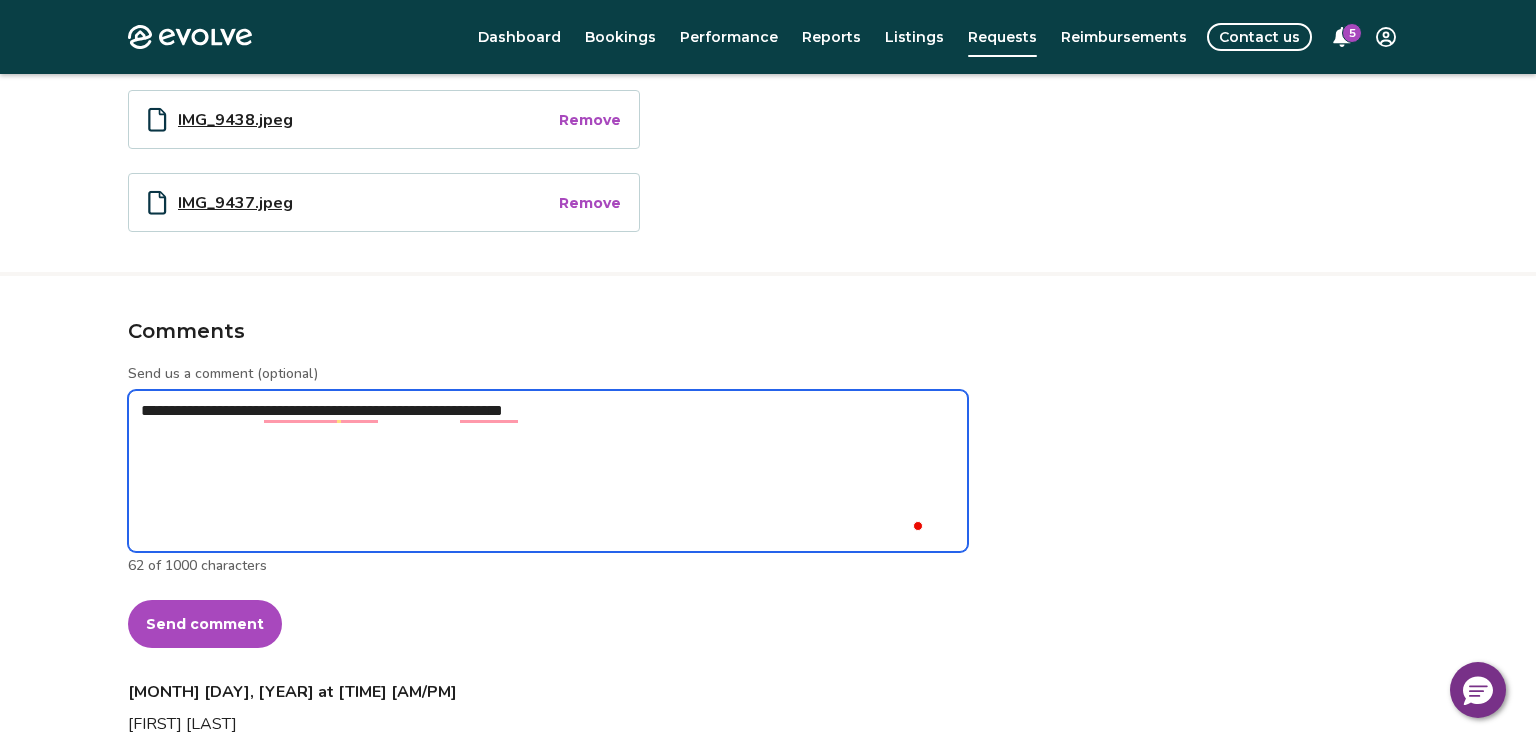 type 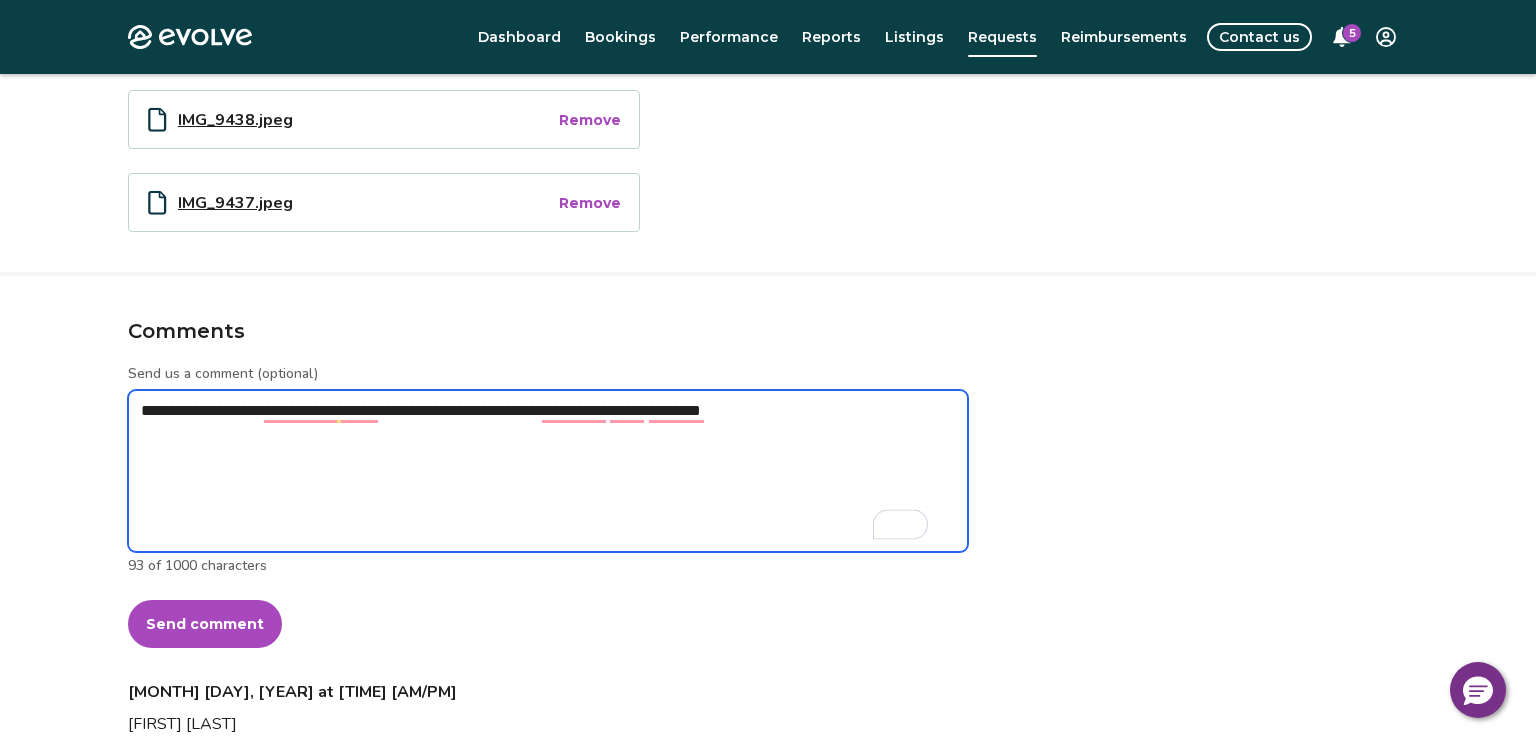 click on "**********" at bounding box center (548, 471) 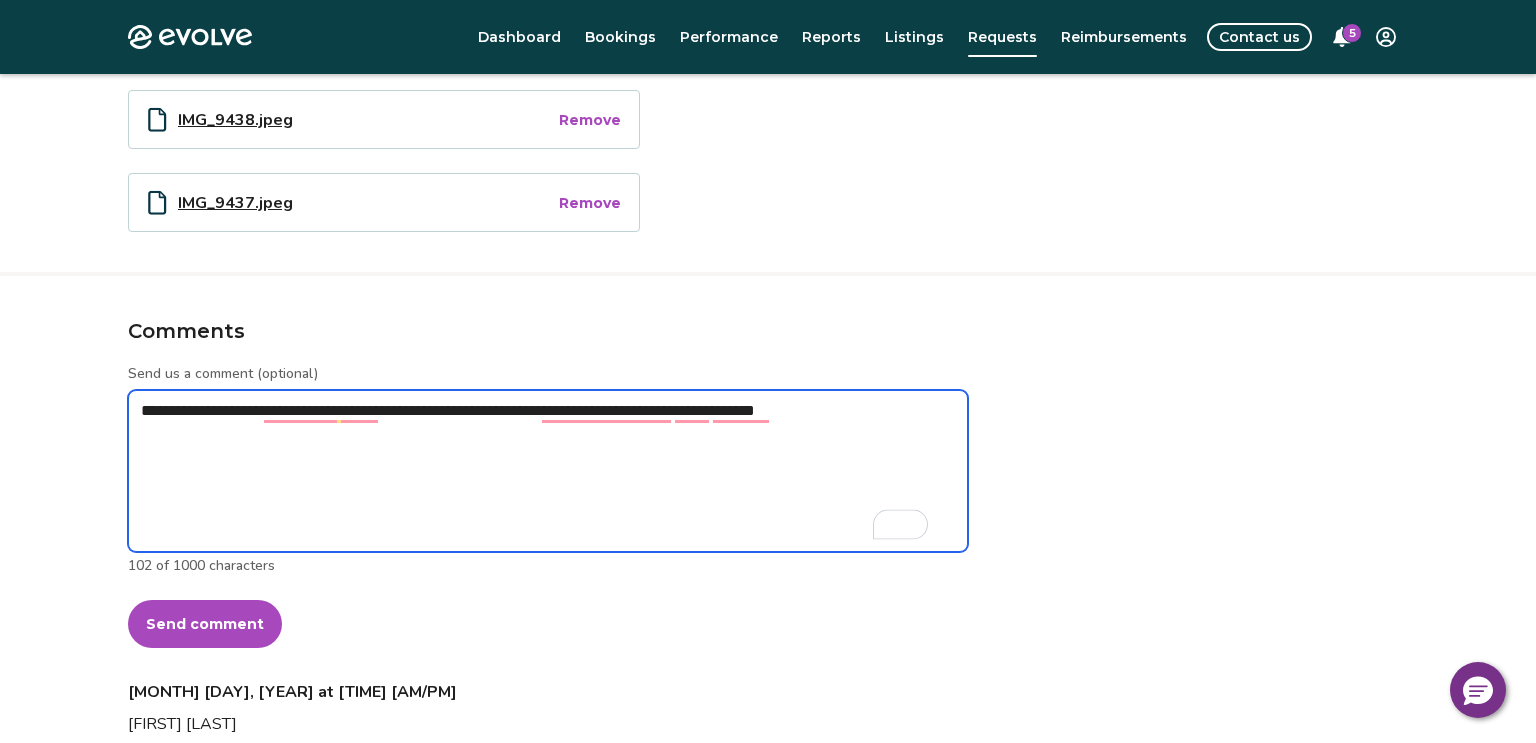 click on "**********" at bounding box center [548, 471] 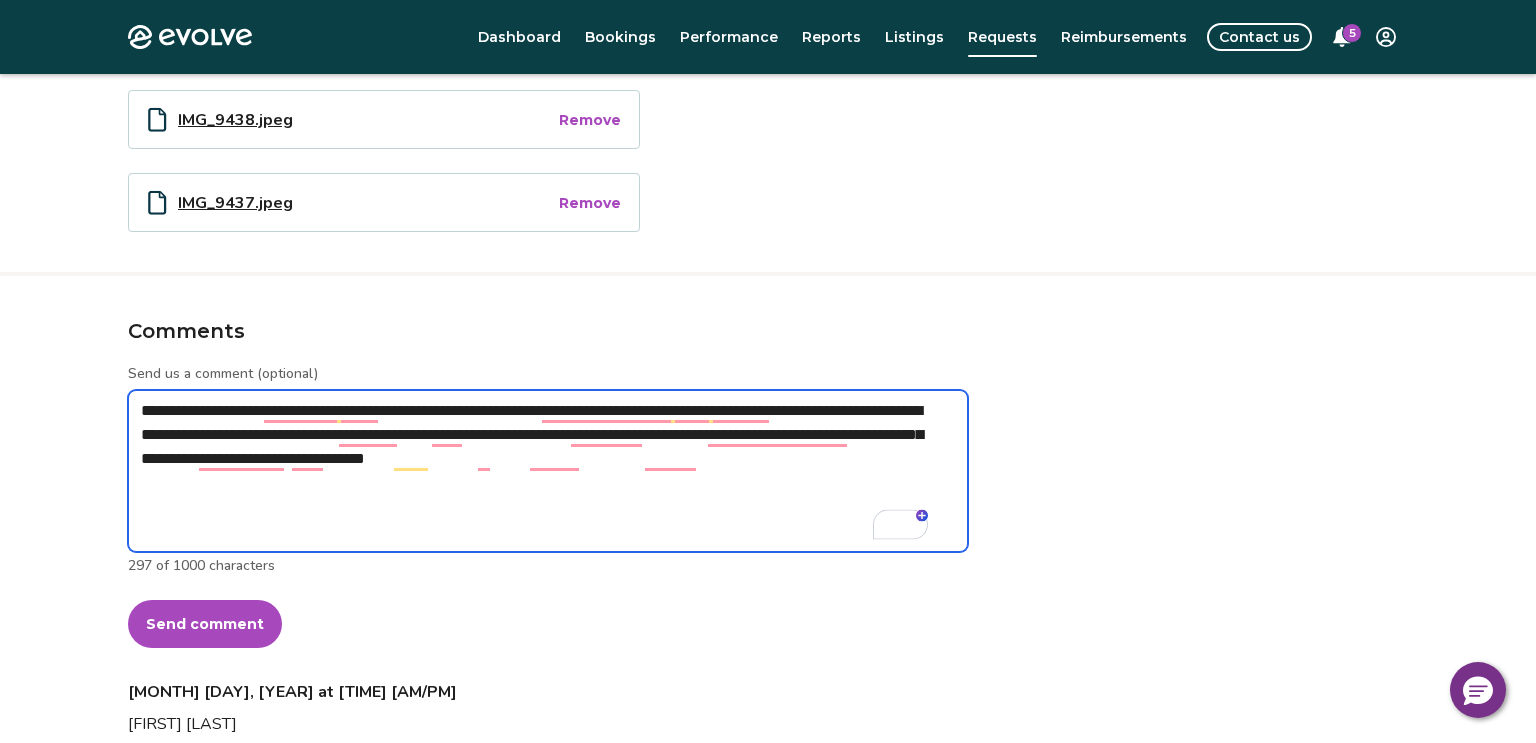 click on "**********" at bounding box center [548, 471] 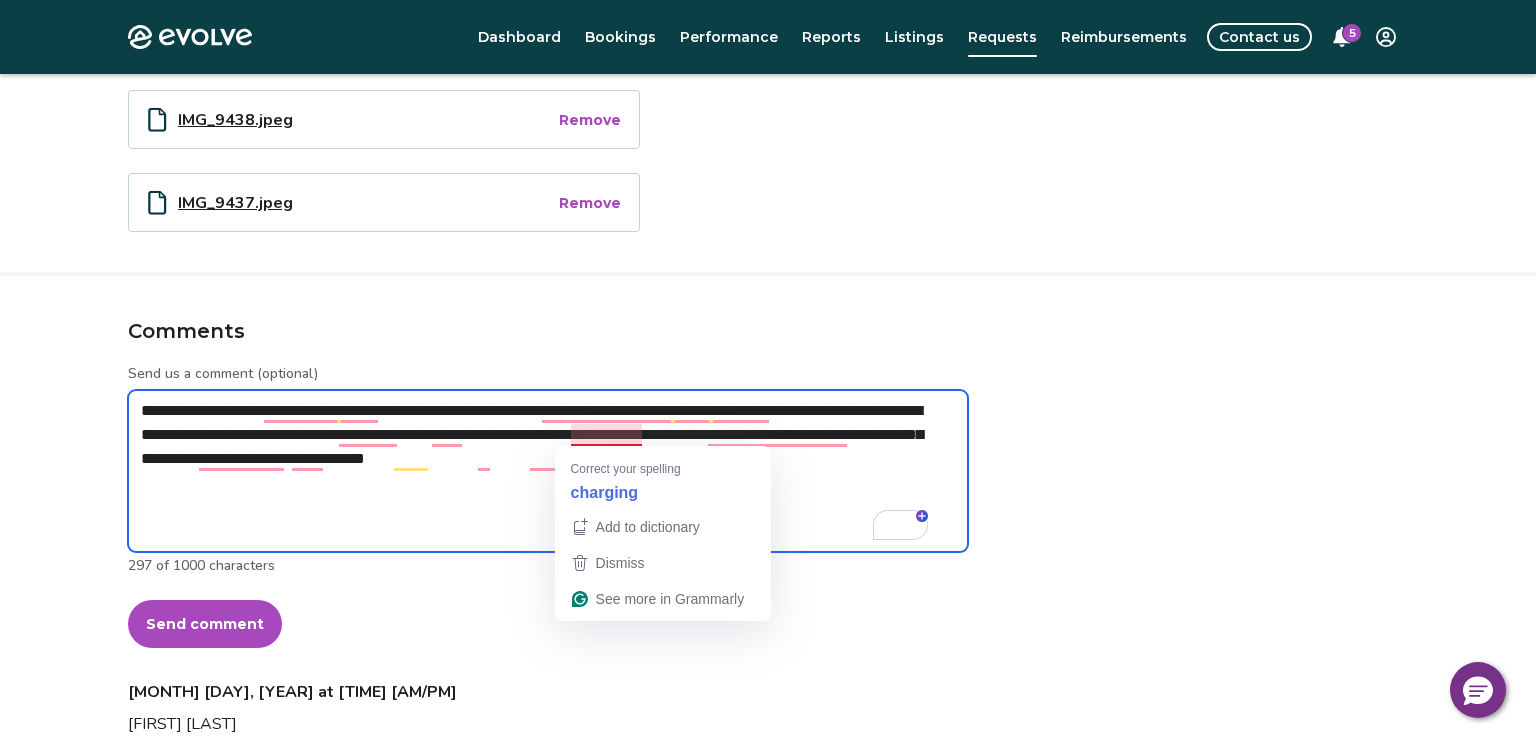 paste on "**********" 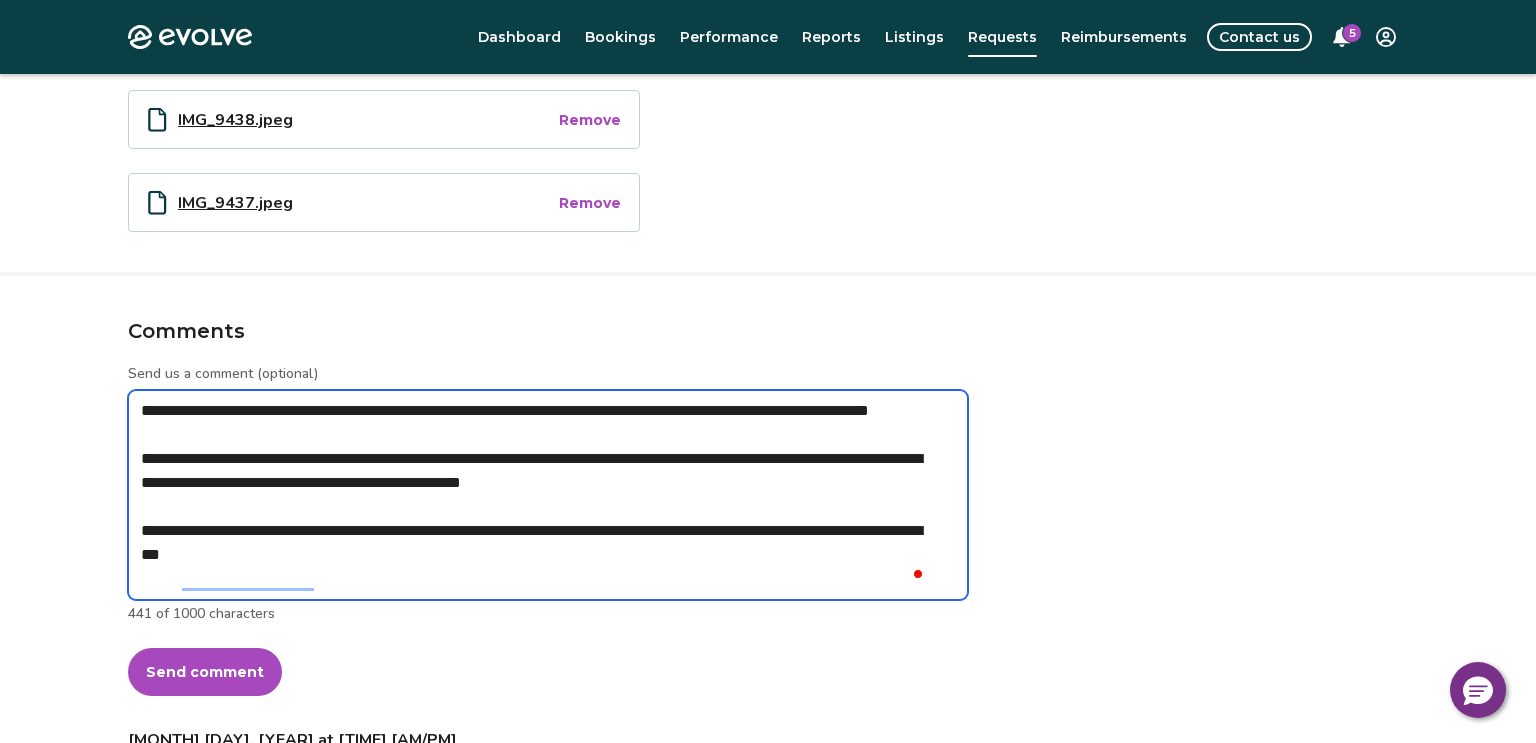 click on "**********" at bounding box center (548, 495) 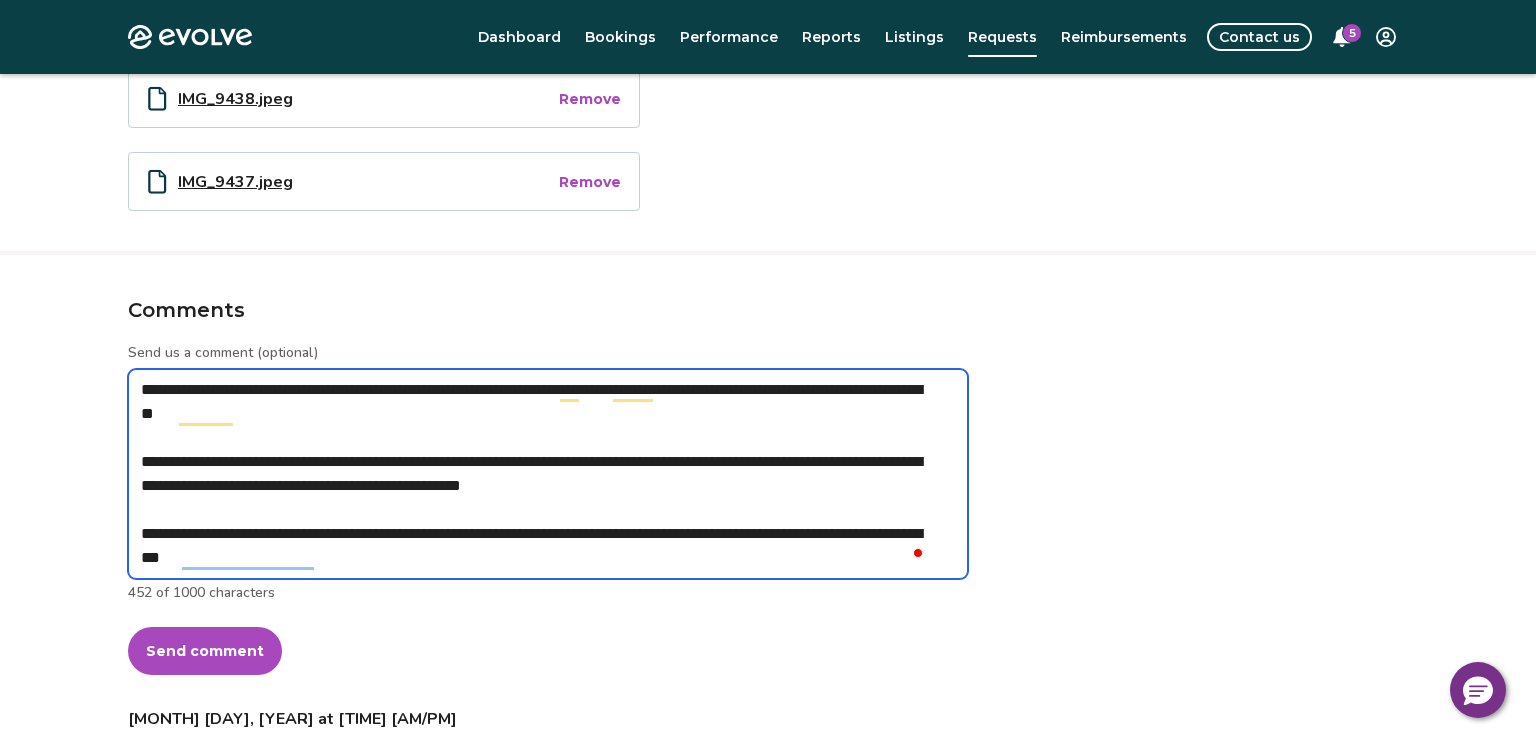 scroll, scrollTop: 806, scrollLeft: 0, axis: vertical 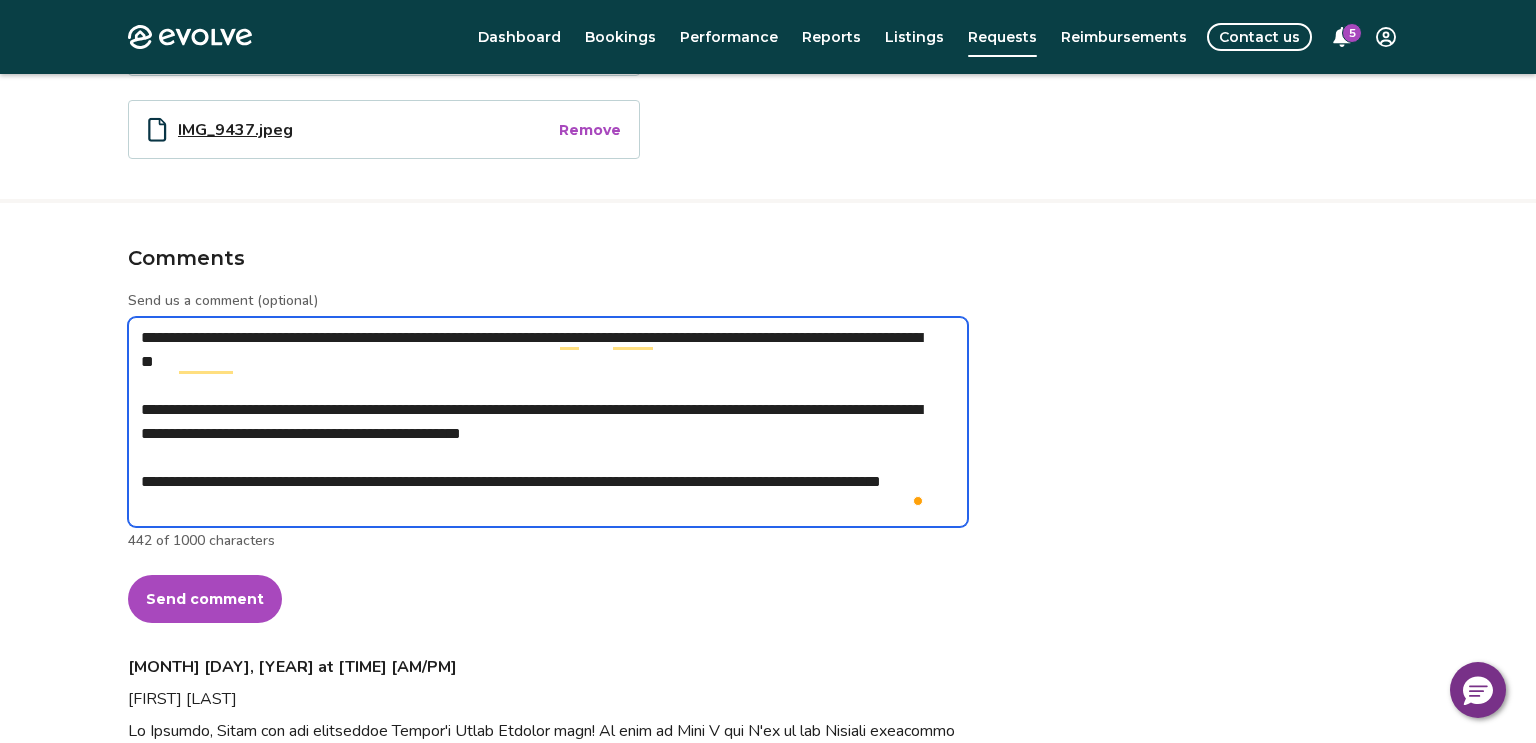 click on "**********" at bounding box center (548, 422) 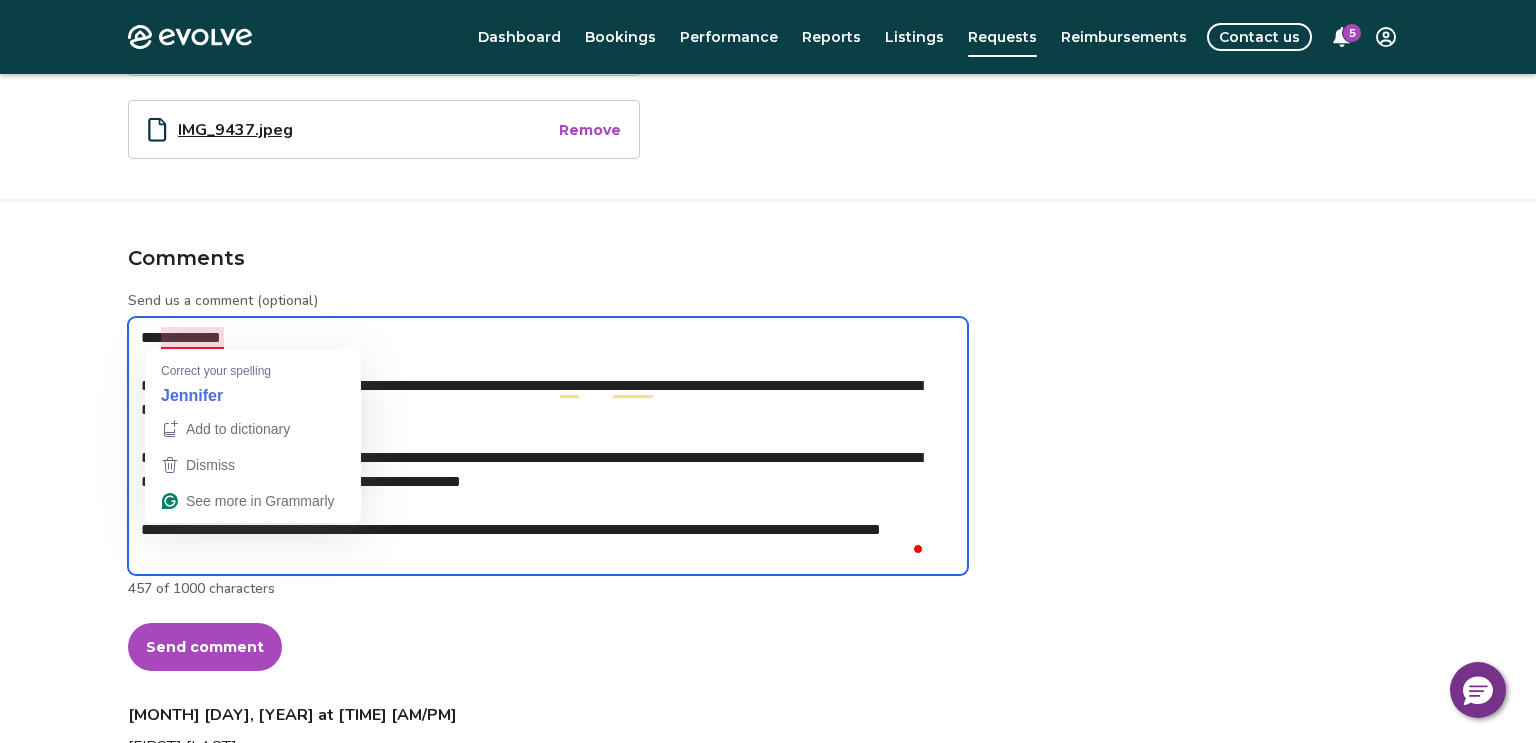 click on "**********" at bounding box center (548, 446) 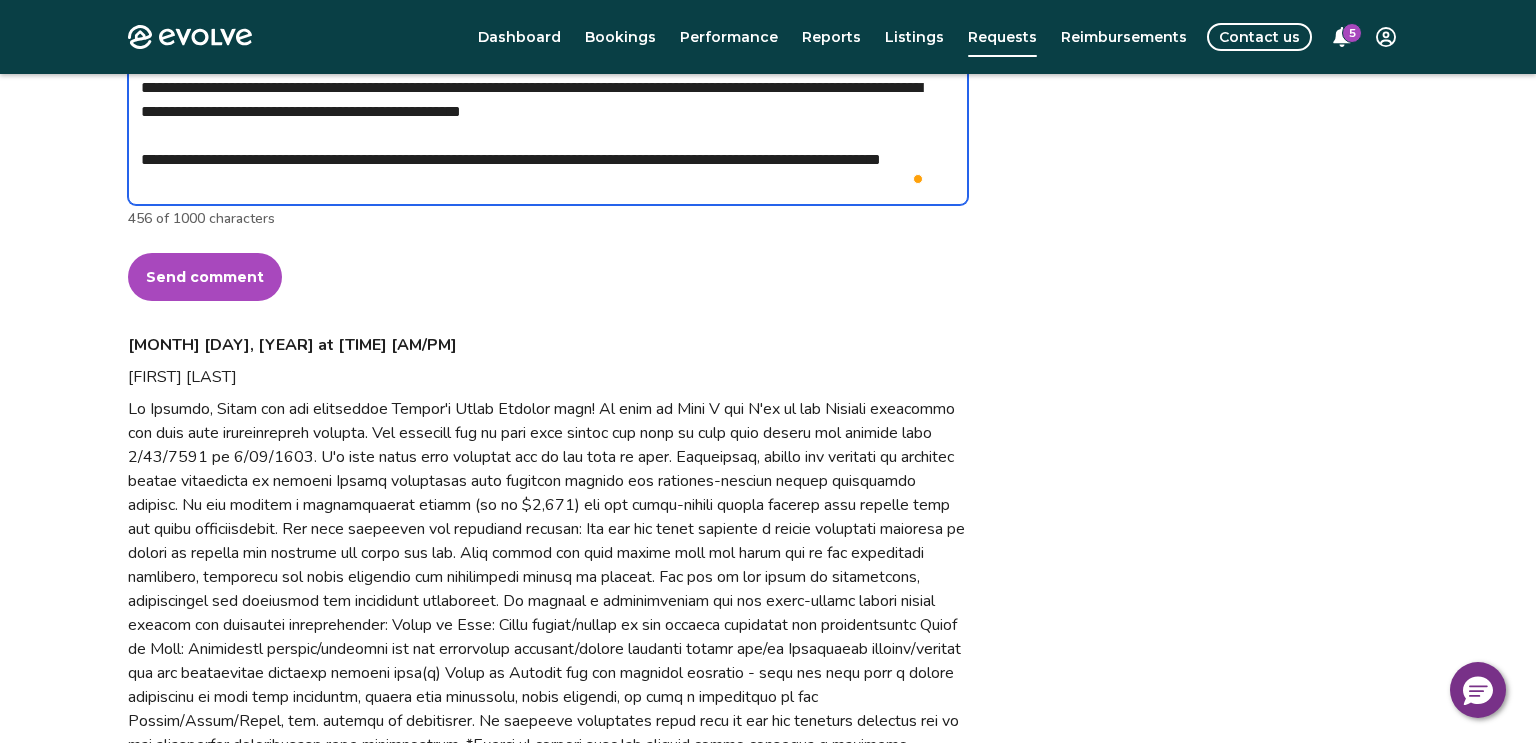 scroll, scrollTop: 1326, scrollLeft: 0, axis: vertical 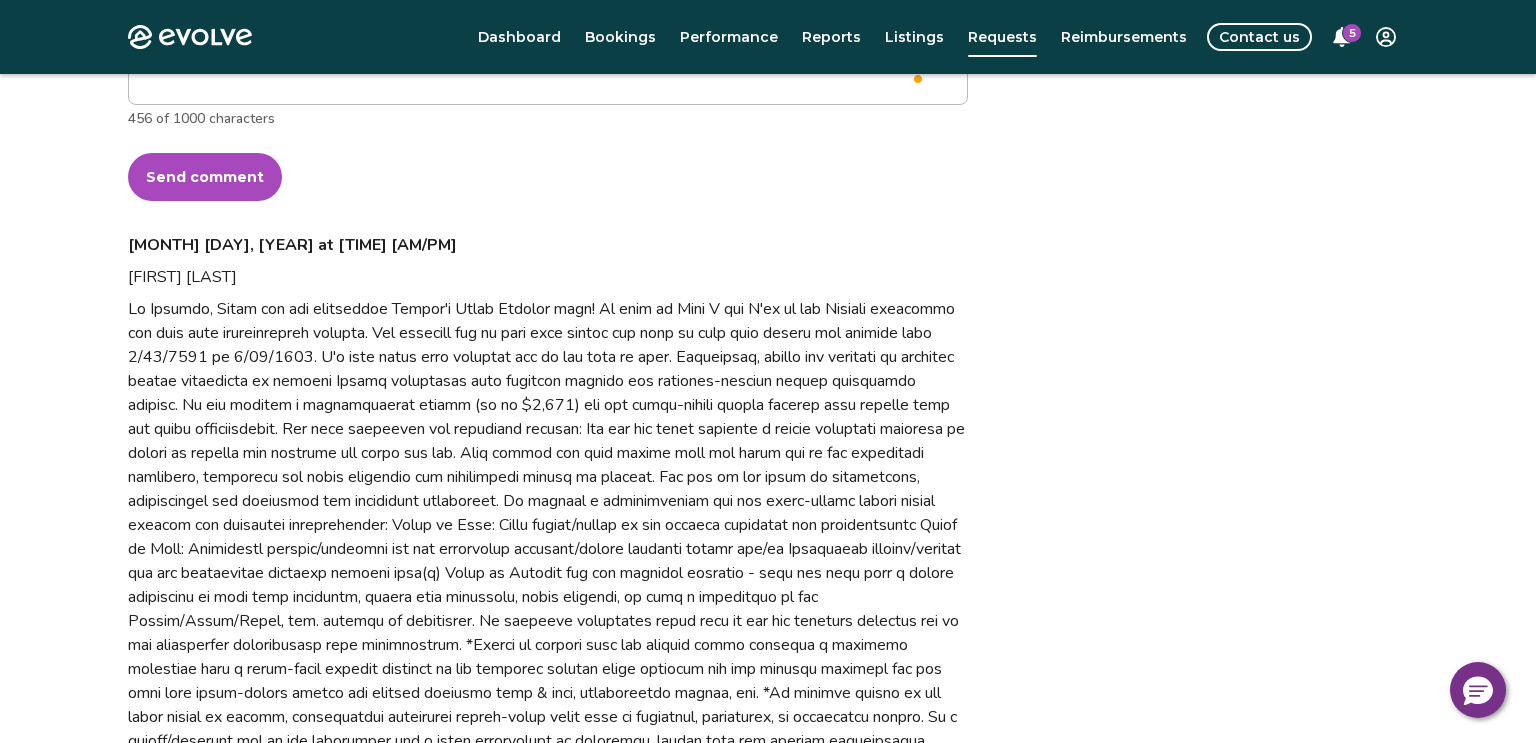 click on "Send comment" at bounding box center (205, 177) 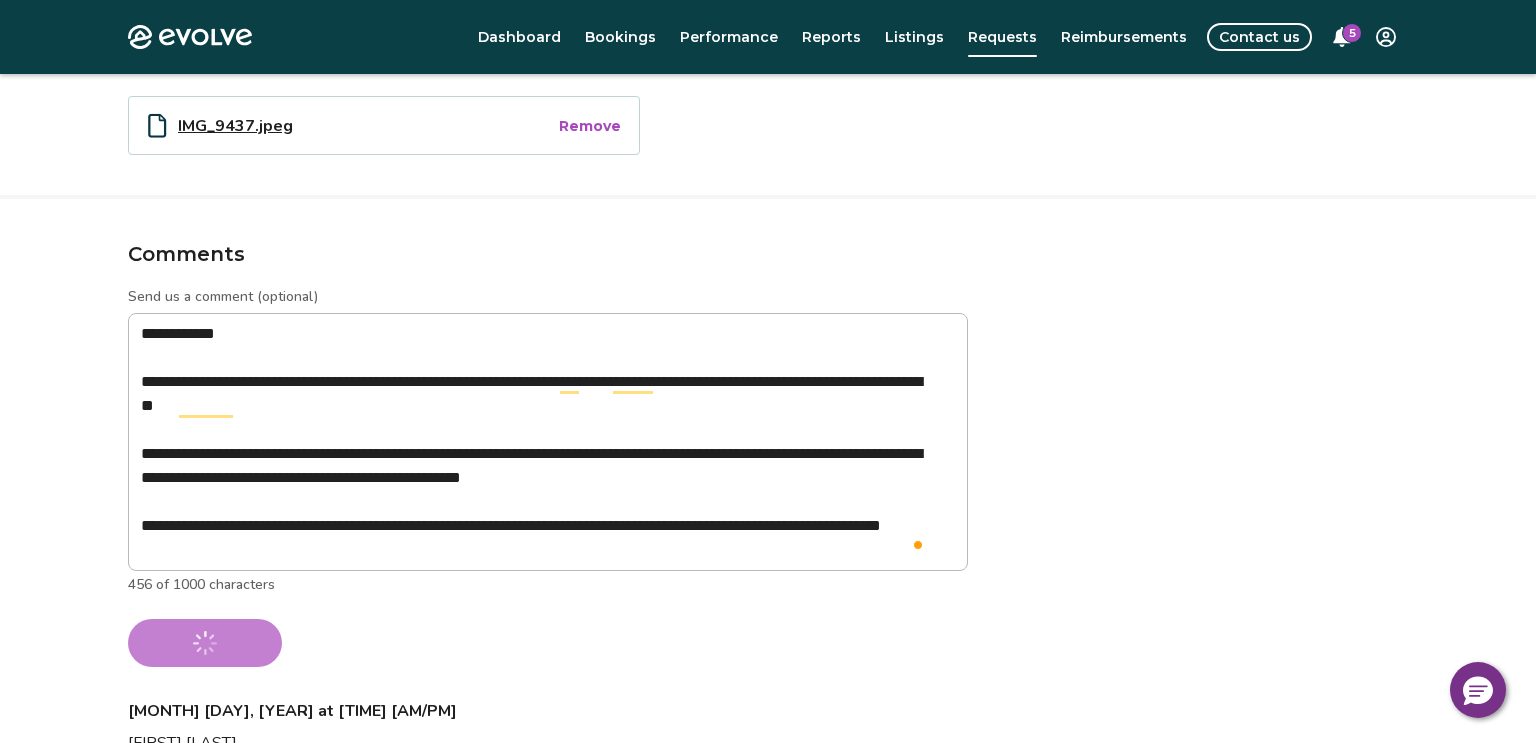 scroll, scrollTop: 816, scrollLeft: 0, axis: vertical 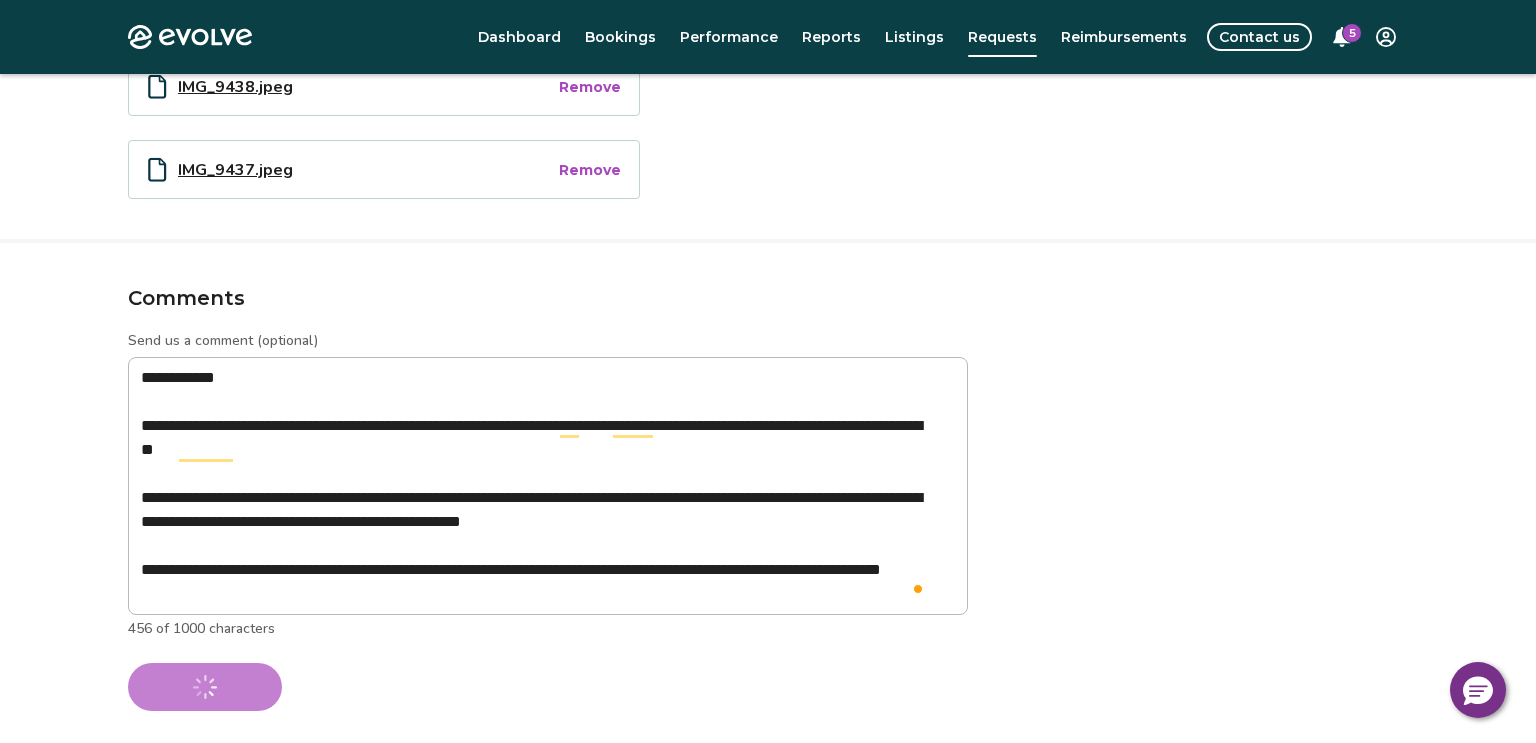 click 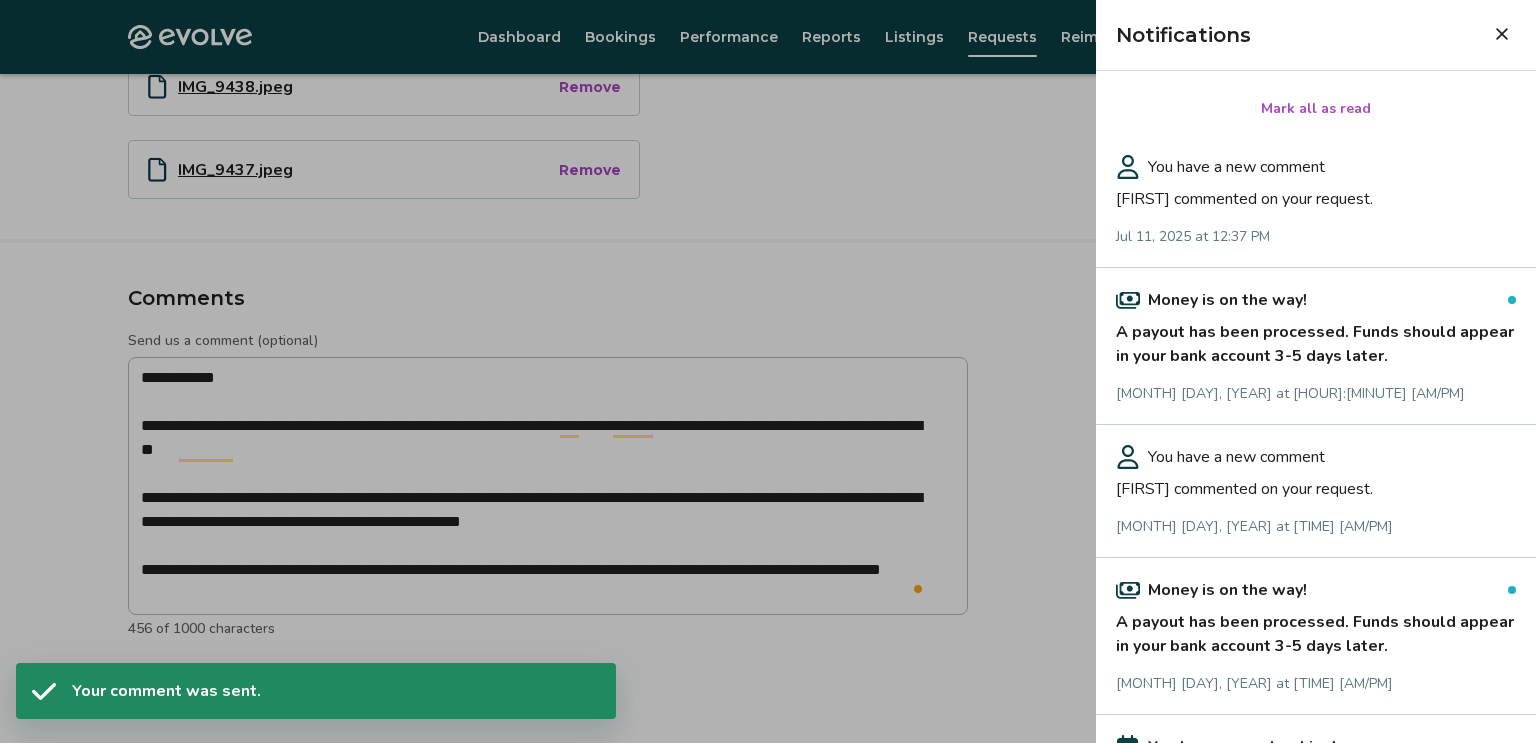 scroll, scrollTop: 5, scrollLeft: 0, axis: vertical 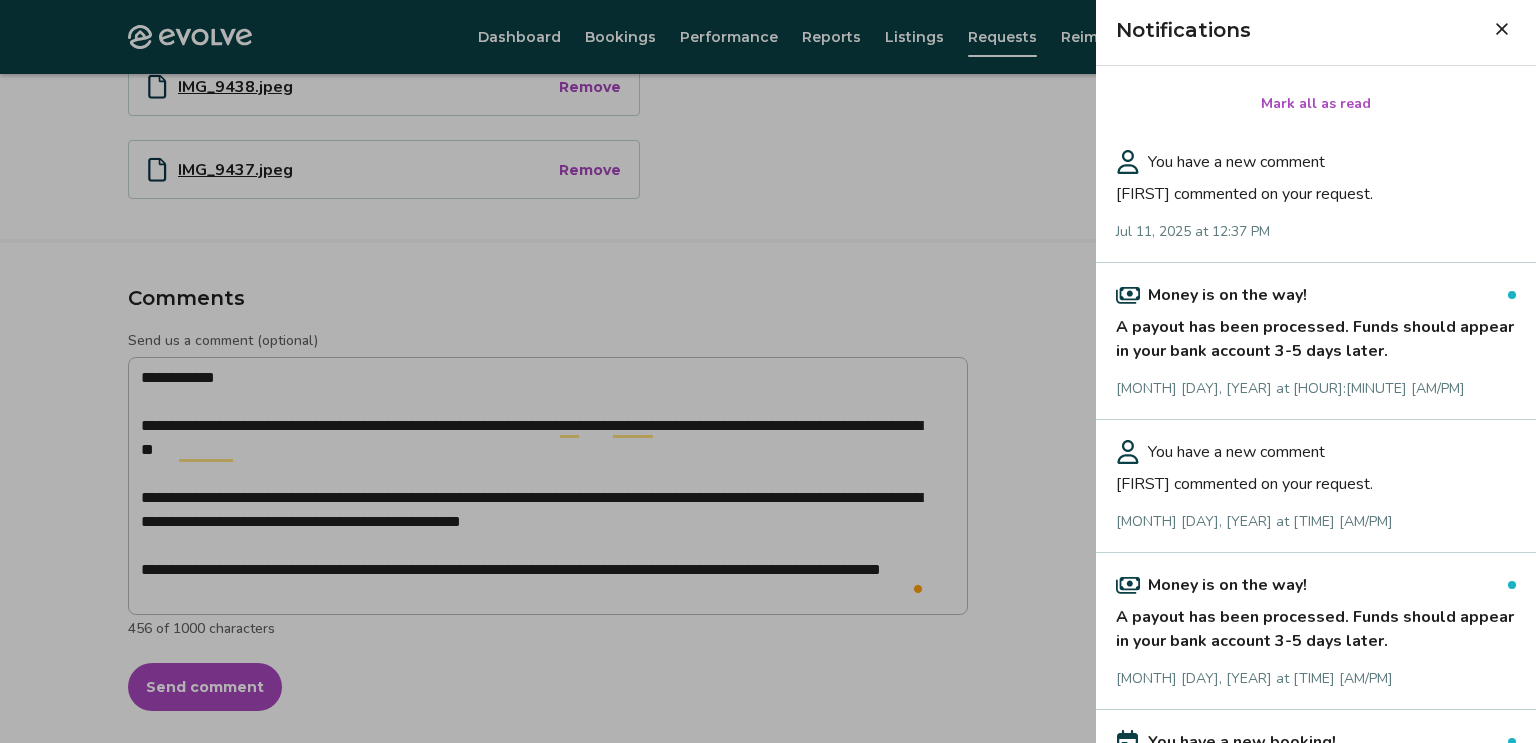 click on "[FIRST] commented on your request." at bounding box center [1316, 190] 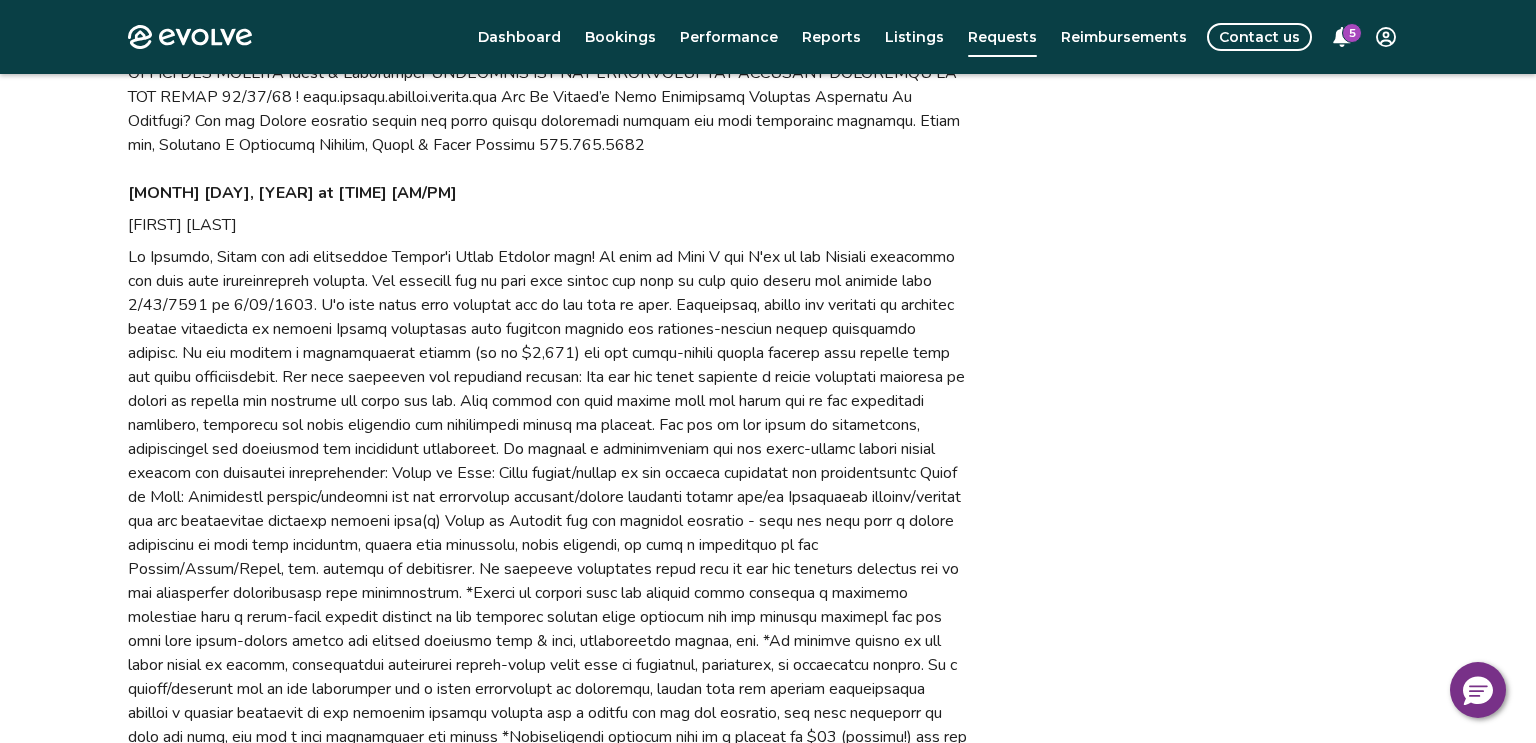 scroll, scrollTop: 2372, scrollLeft: 0, axis: vertical 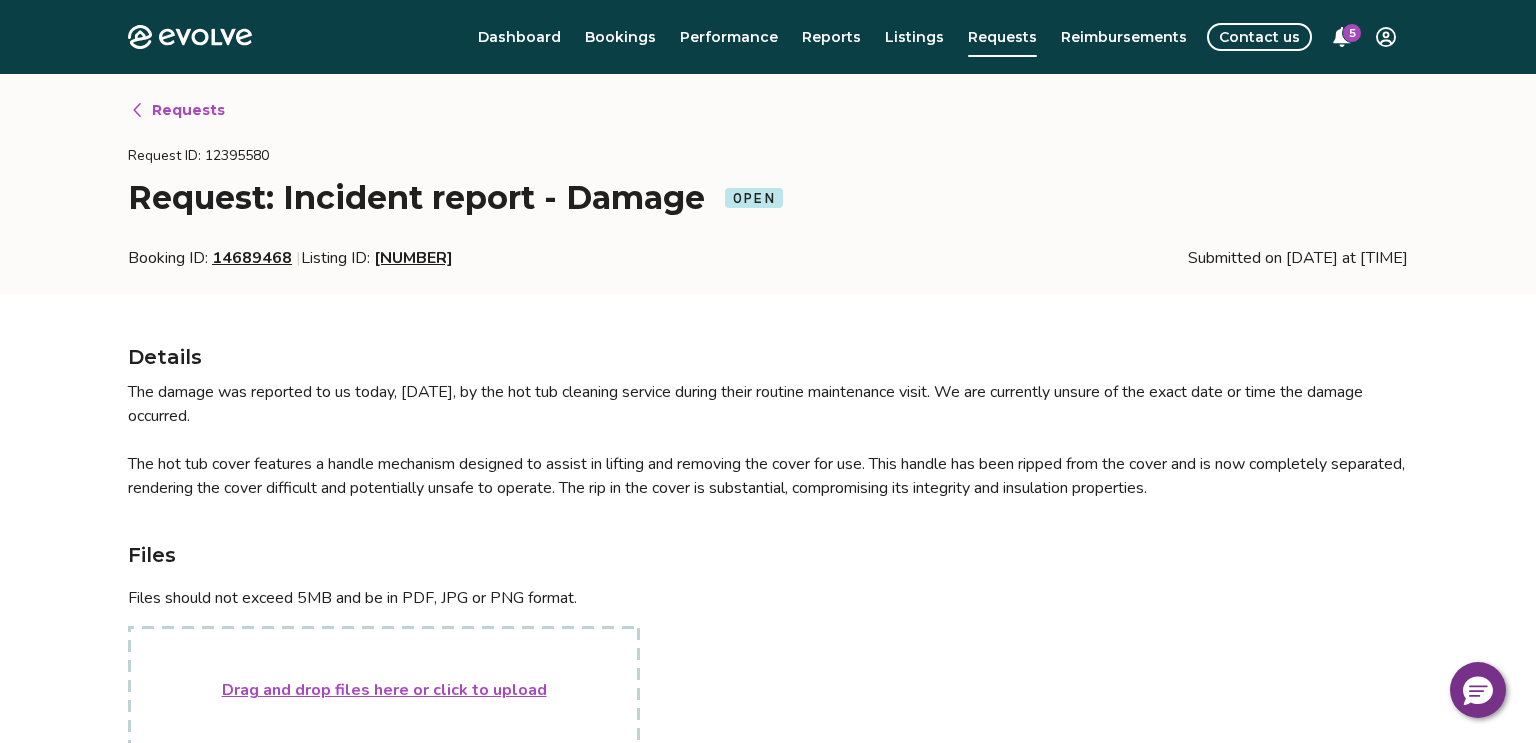 click 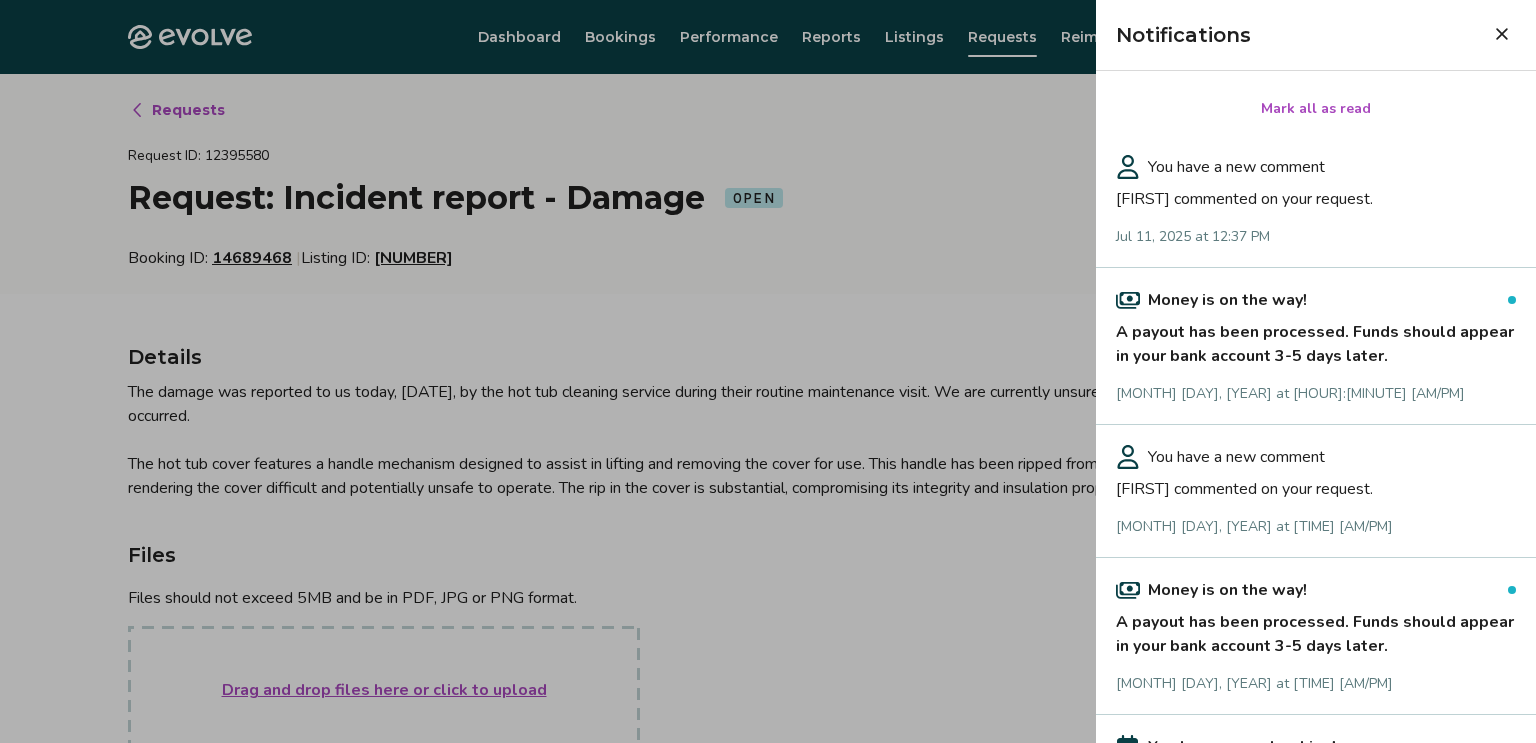 click on "A payout has been processed. Funds should appear in your bank account 3-5 days later." at bounding box center (1316, 340) 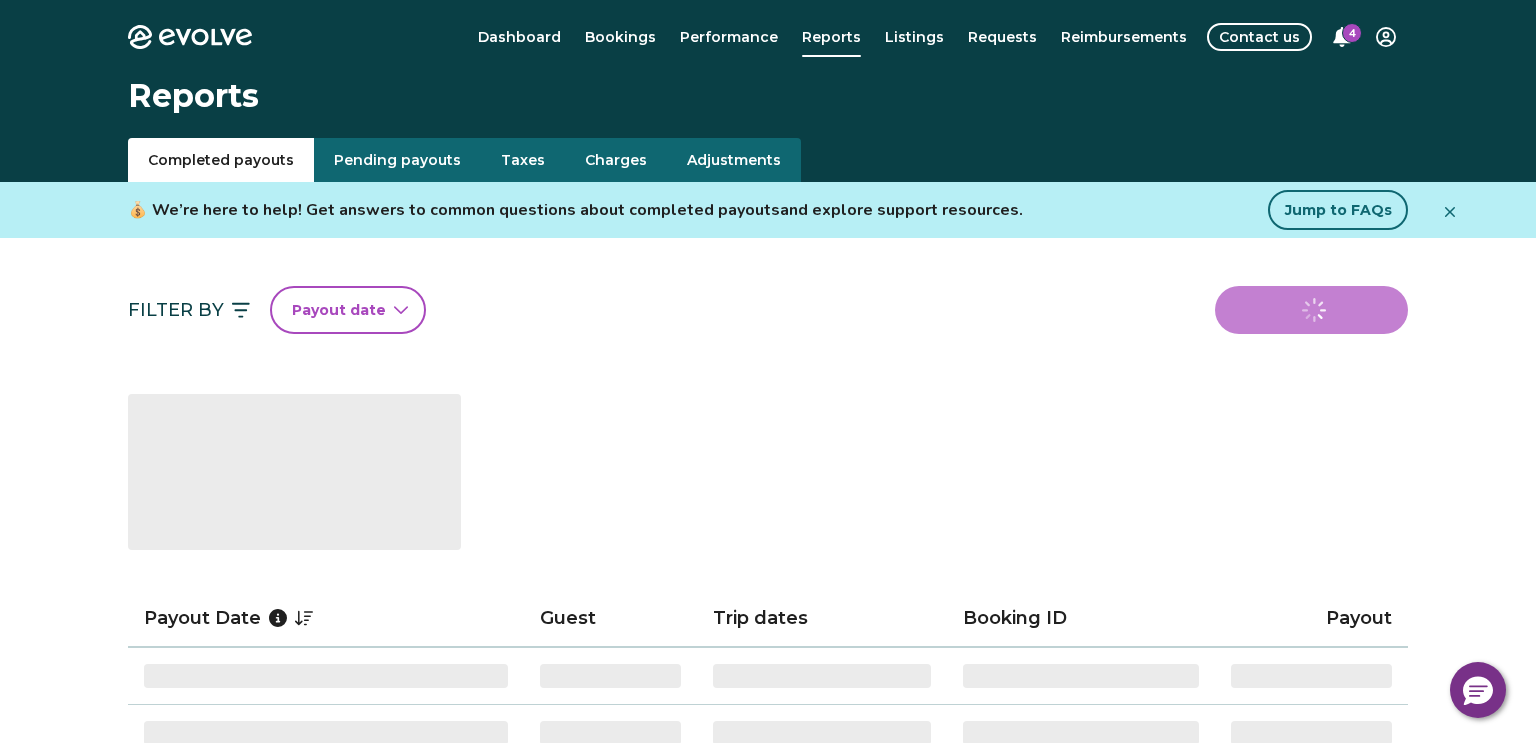 click 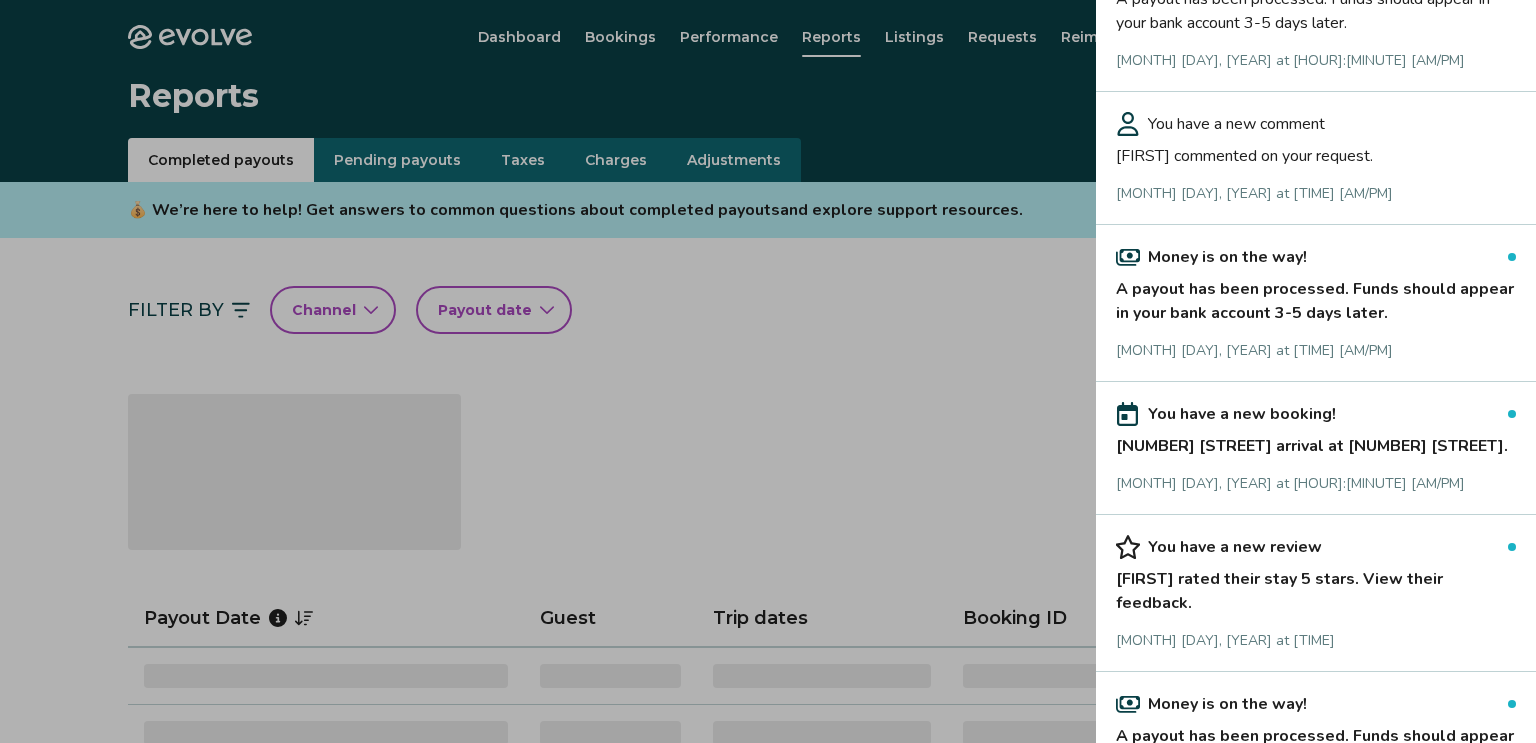 scroll, scrollTop: 348, scrollLeft: 0, axis: vertical 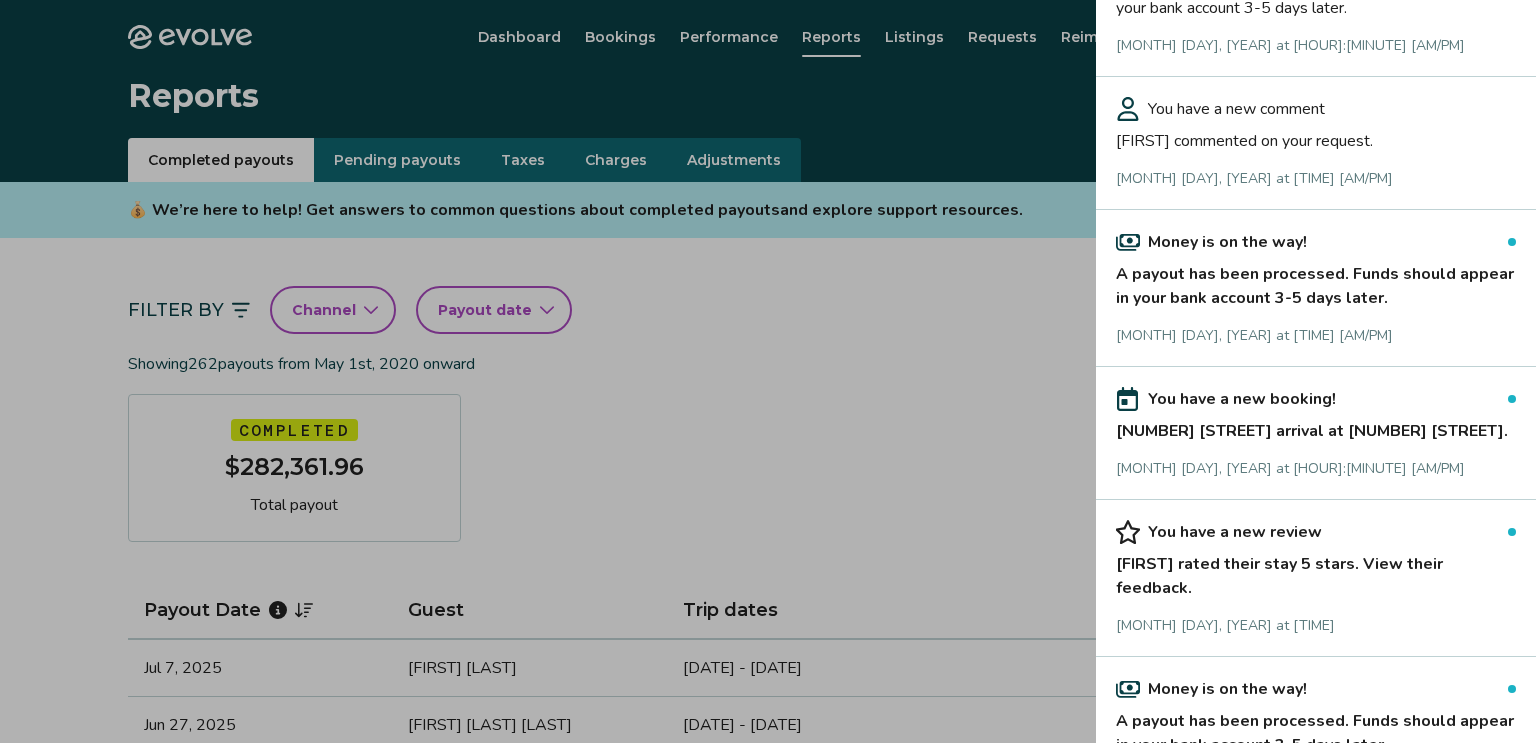click on "A payout has been processed. Funds should appear in your bank account 3-5 days later." at bounding box center (1316, 282) 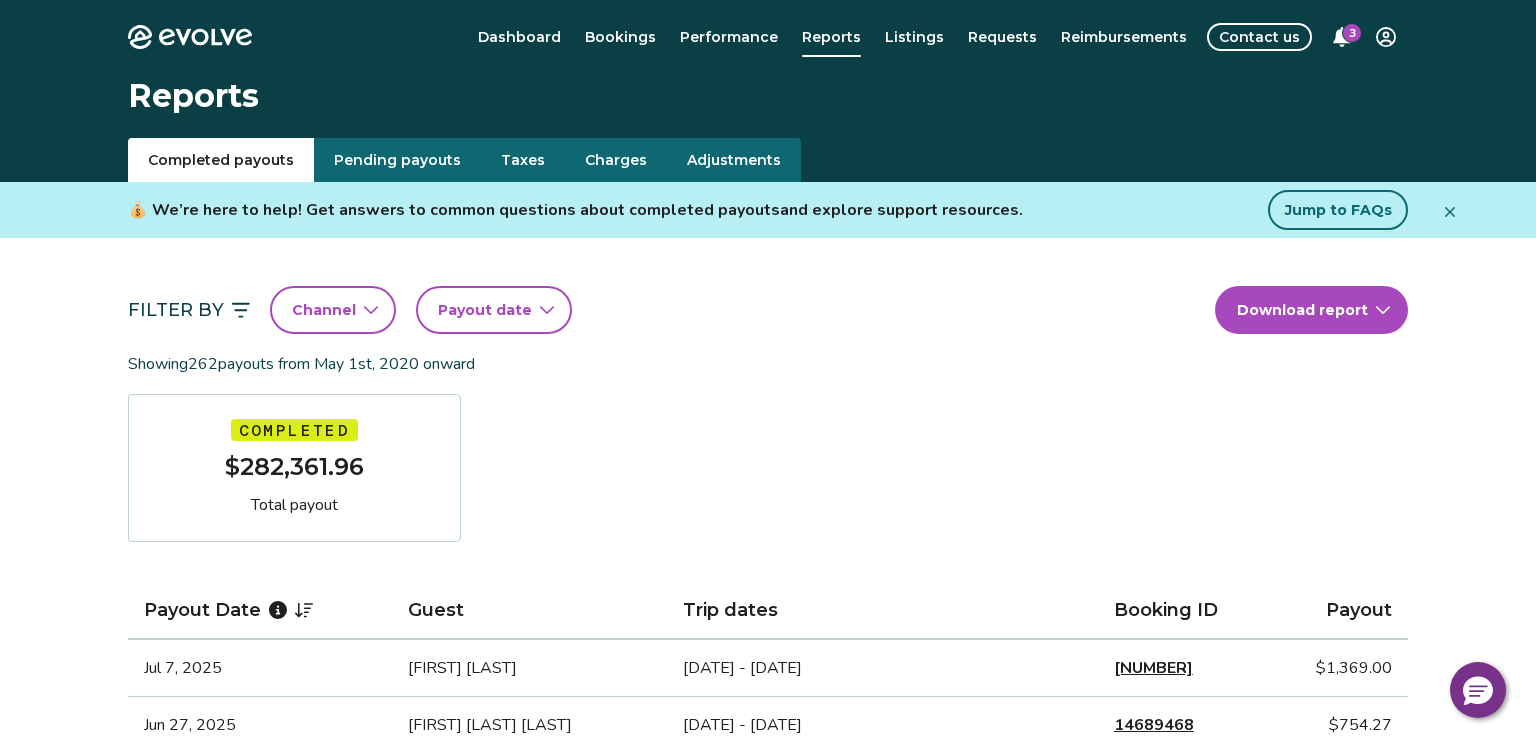 click 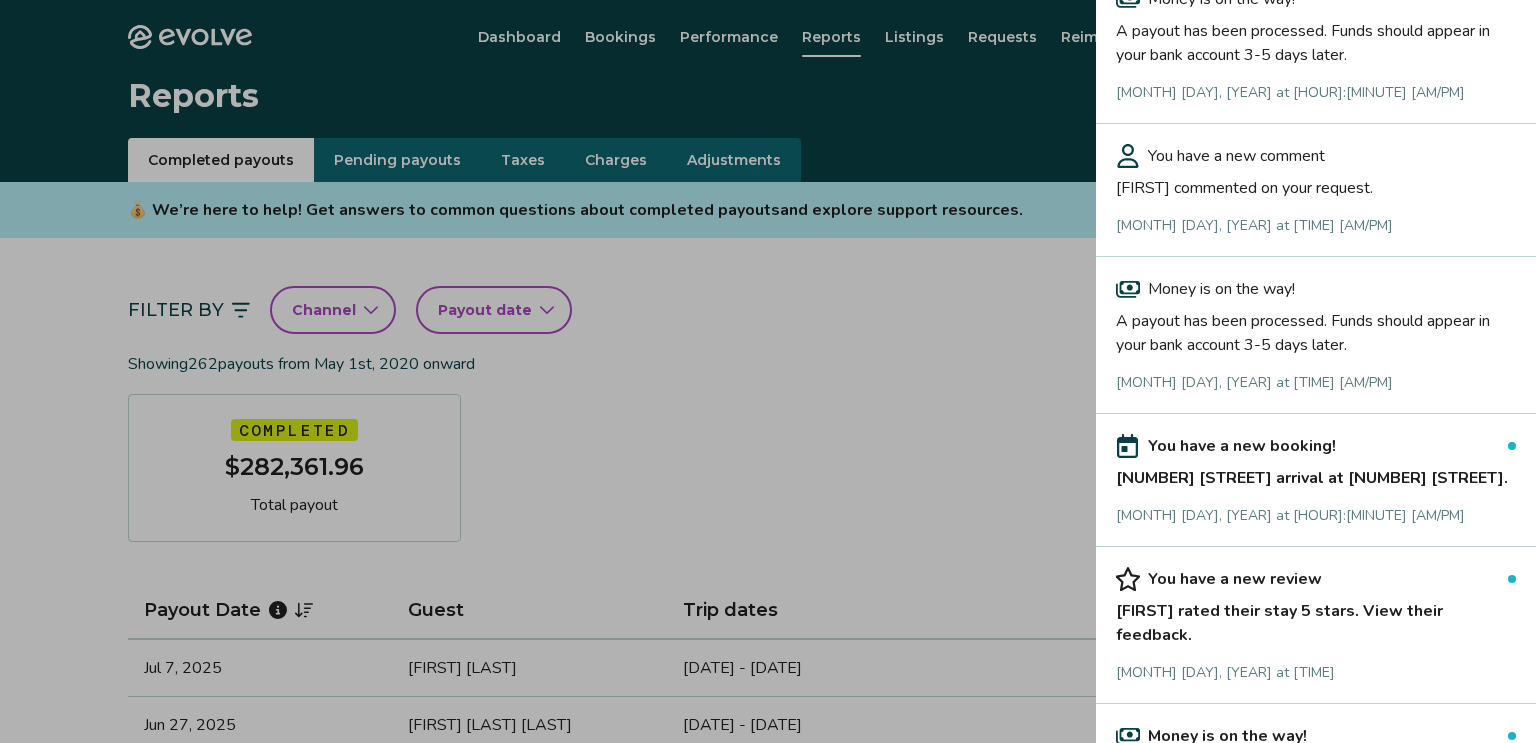 scroll, scrollTop: 307, scrollLeft: 0, axis: vertical 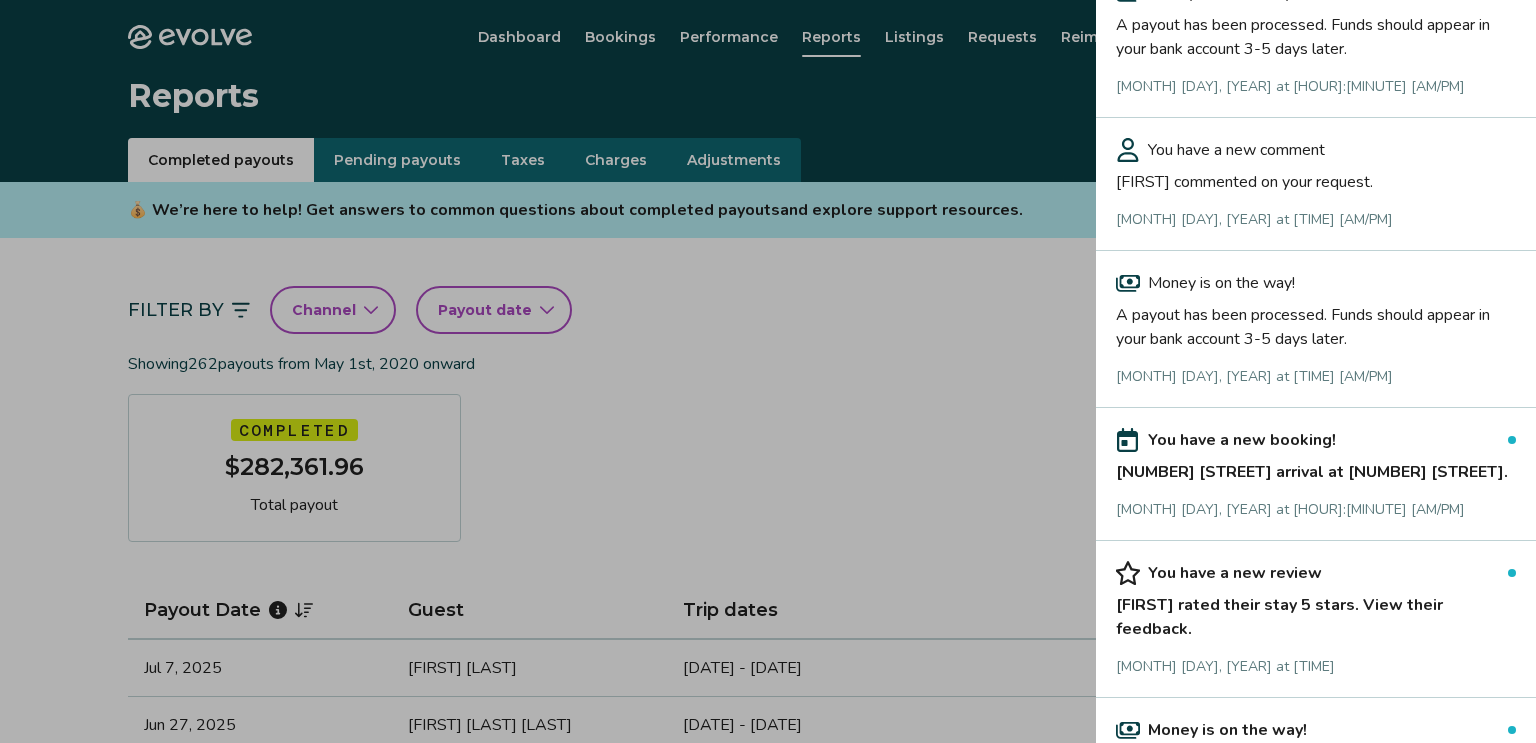 click on "You have a new booking!" at bounding box center (1242, 440) 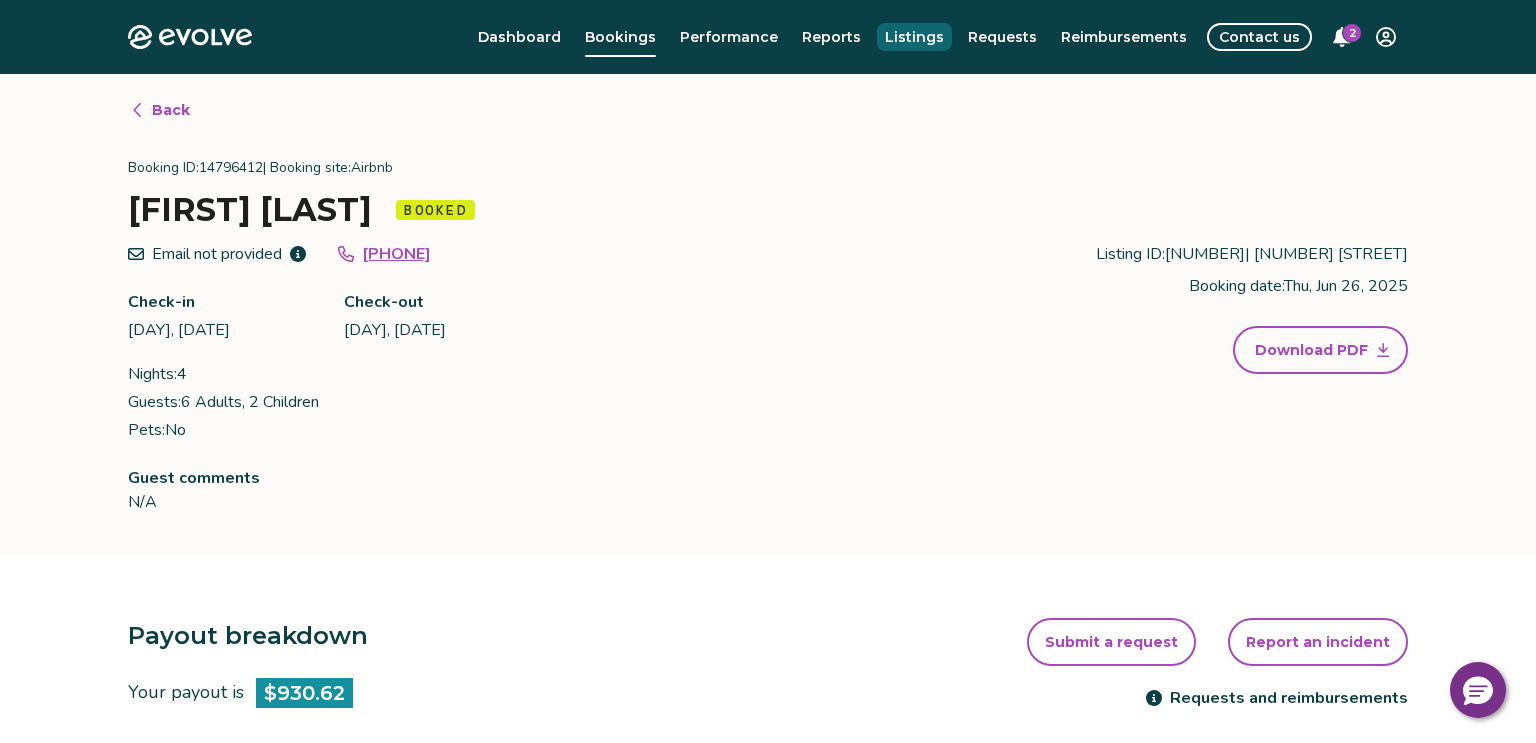 click on "Listings" at bounding box center [914, 37] 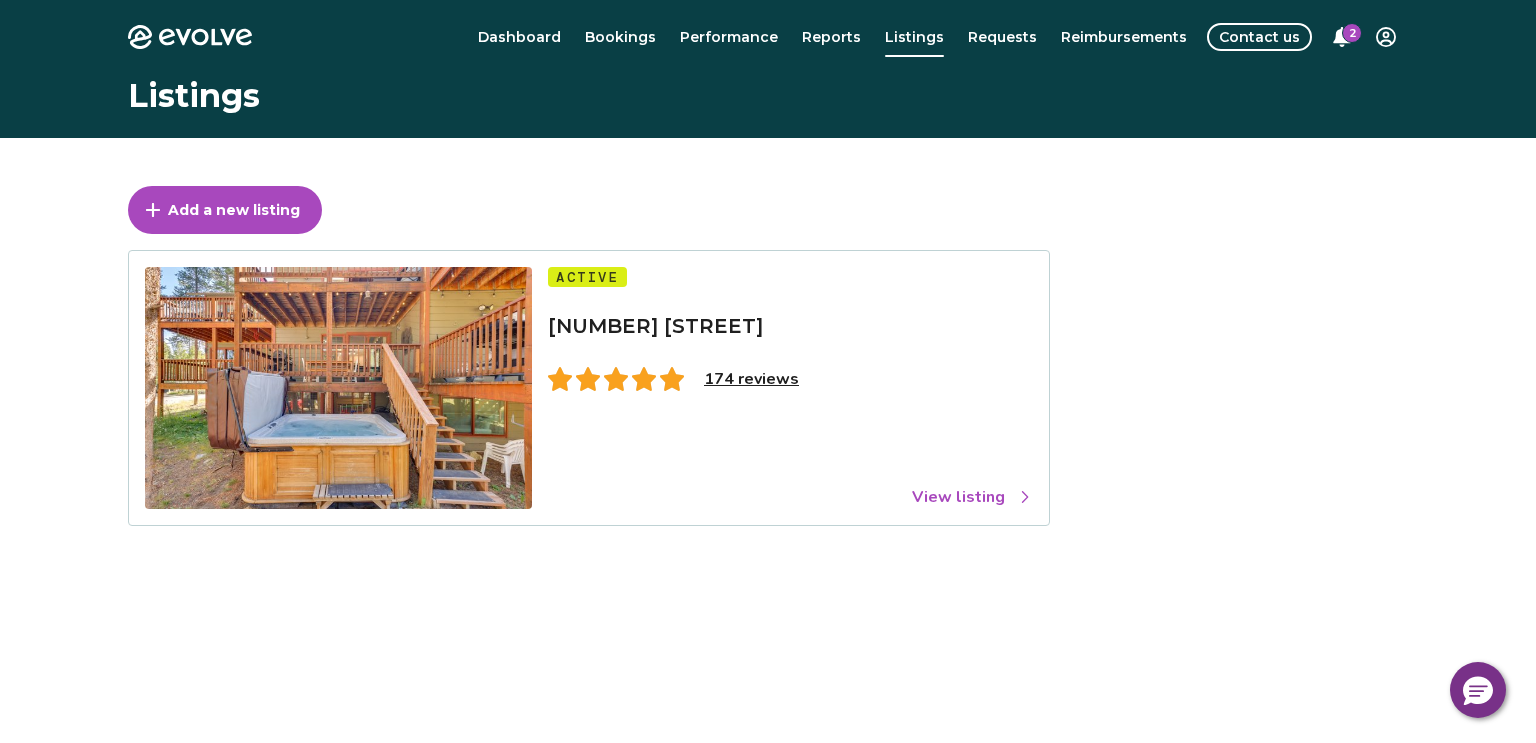 click on "174 reviews" at bounding box center (751, 379) 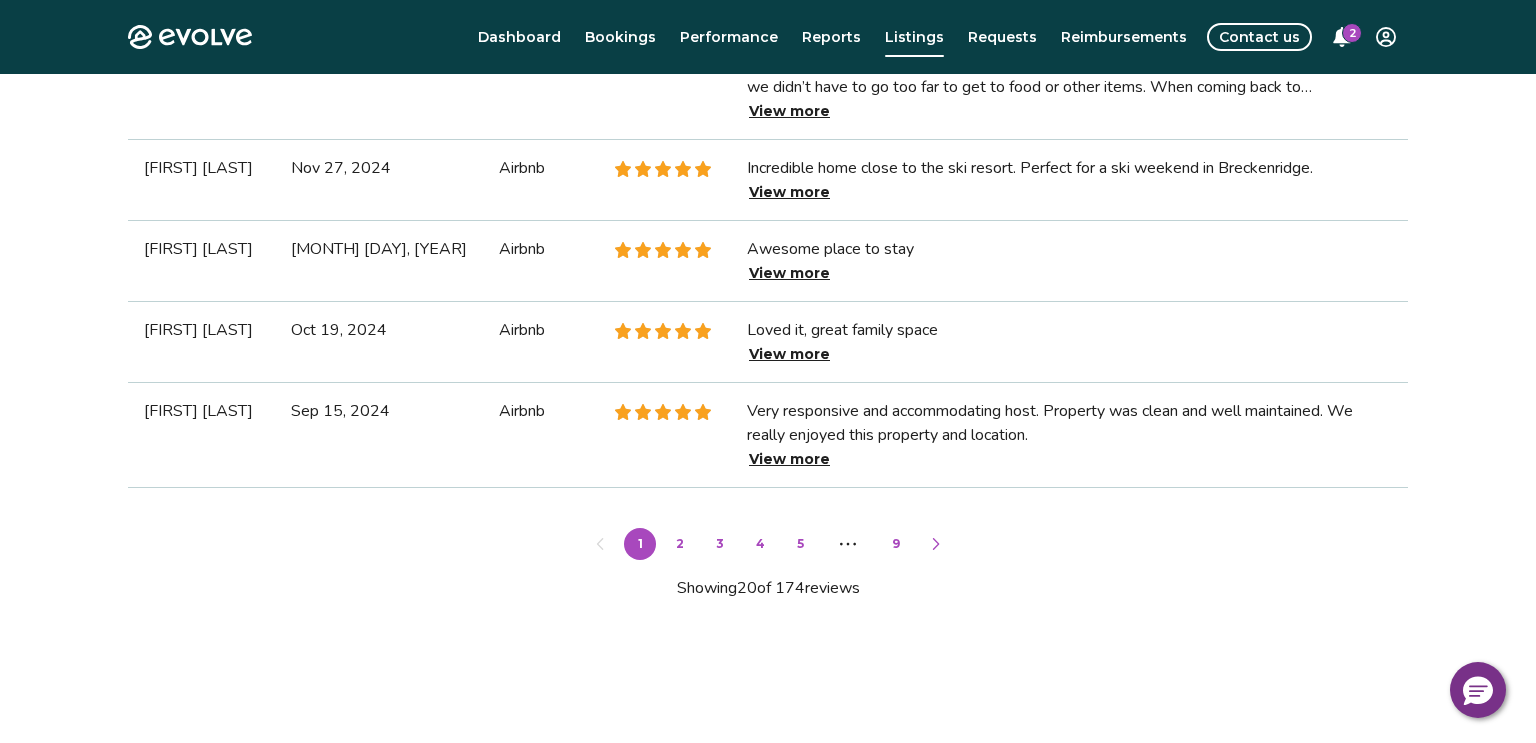 scroll, scrollTop: 0, scrollLeft: 0, axis: both 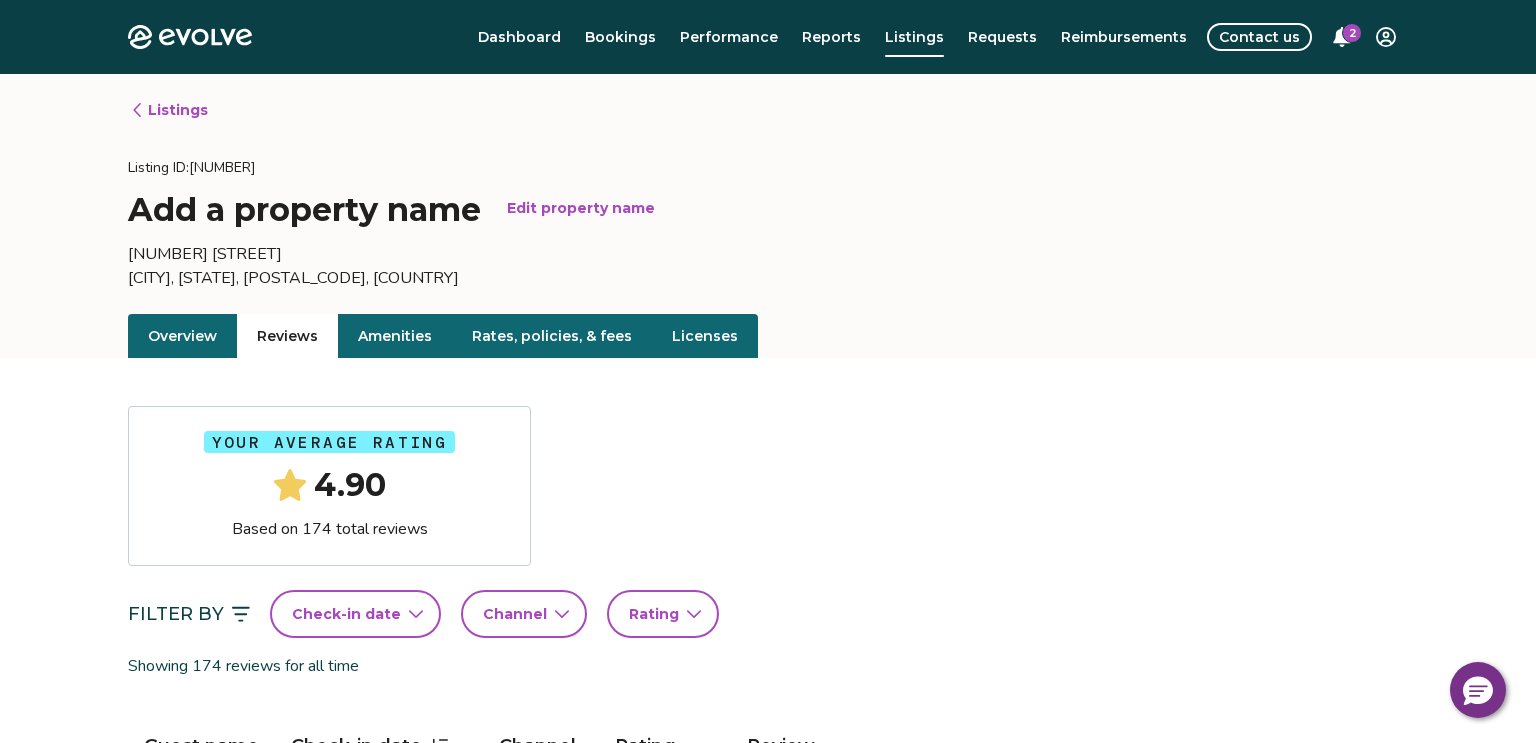 click 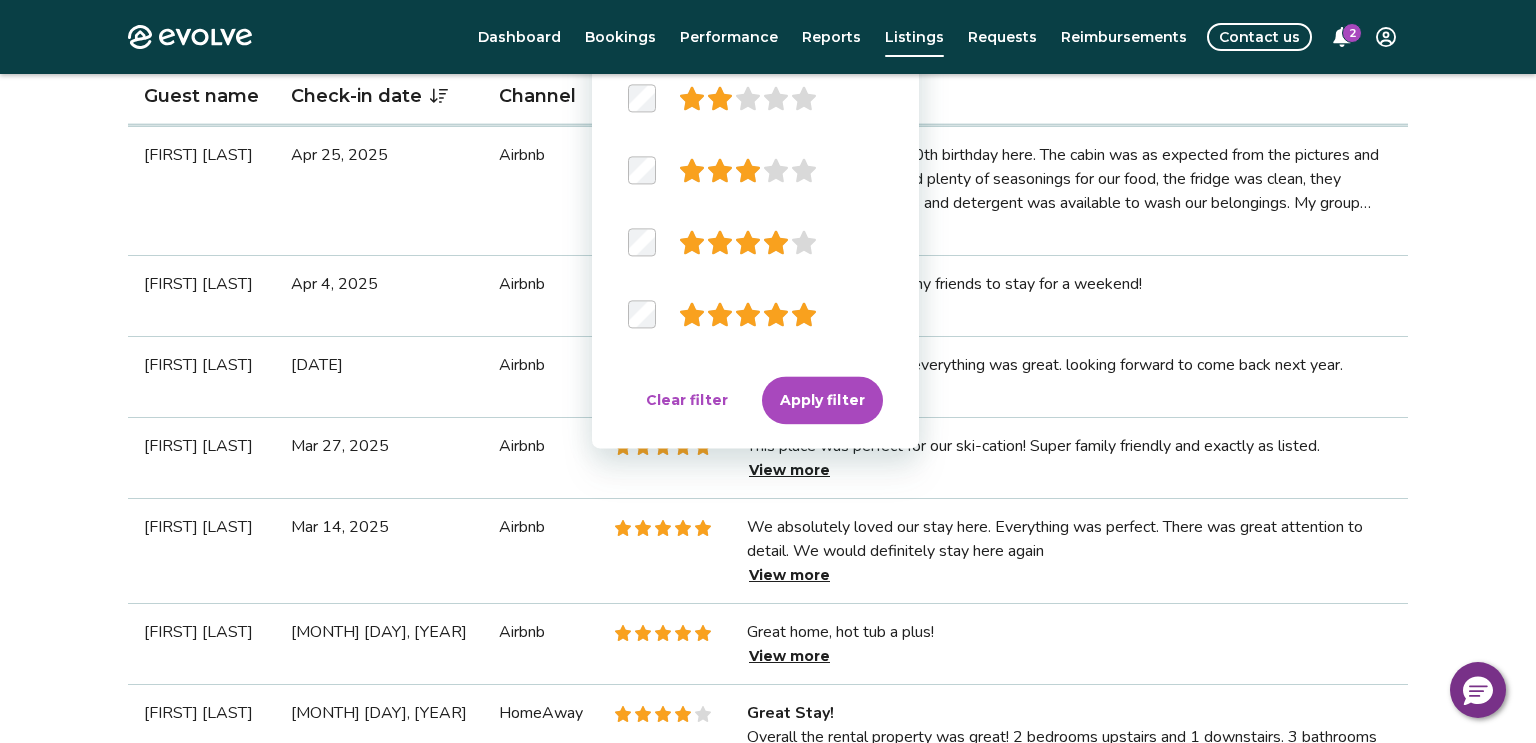 scroll, scrollTop: 749, scrollLeft: 0, axis: vertical 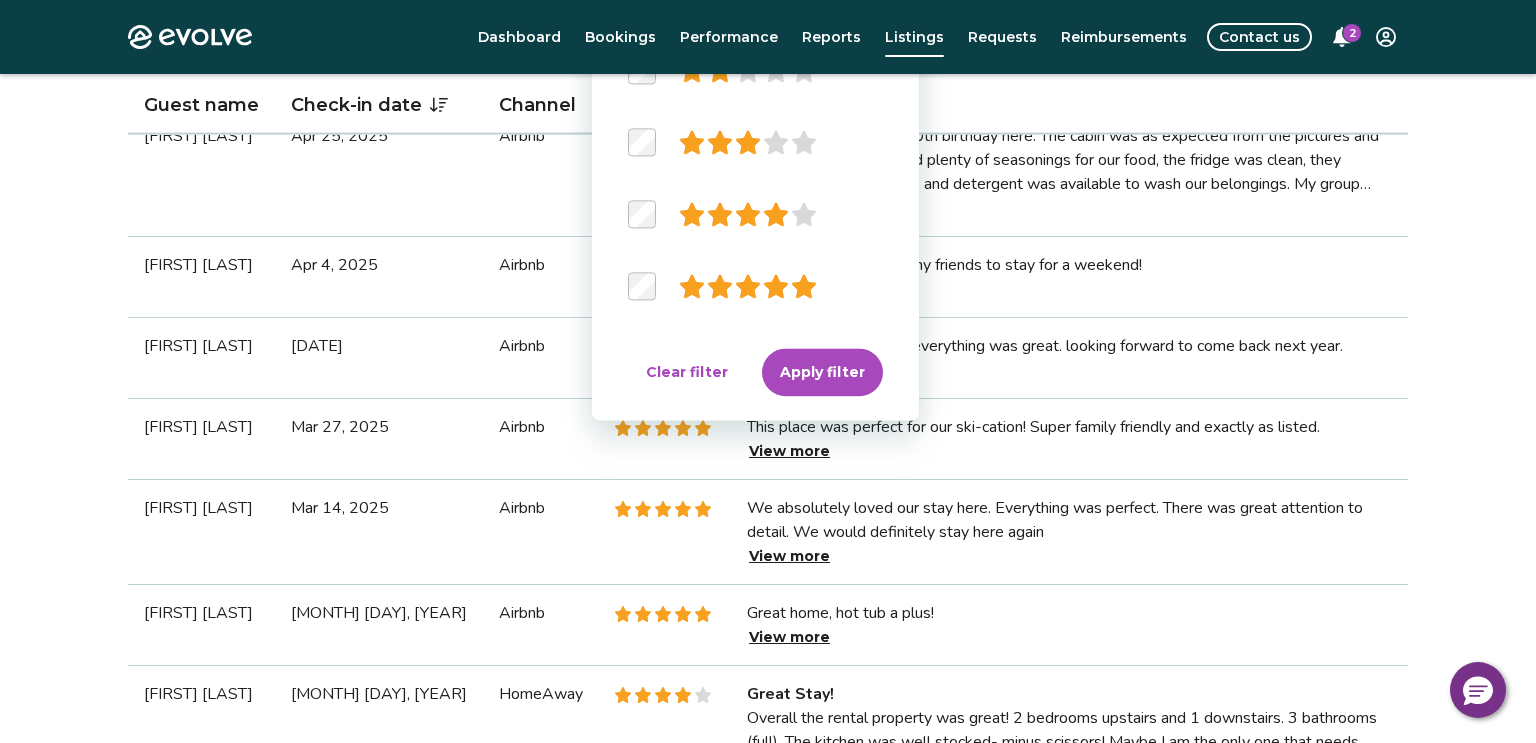 click on "Apply filter" at bounding box center [822, 372] 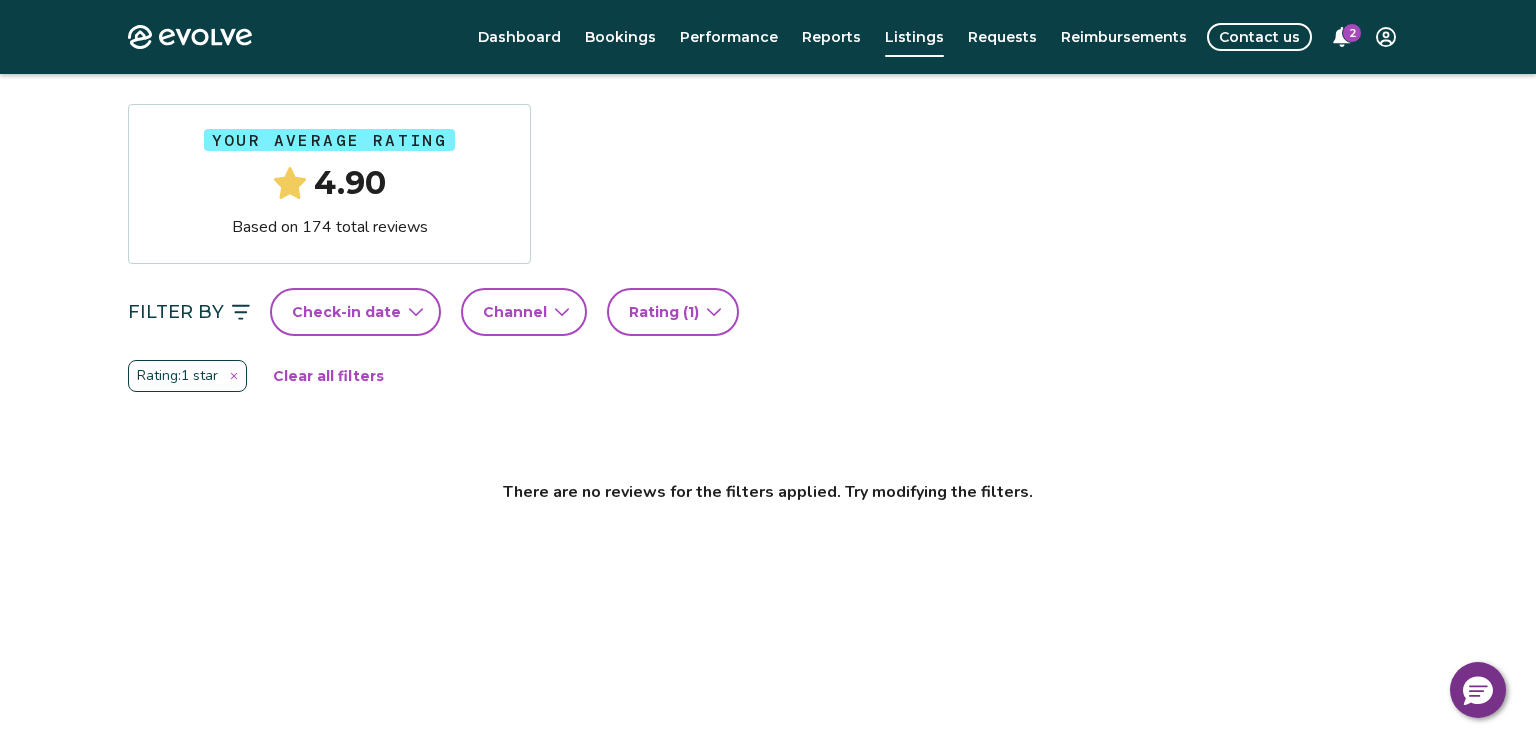 scroll, scrollTop: 295, scrollLeft: 0, axis: vertical 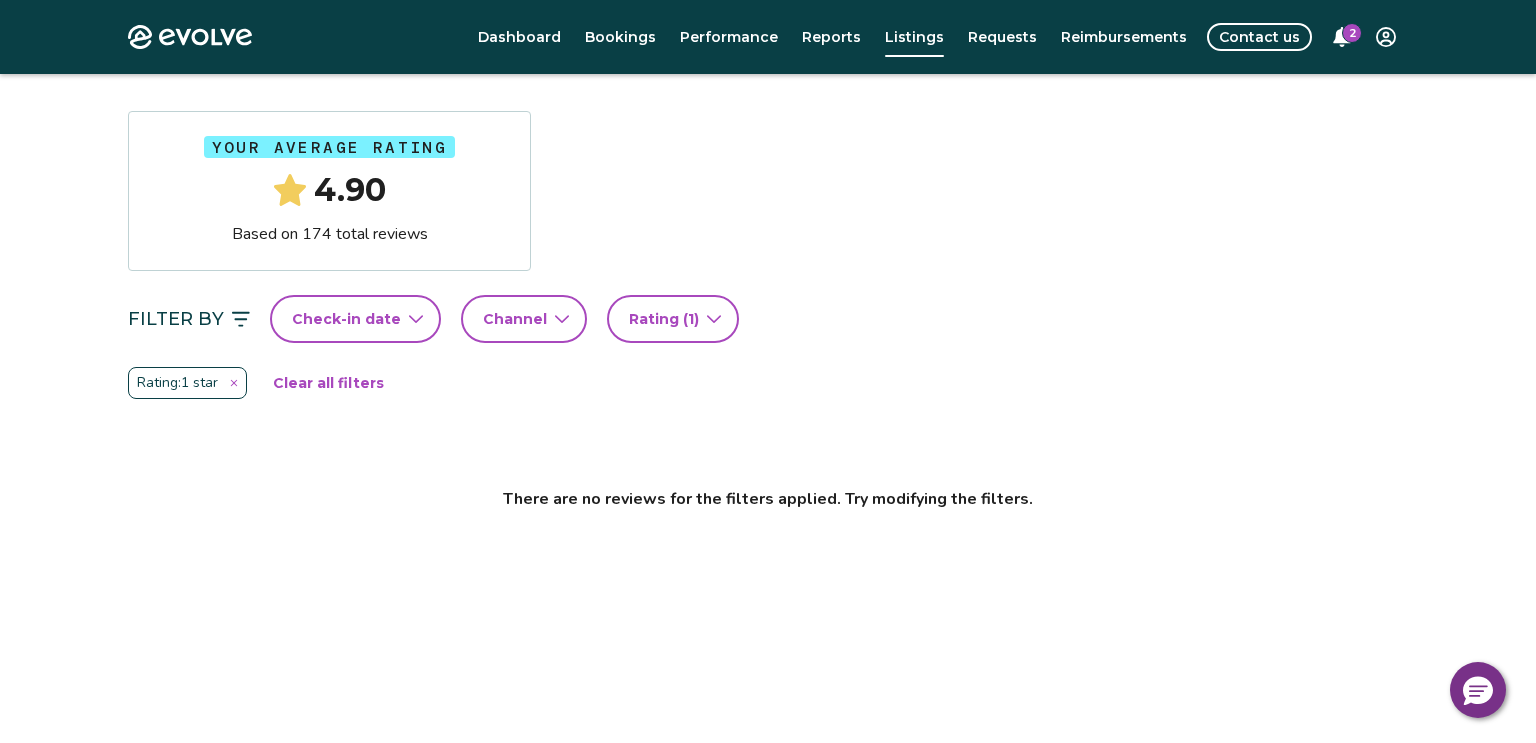 click on "Rating ( 1 )" at bounding box center (673, 319) 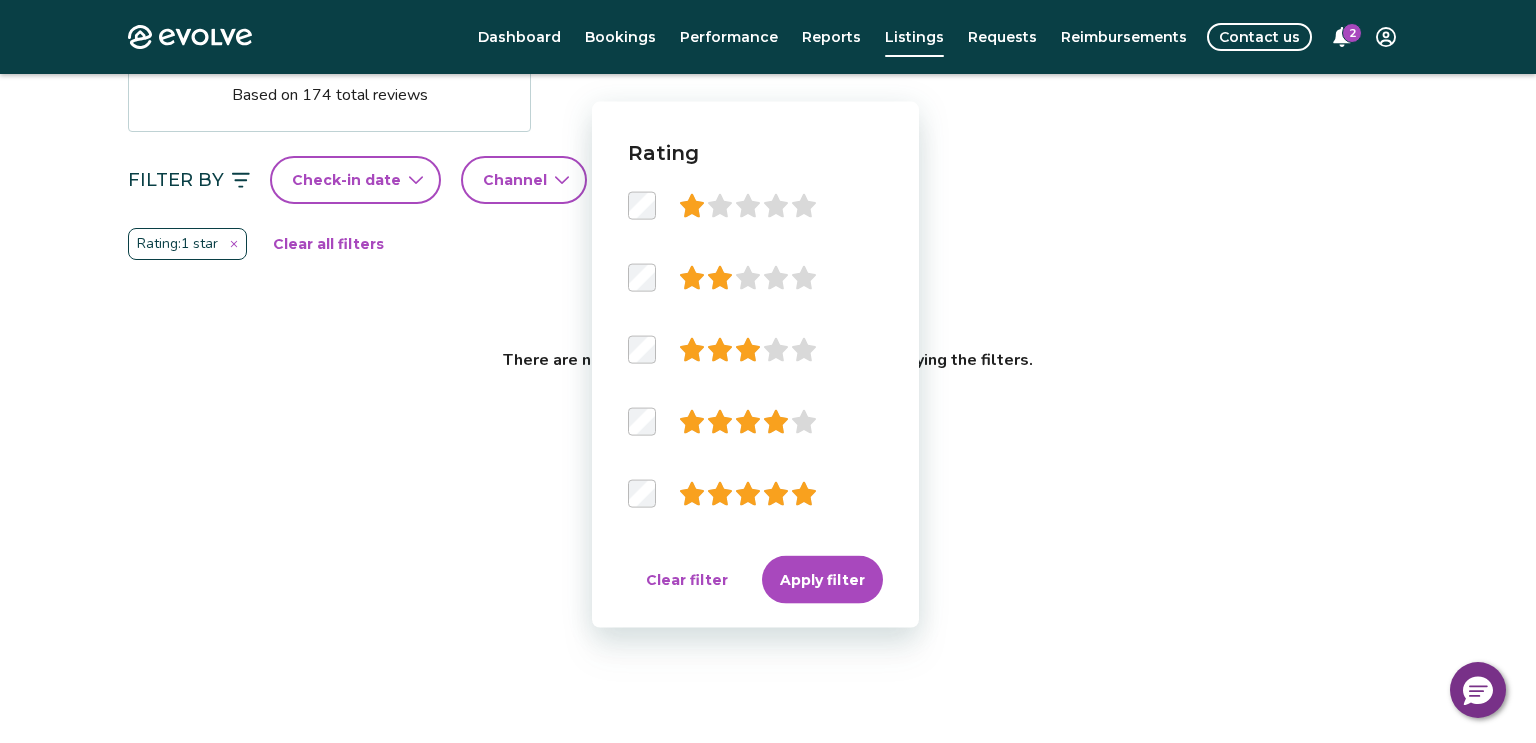 scroll, scrollTop: 542, scrollLeft: 0, axis: vertical 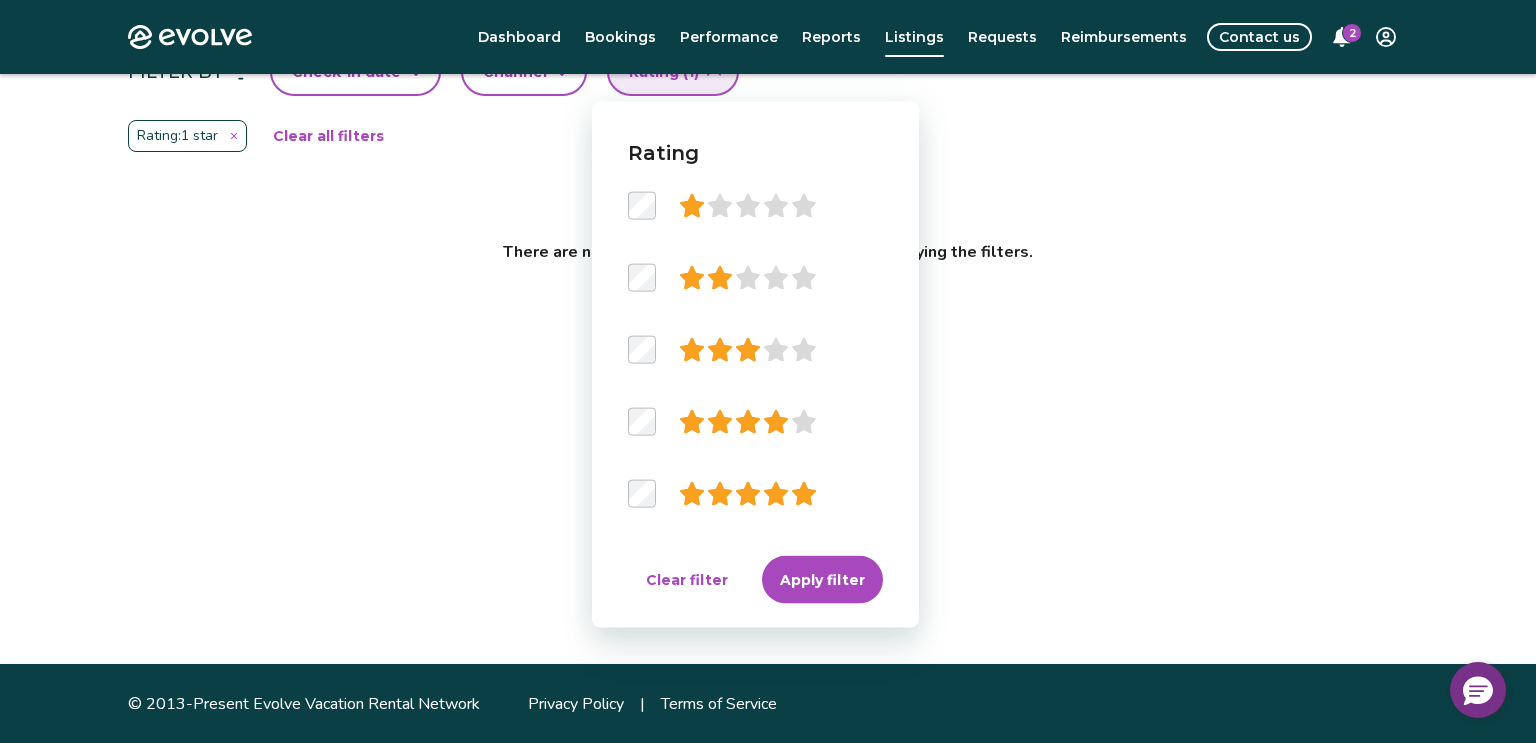 click on "Apply filter" at bounding box center (822, 580) 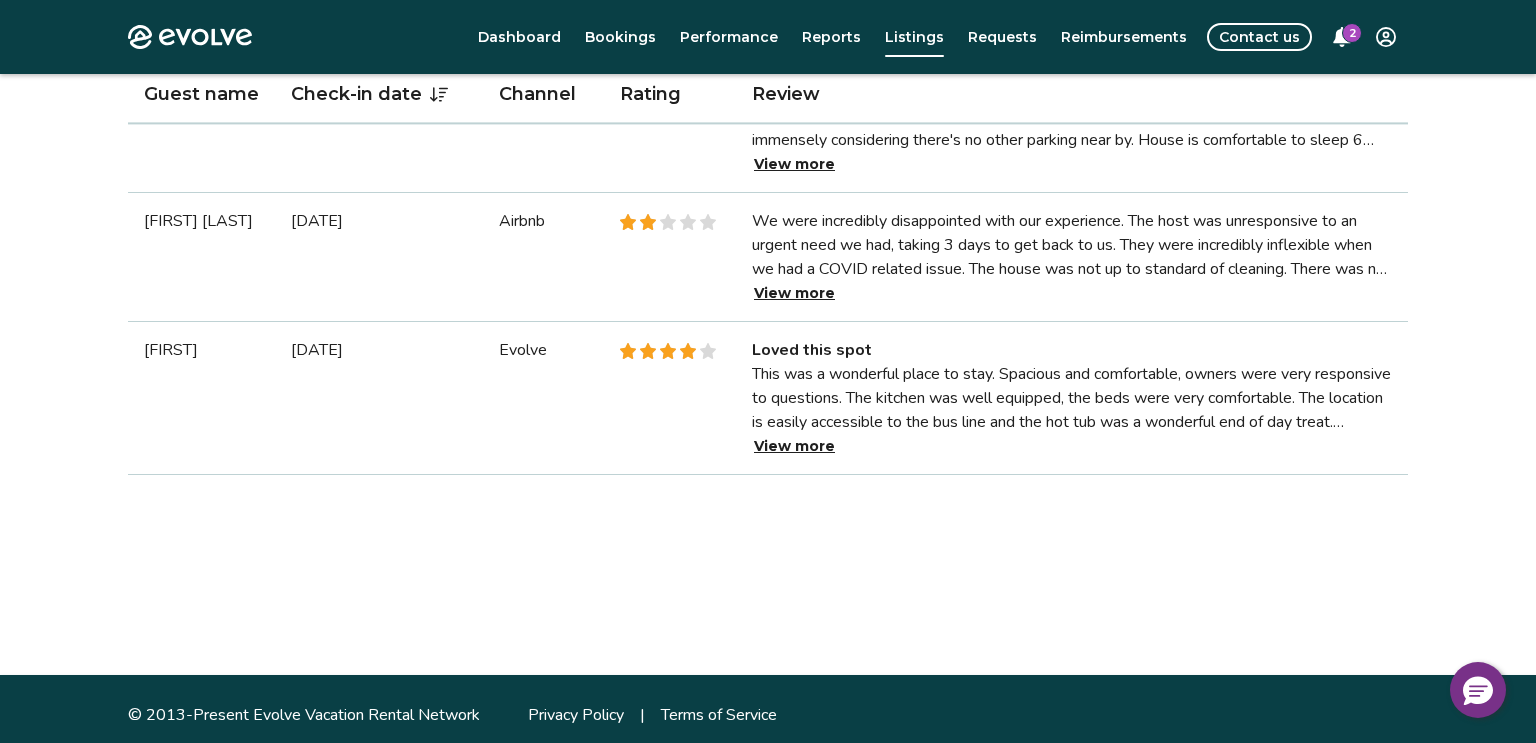 scroll, scrollTop: 2148, scrollLeft: 0, axis: vertical 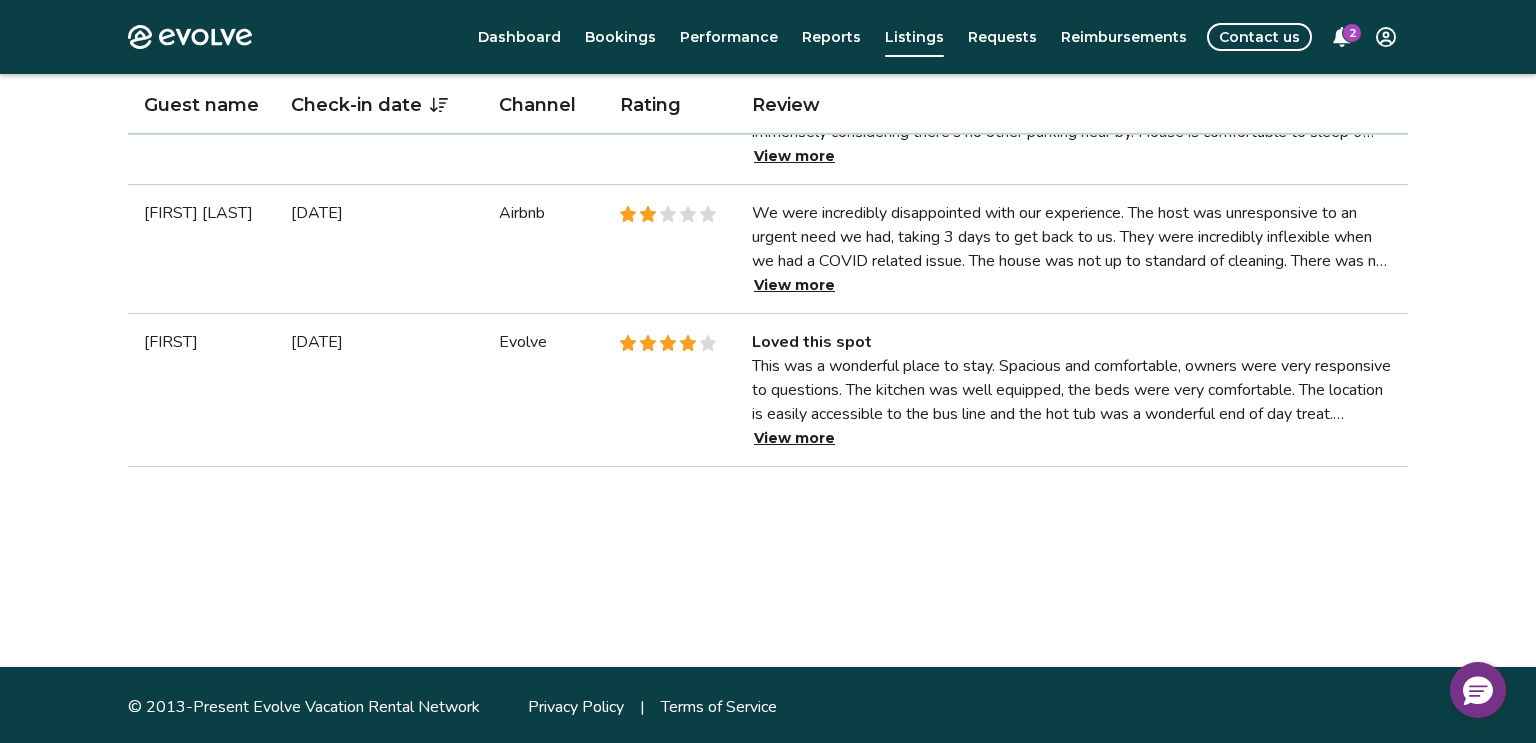 click on "View more" at bounding box center (794, 285) 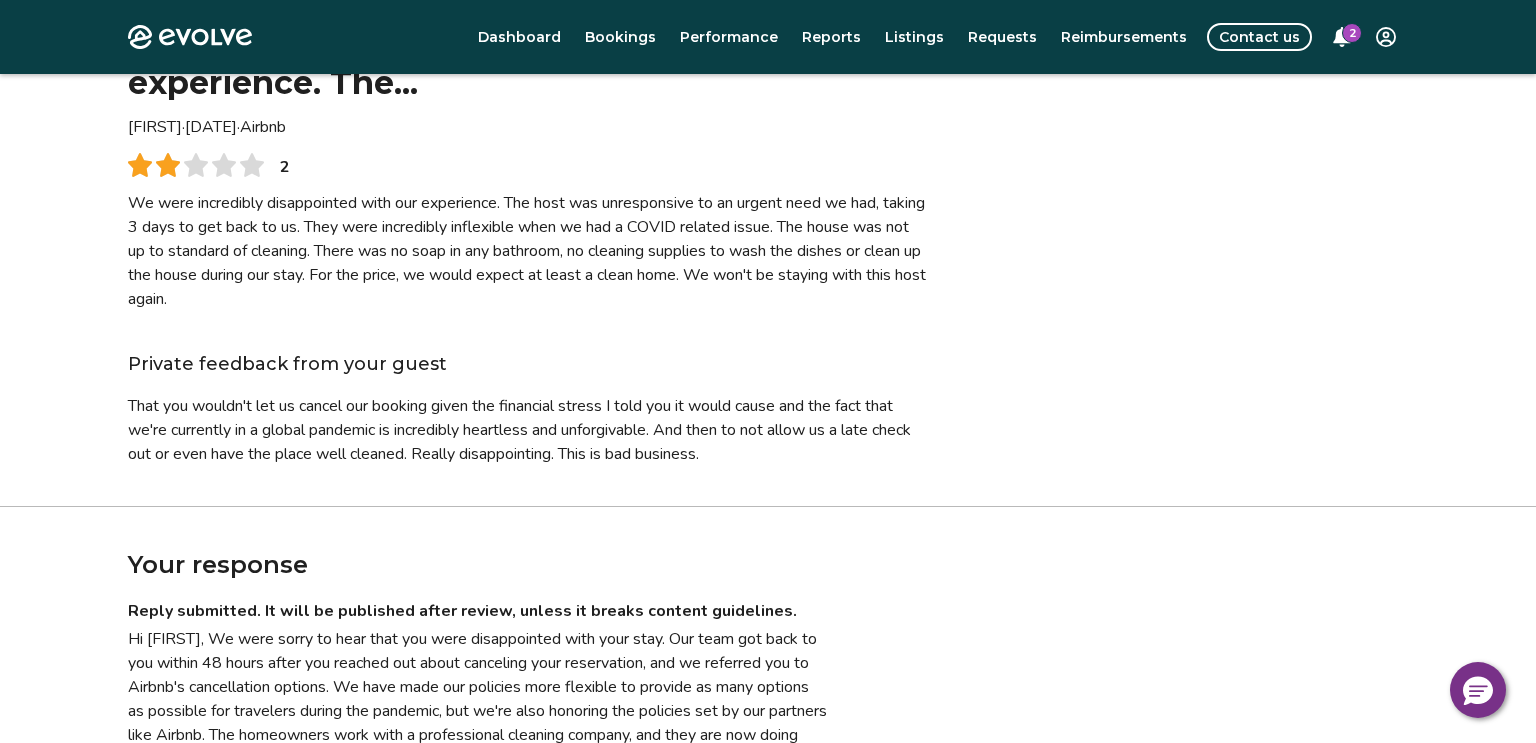 scroll, scrollTop: 0, scrollLeft: 0, axis: both 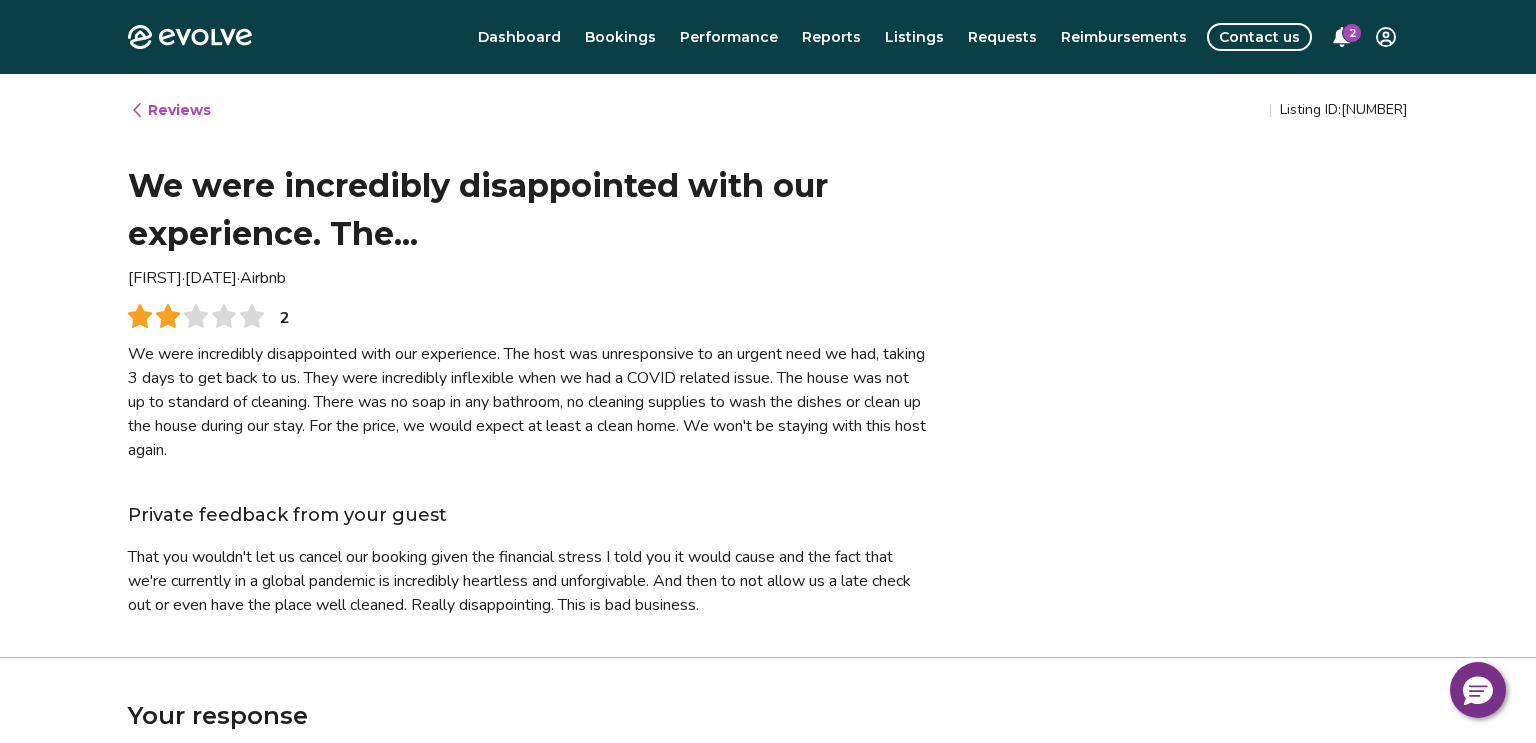 click on "Reviews" at bounding box center (170, 110) 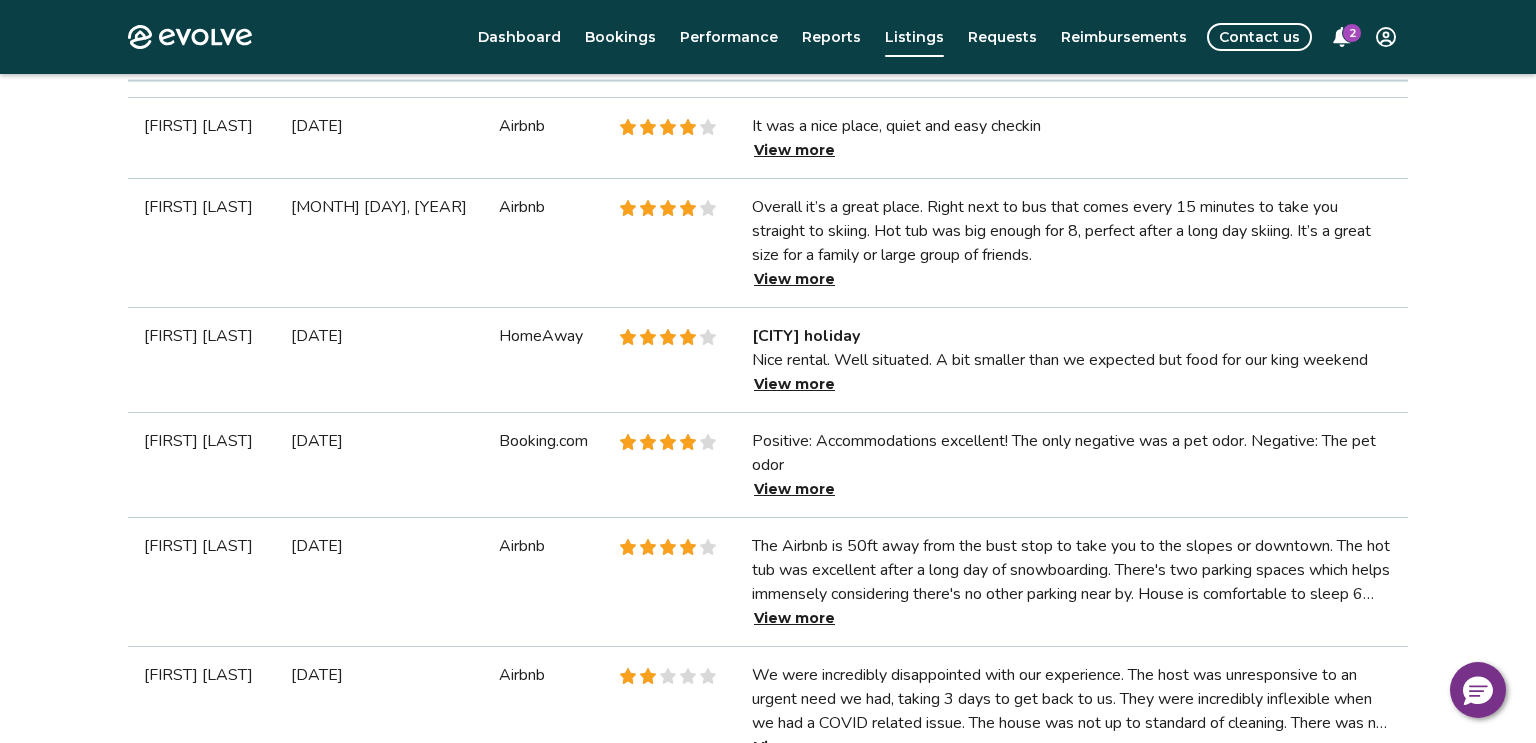 scroll, scrollTop: 1626, scrollLeft: 0, axis: vertical 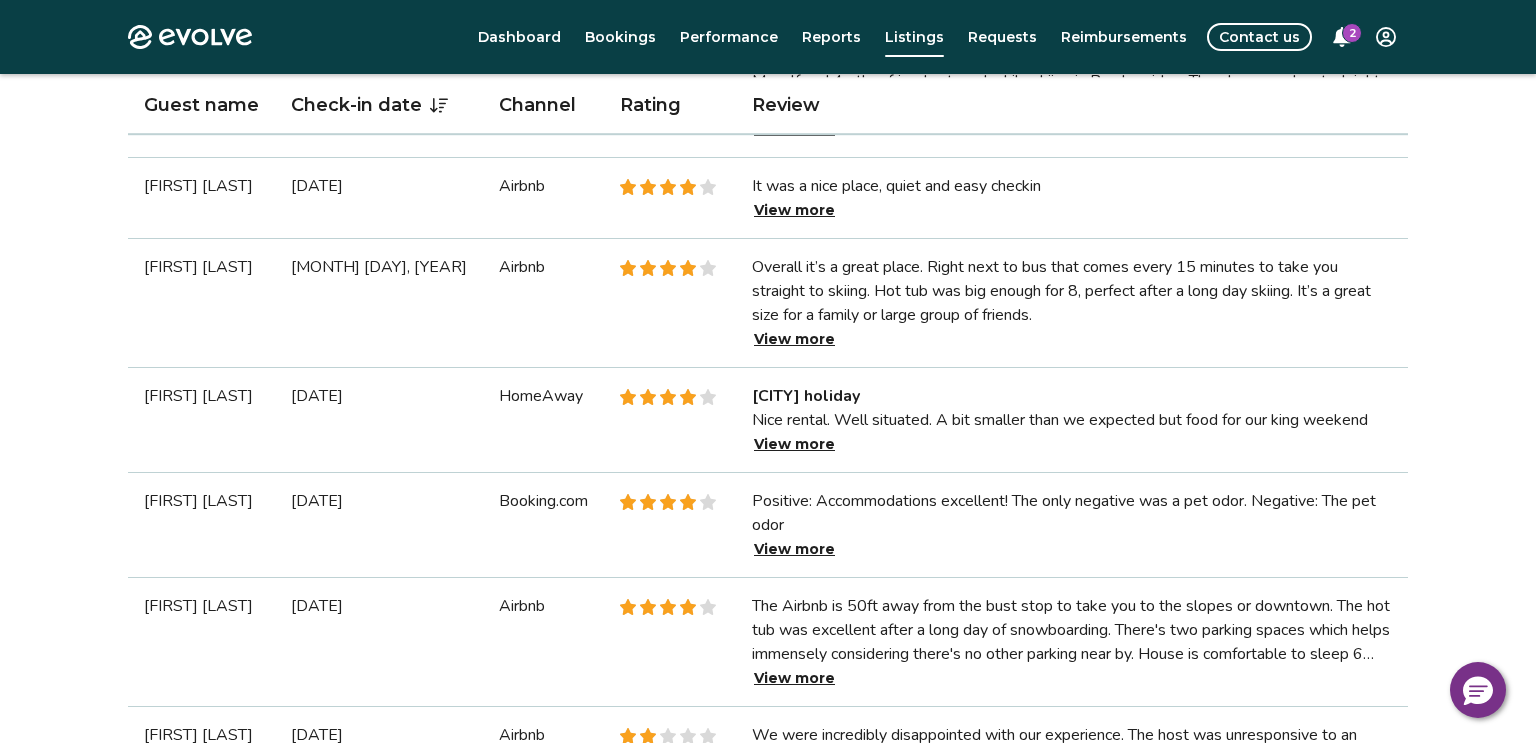 click on "View more" at bounding box center (794, 339) 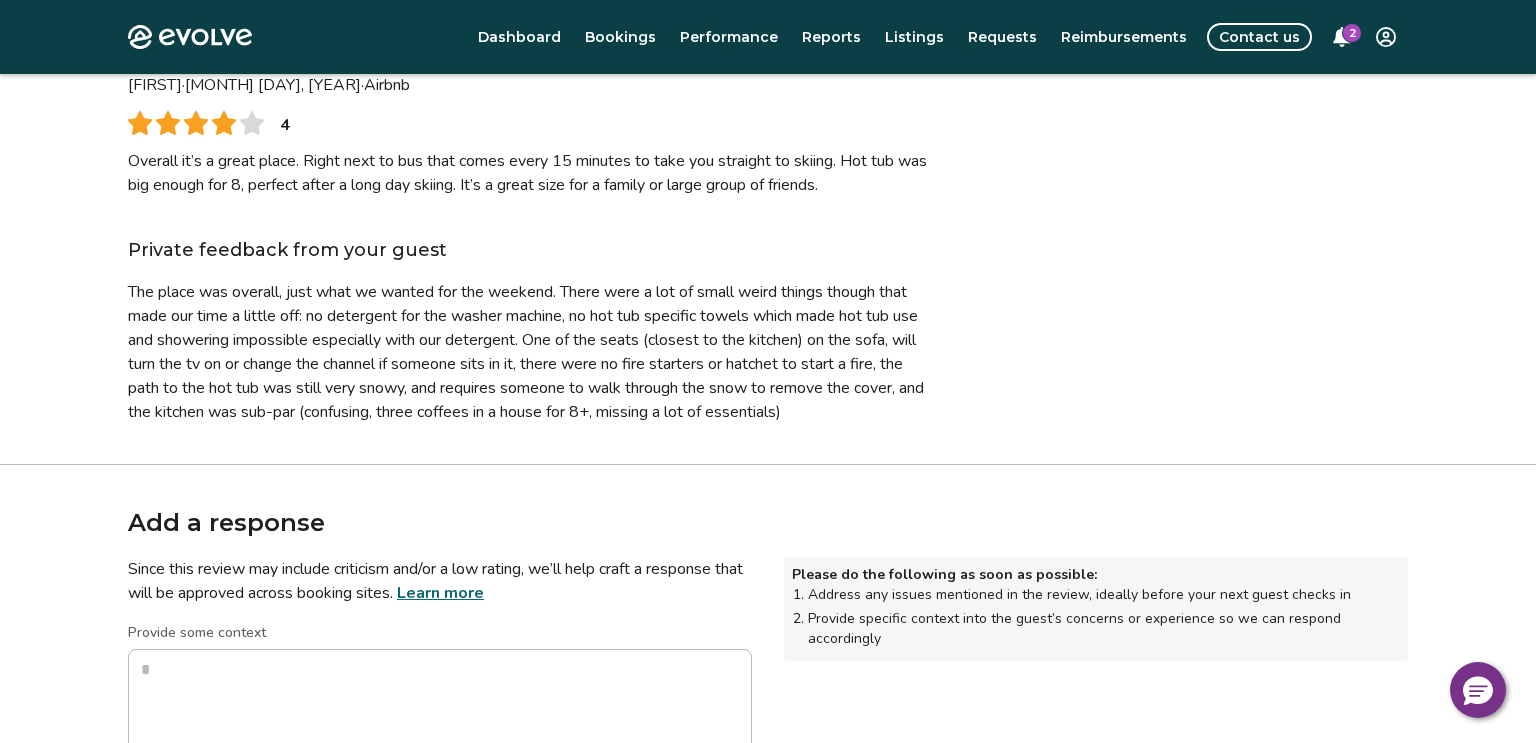 scroll, scrollTop: 194, scrollLeft: 0, axis: vertical 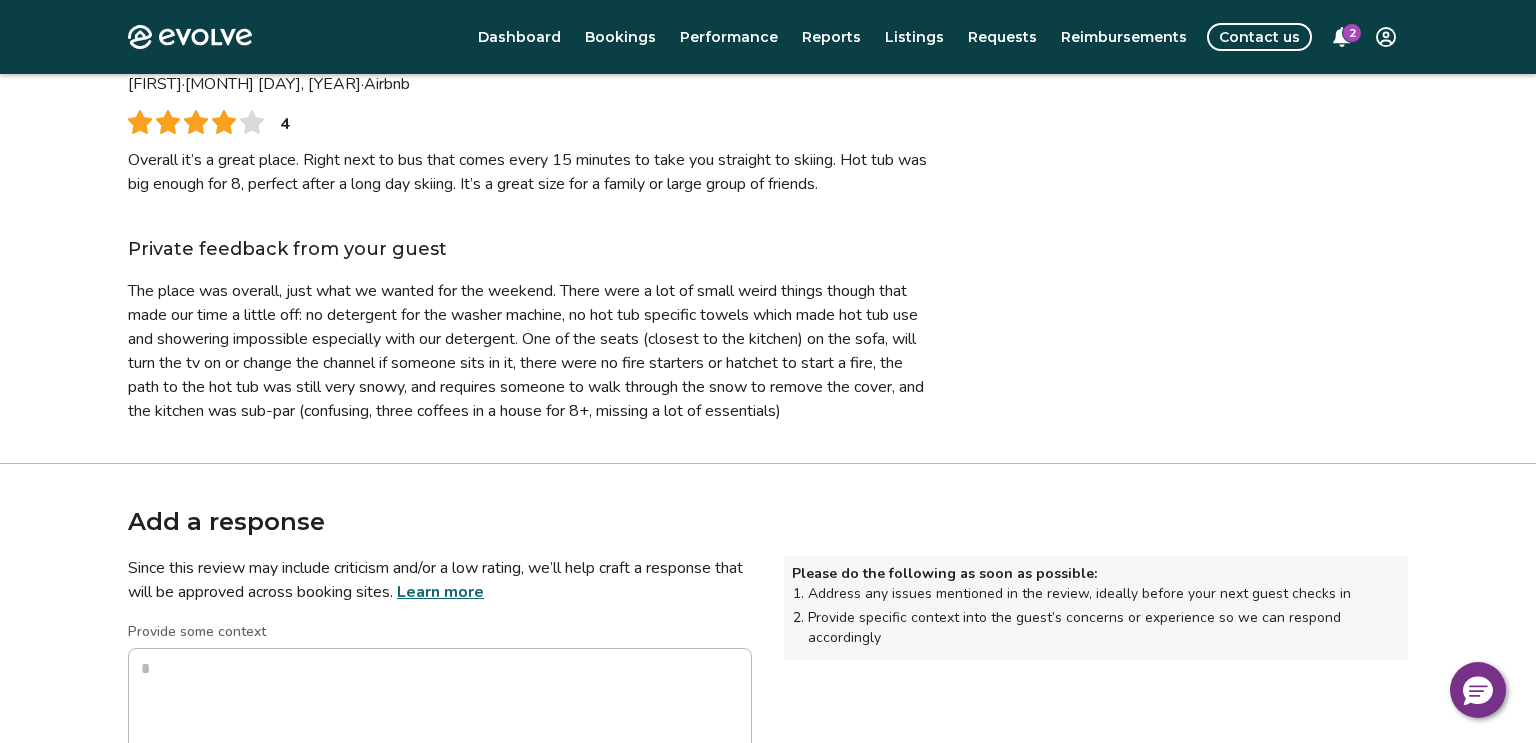 click on "Reviews | Listing ID:  [NUMBER] Overall it’s a great place. Right next to bus that comes... David  ·  [MONTH] [DAY], [YEAR]  ·  Airbnb 4 Overall it’s a great place. Right next to bus that comes every 15 minutes to take you straight to skiing. Hot tub was big enough for 8, perfect after a long day skiing. It’s a great size for a family or large group of friends. Private feedback from your guest" at bounding box center [768, 171] 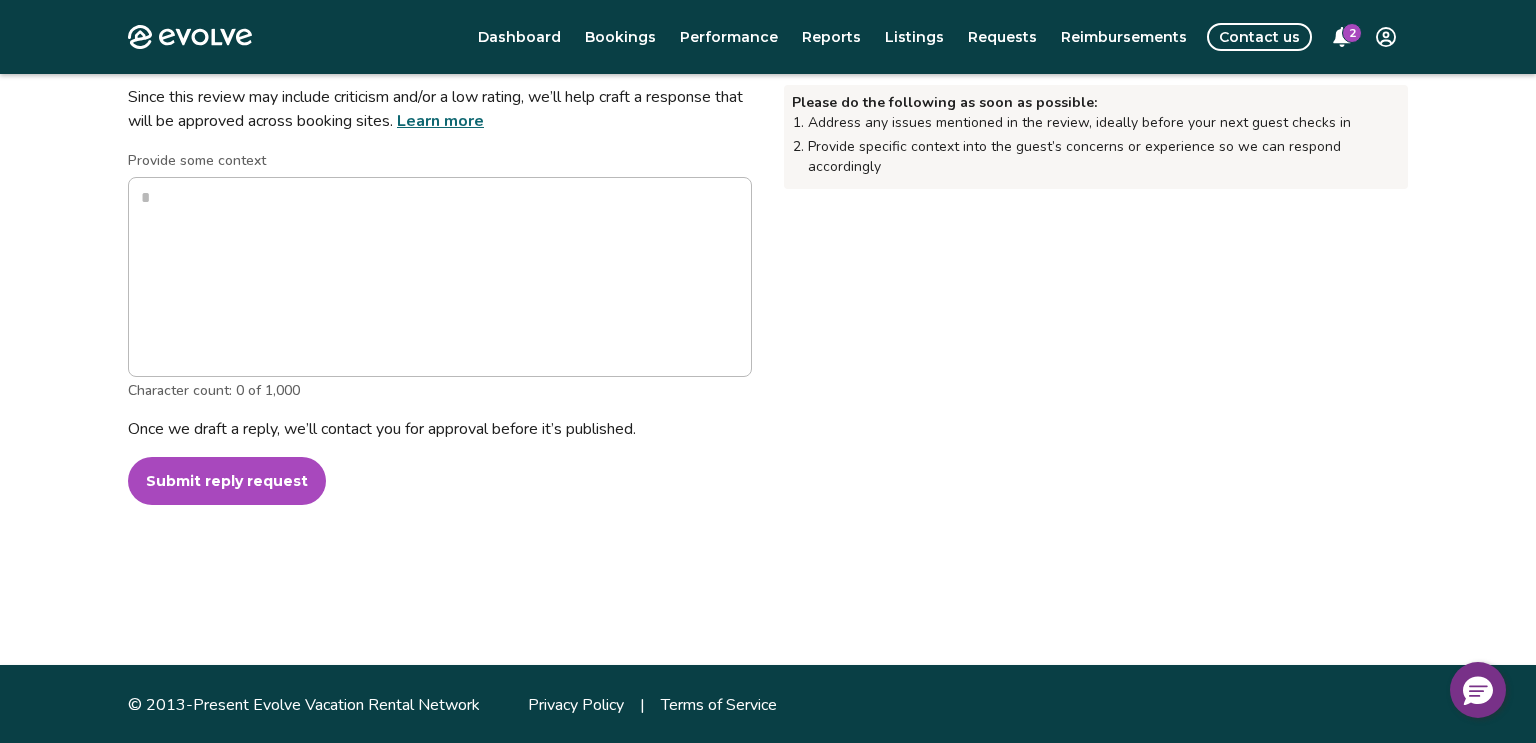 scroll, scrollTop: 0, scrollLeft: 0, axis: both 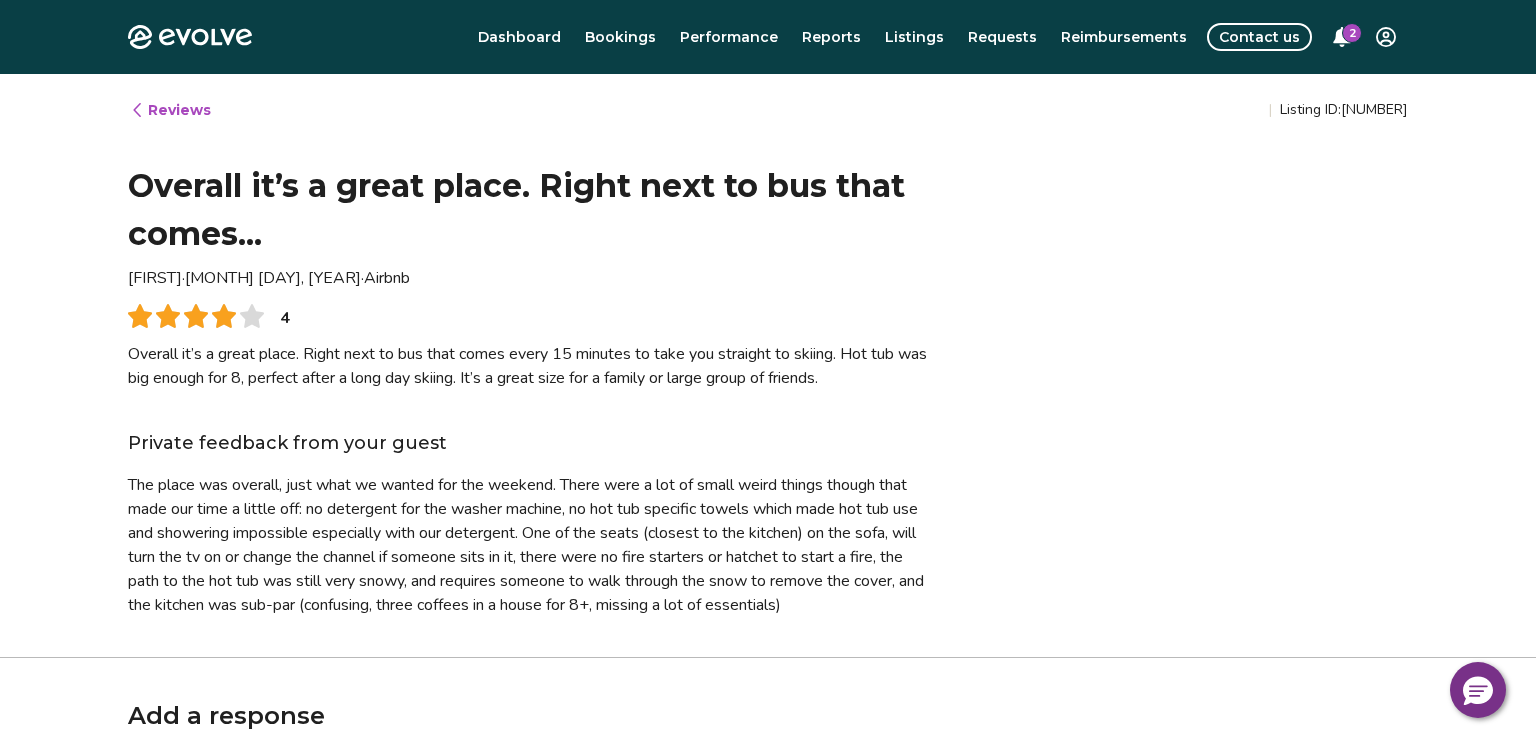 click 